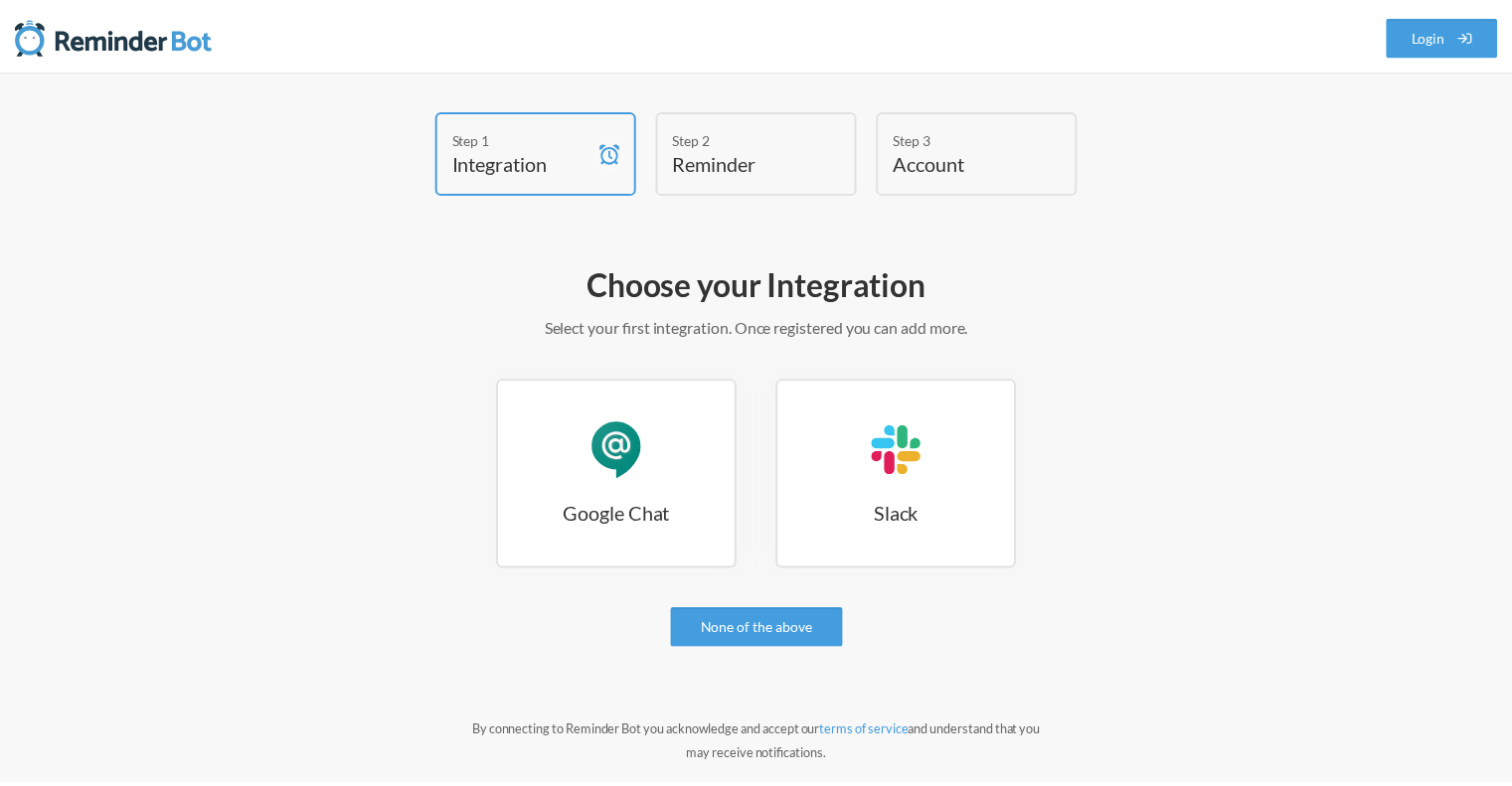 scroll, scrollTop: 0, scrollLeft: 0, axis: both 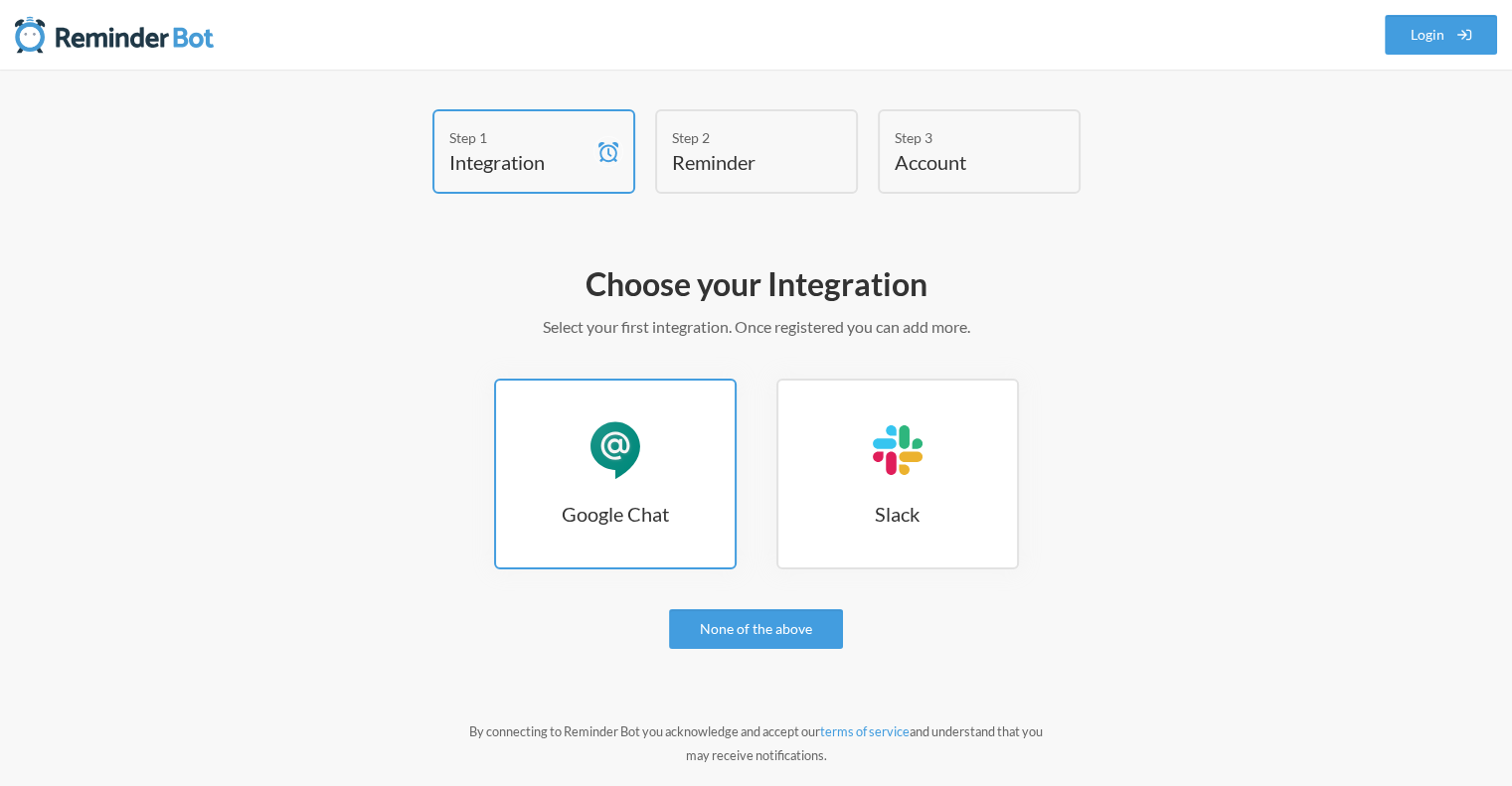 click on "Google Chat" at bounding box center [615, 450] 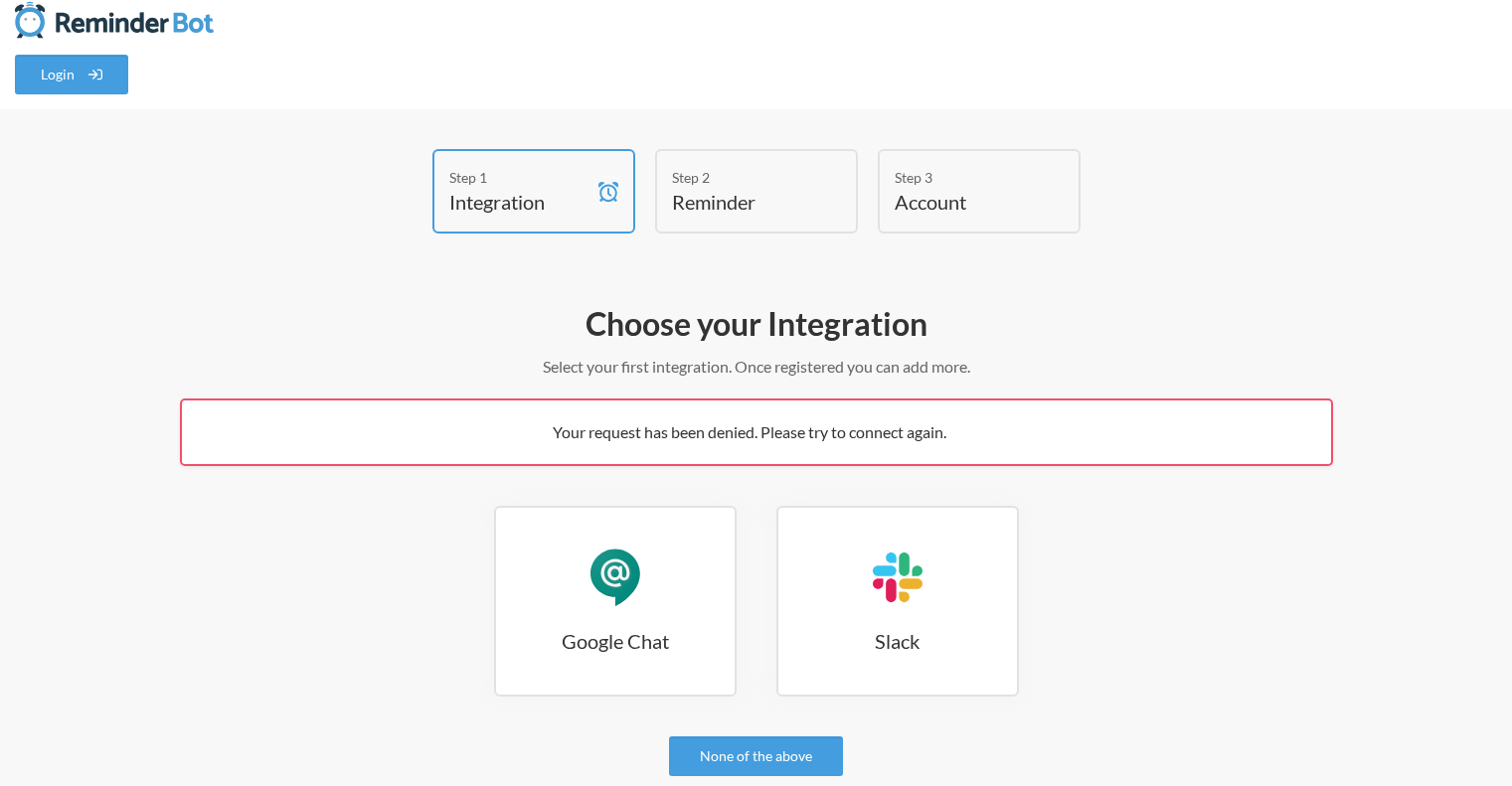scroll, scrollTop: 0, scrollLeft: 0, axis: both 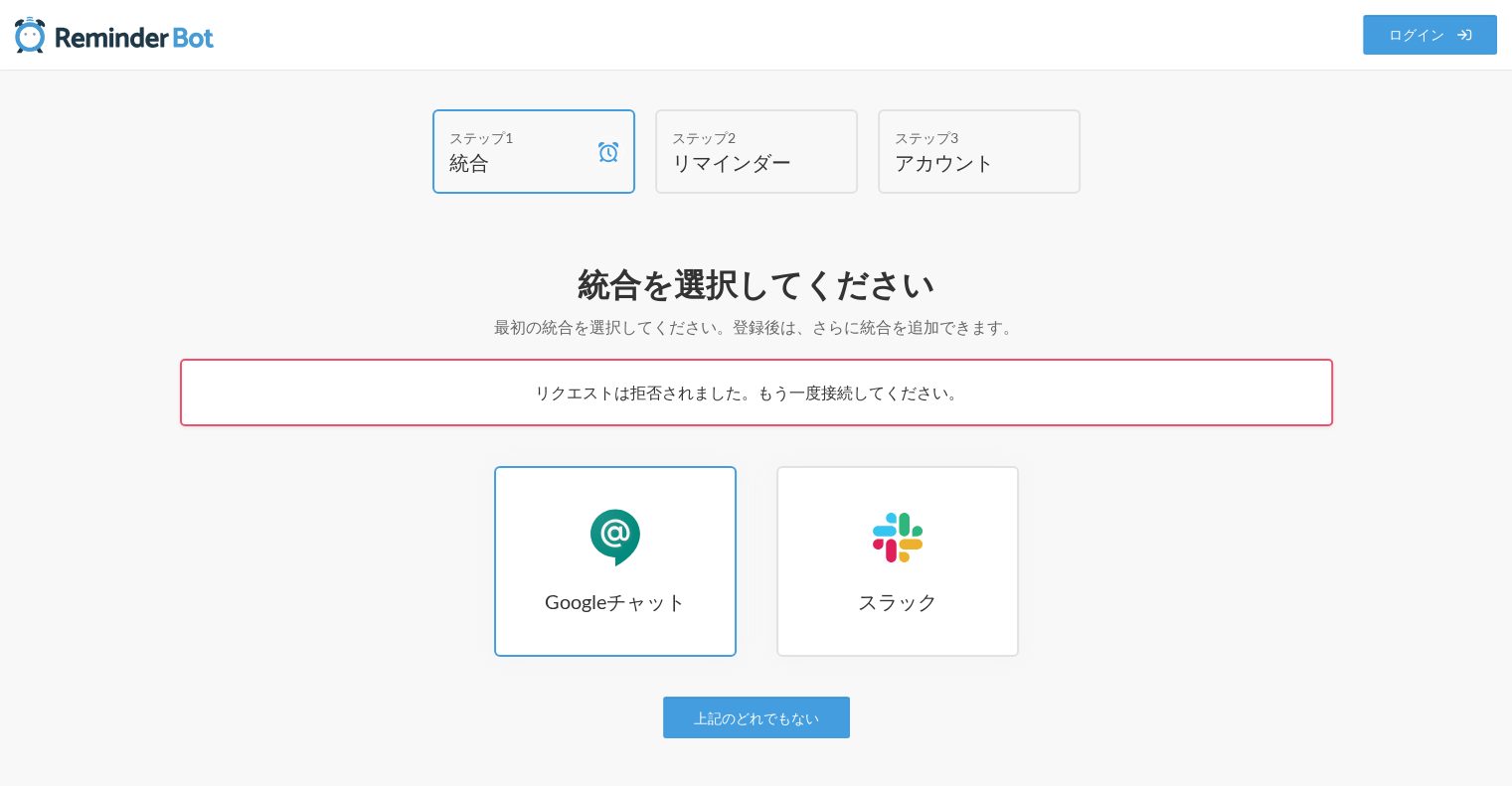 click on "Googleチャット" at bounding box center [615, 538] 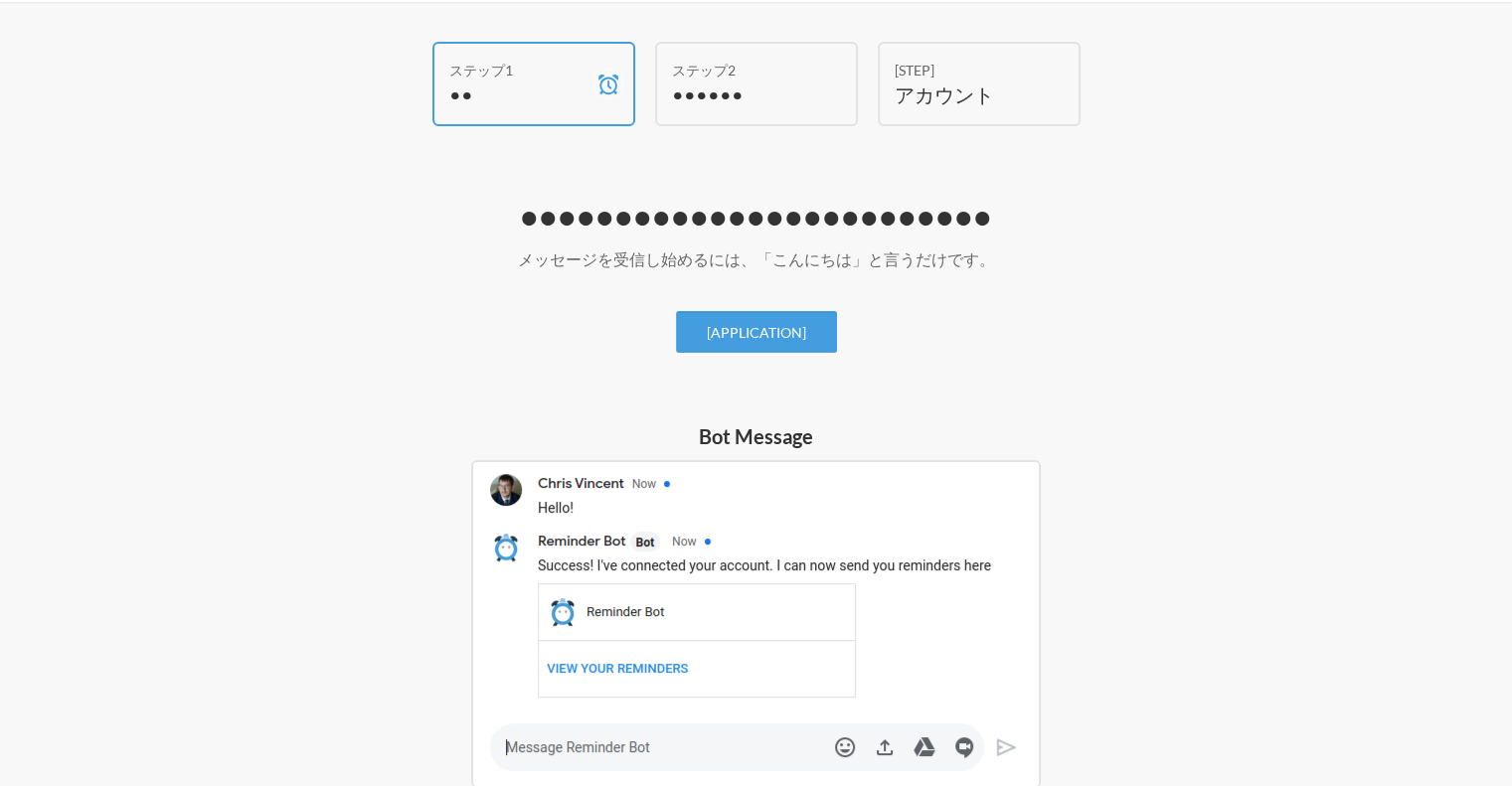 scroll, scrollTop: 99, scrollLeft: 0, axis: vertical 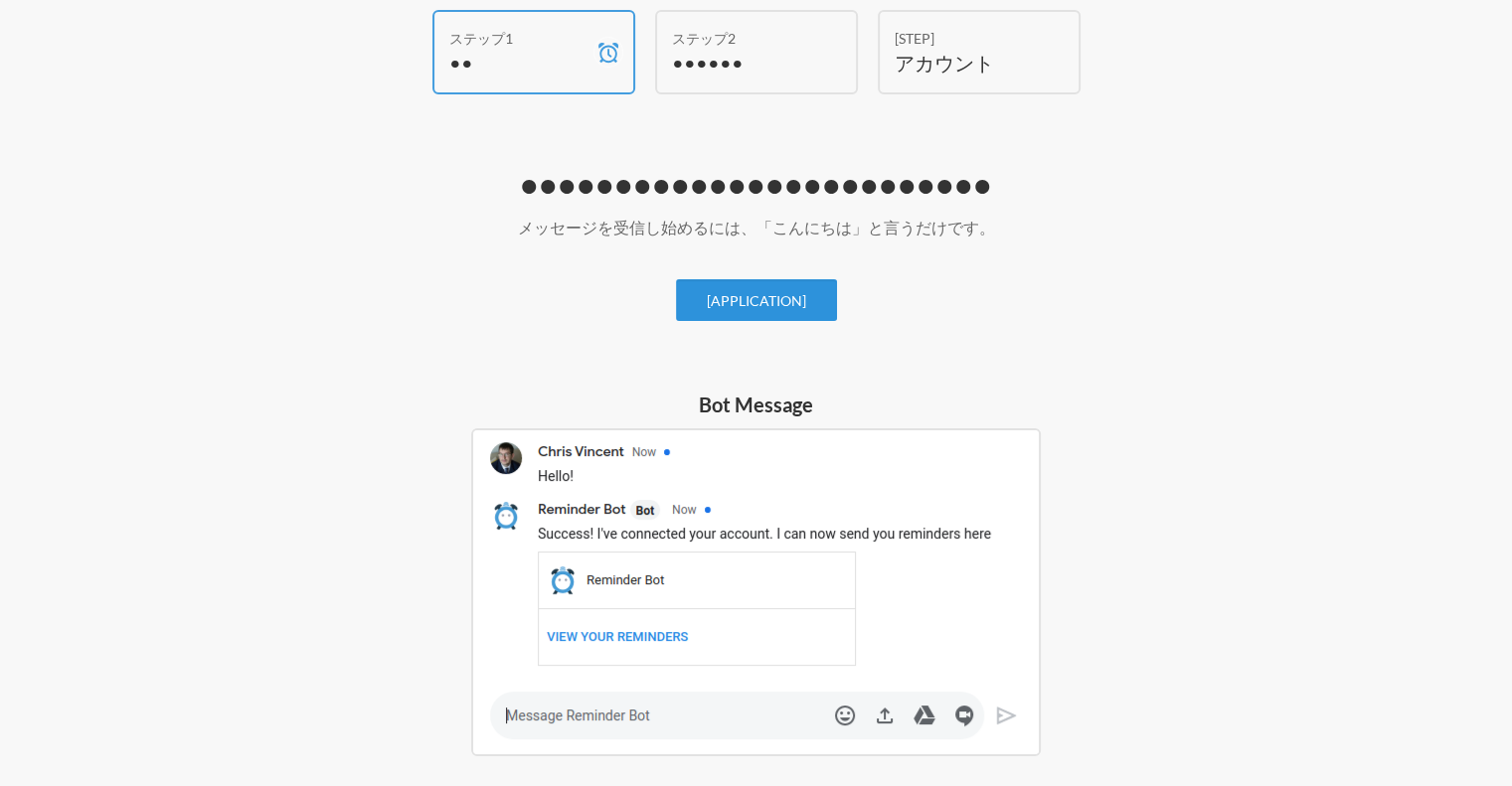 click on "[APPLICATION]" at bounding box center [756, 300] 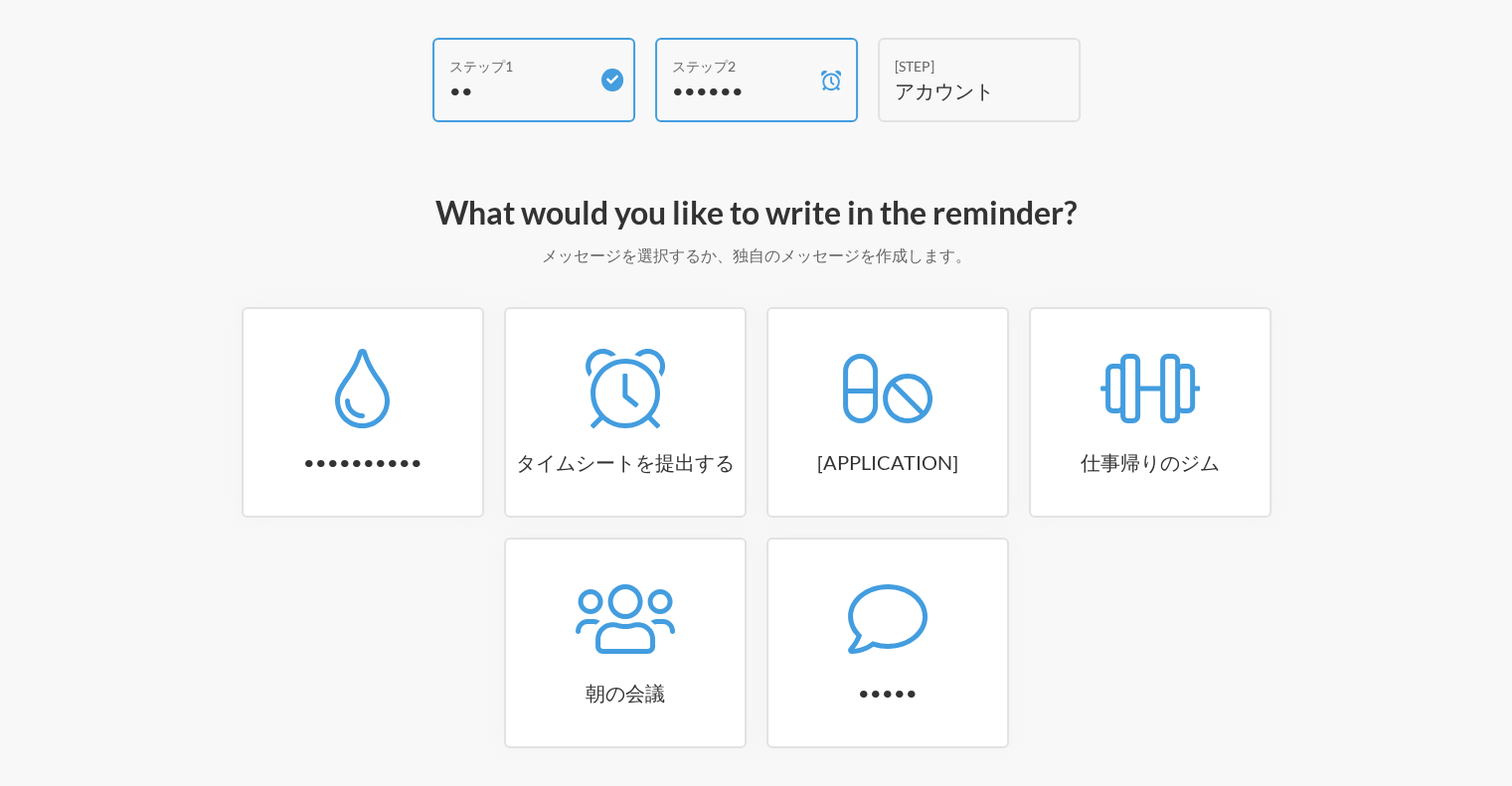 scroll, scrollTop: 139, scrollLeft: 0, axis: vertical 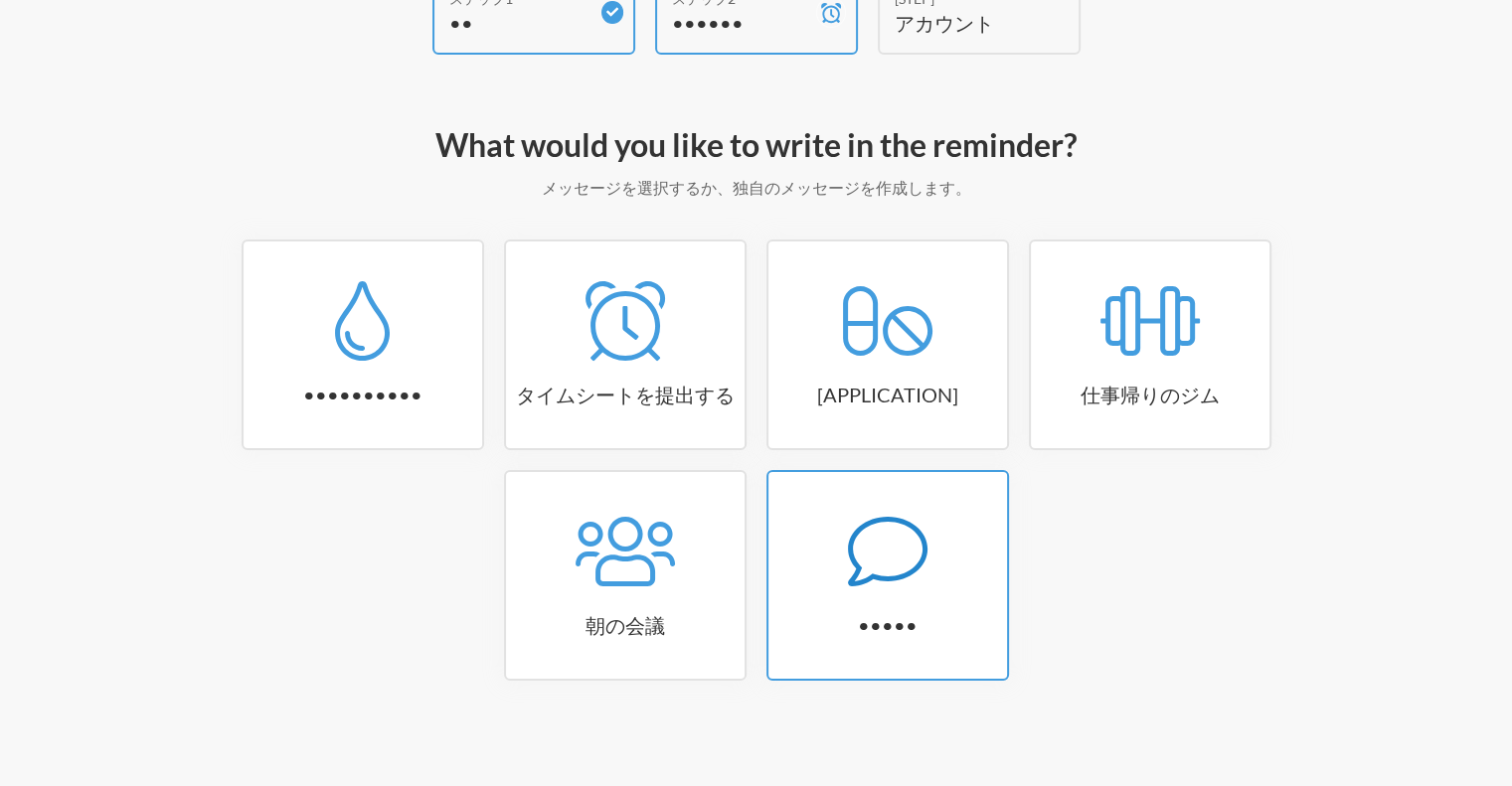 click on "•••••" at bounding box center (363, 345) 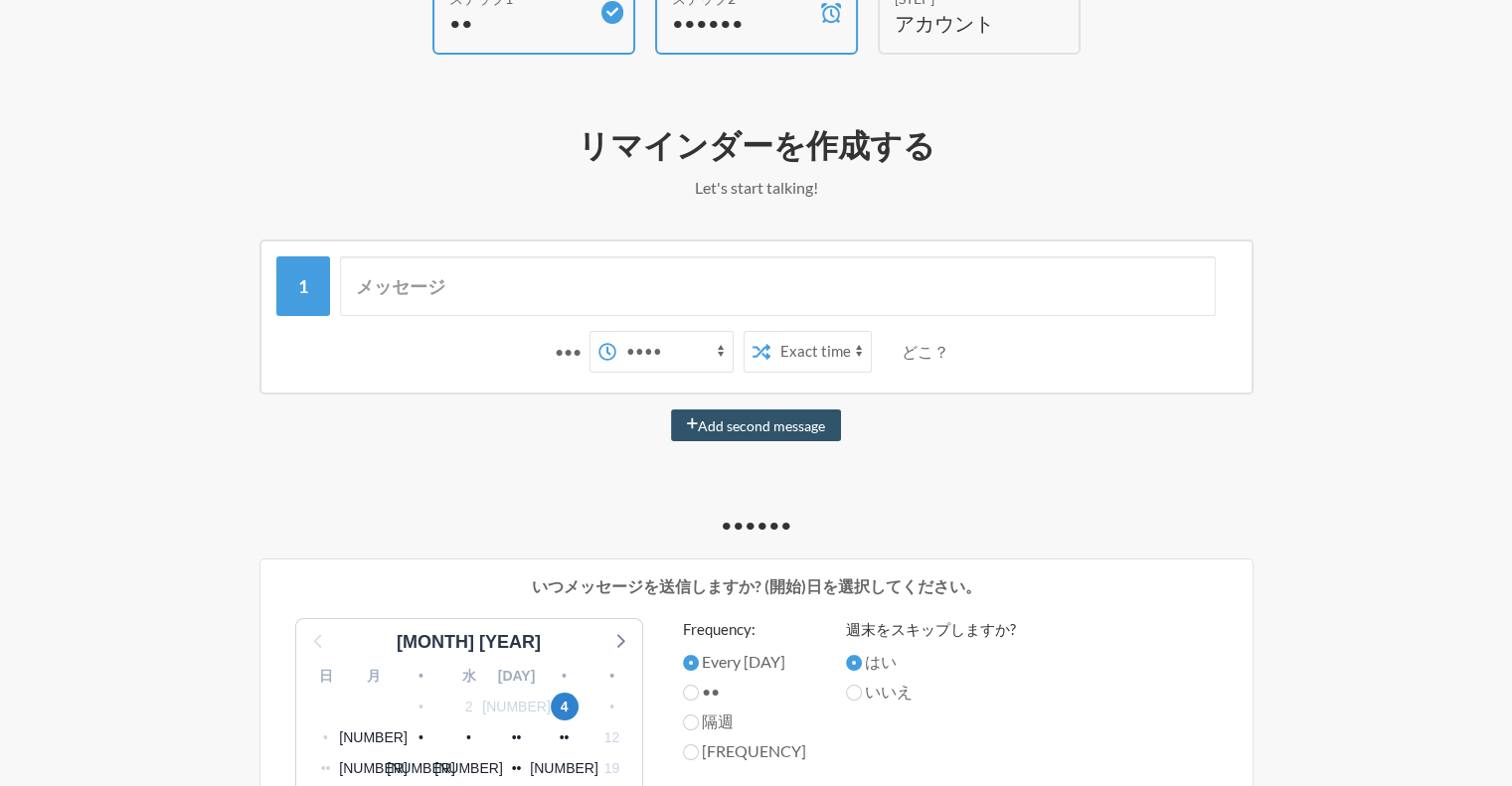 click on "午前0時 午前0時15分 午前0時30分 午前0時45分 午前1時 午前1時15分 午前1時30分 午前1時45分 午前2時 午前2時15分 午前2時30分 午前2時45分 午前3時 午前3時15分 午前3時30分 午前3時45分 午前4時 午前4時15分 午前4時30分 午前4時45分 午前5時 午前5時15分 午前5時30分 午前5時45分 午前6時 午前6時15分 午前6時30分 午前6時45分 午前7時 午前7時15分 午前7時30分 午前7時45分 午前8時 午前8時15分 午前8時30分 午前8時45分 午前9時 午前9時15分 午前9時30分 午前9時45分 午前10時 午前10時15分 午前10時30分 午前10時45分 午前11時 午前11時15分 午前11時30分 午前11時45分 午後12時 午後12時15分 午後12時30分 午後12時45分 午後1時 午後1時15分 午後1時30分 午後1時45分 午後2時 午後2時15分 午後2時30分 午後2時45分 午後3時 午後3時15分 午後3時30分 午後3時45分 午後4時 午後4時15分 午後4時30分 午後4時45分" at bounding box center [674, 352] 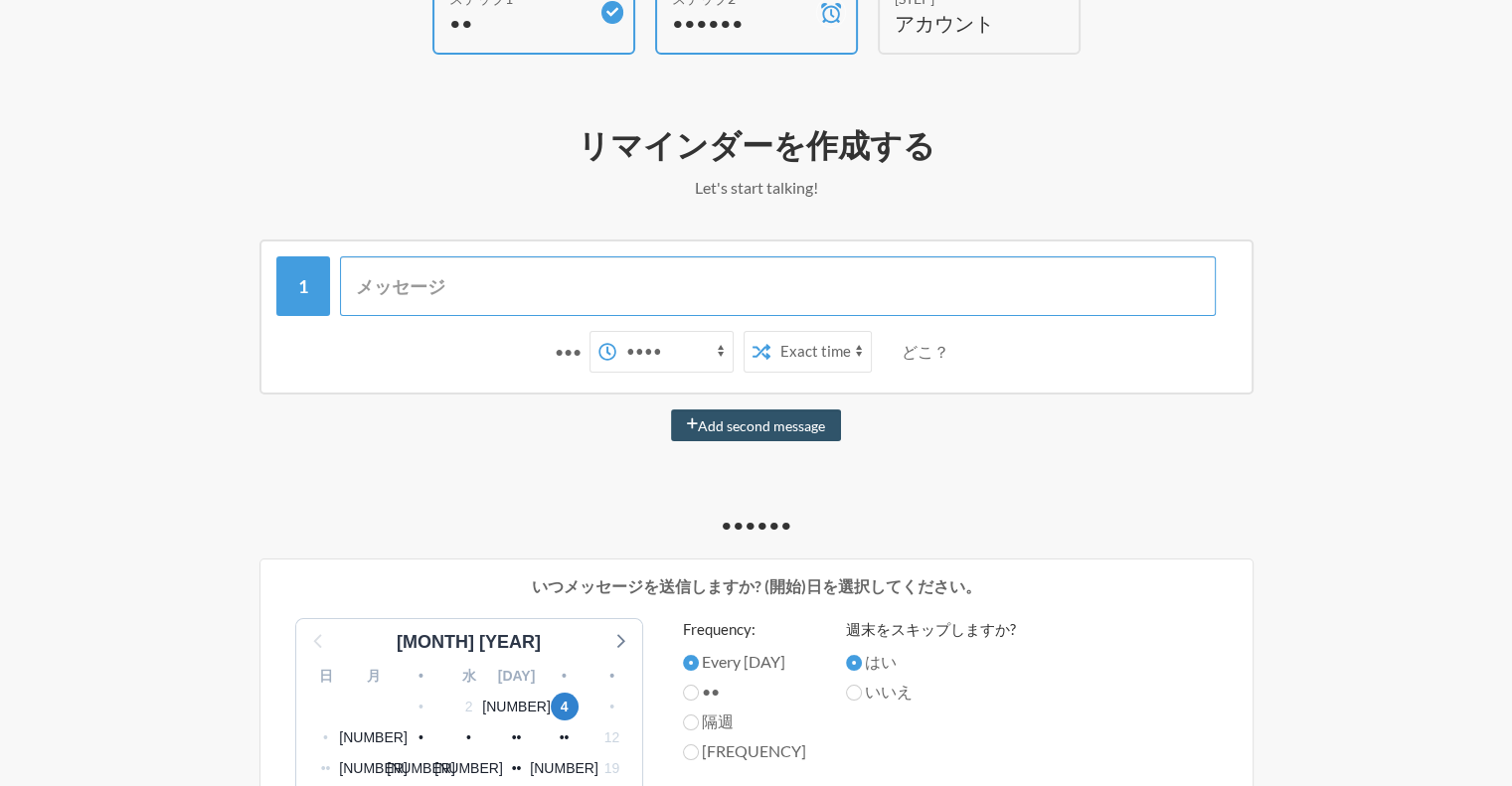 click at bounding box center (777, 286) 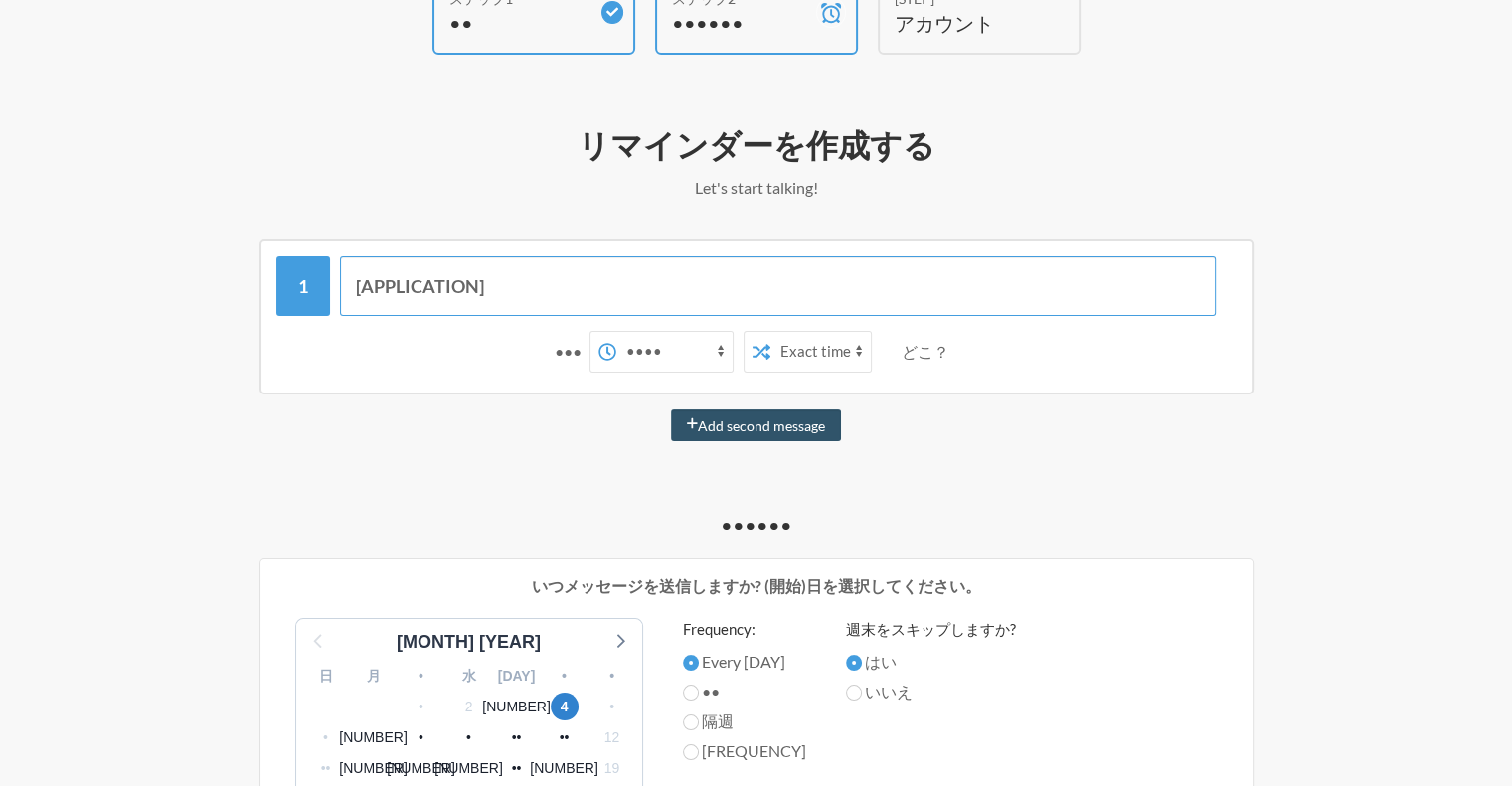 type on "[APPLICATION]" 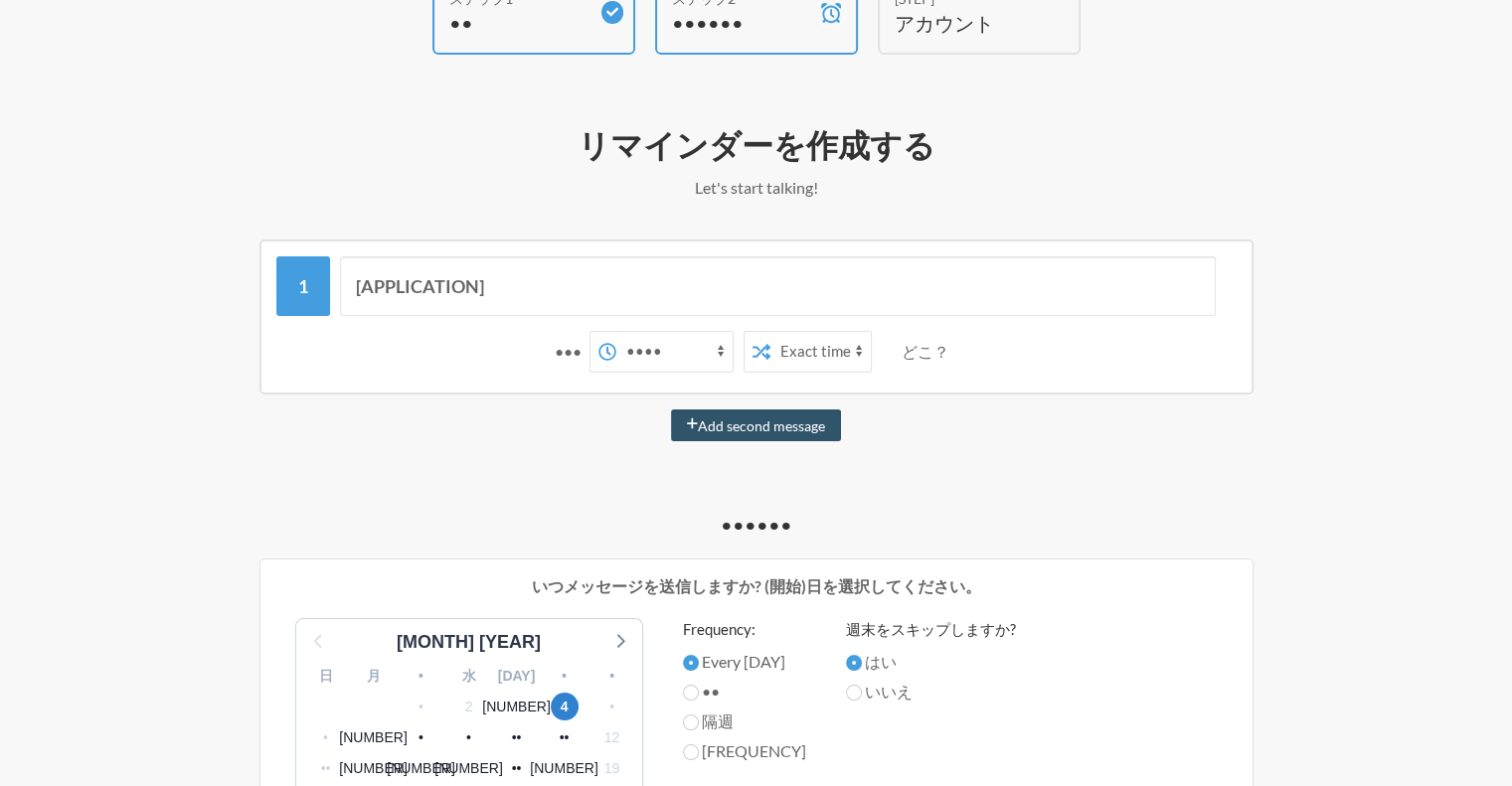 click on "[APPLICATION]     [QUESTION]     [TIME_OPTIONS]" at bounding box center [756, 317] 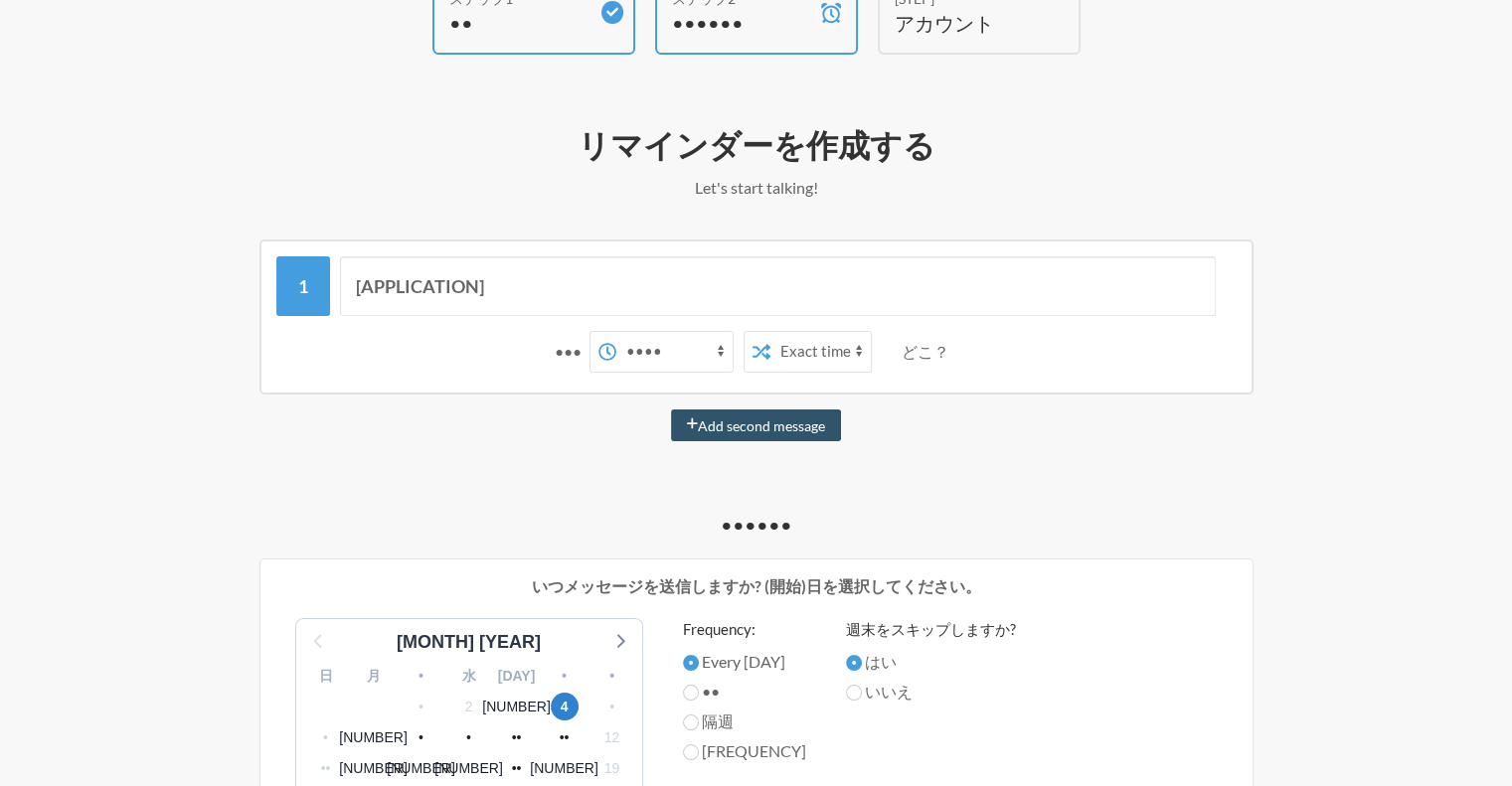 click on "どこ？" at bounding box center [568, 351] 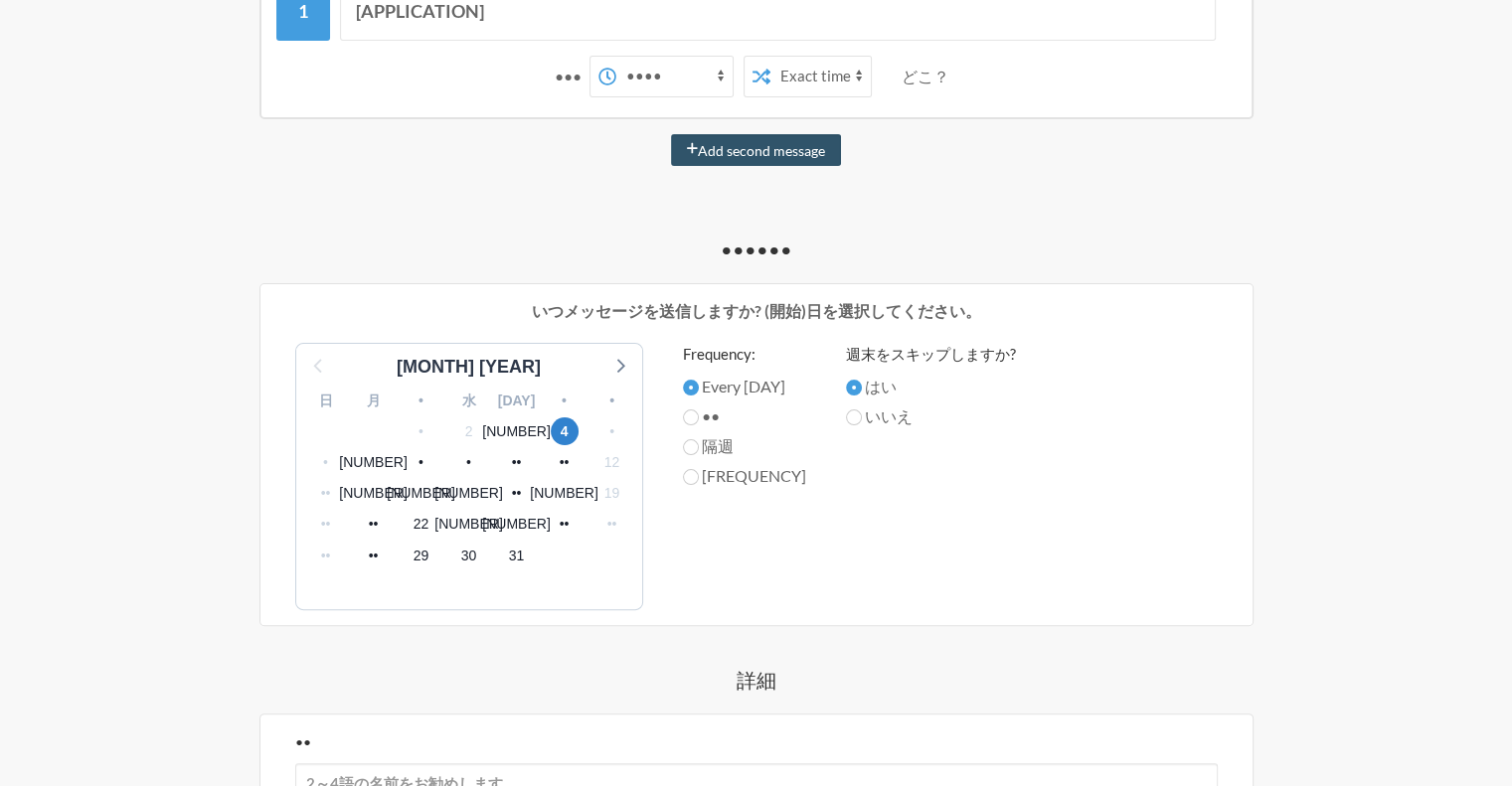 scroll, scrollTop: 437, scrollLeft: 0, axis: vertical 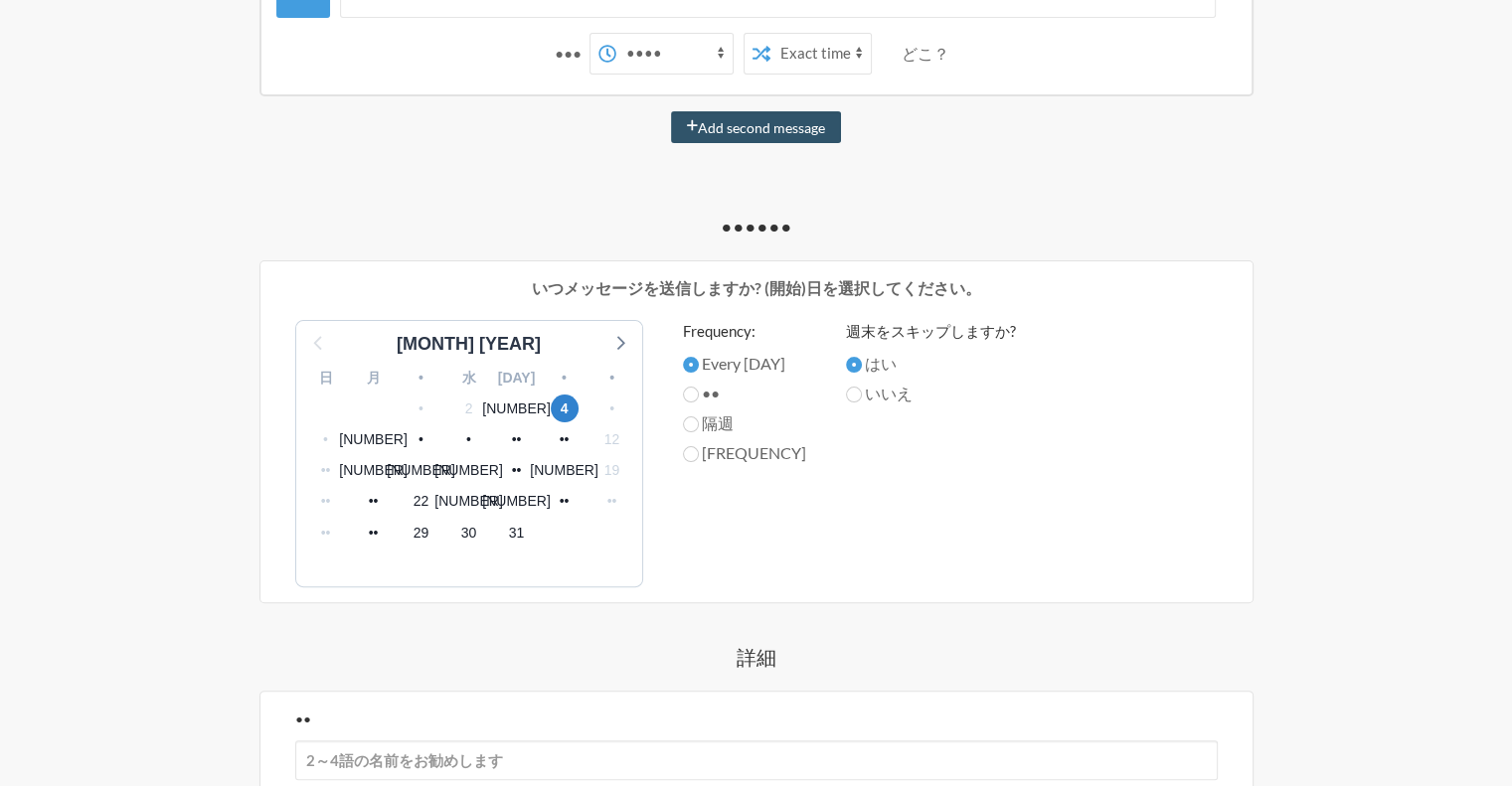 click on "••" at bounding box center (744, 363) 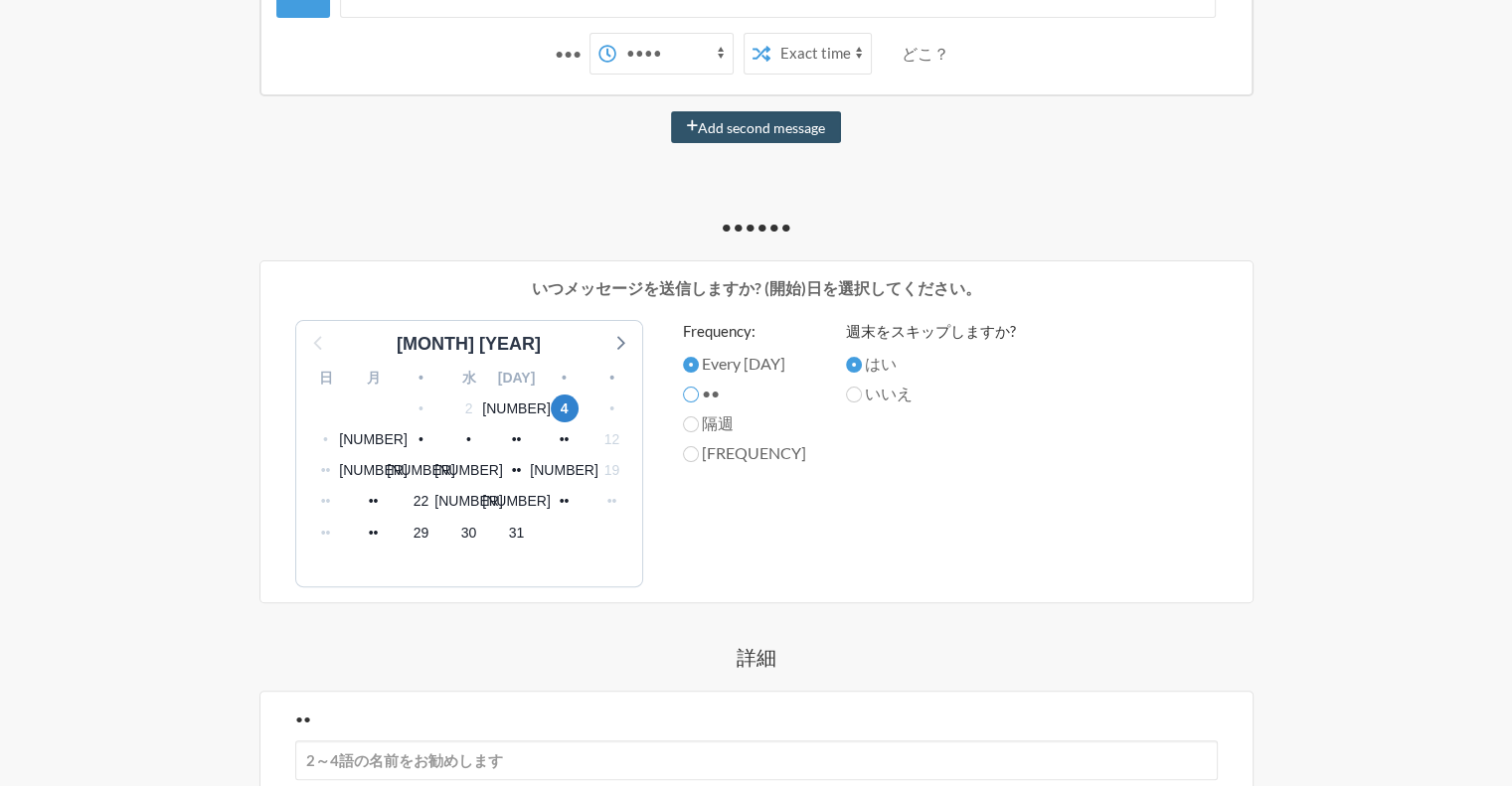 click on "••" at bounding box center [691, 365] 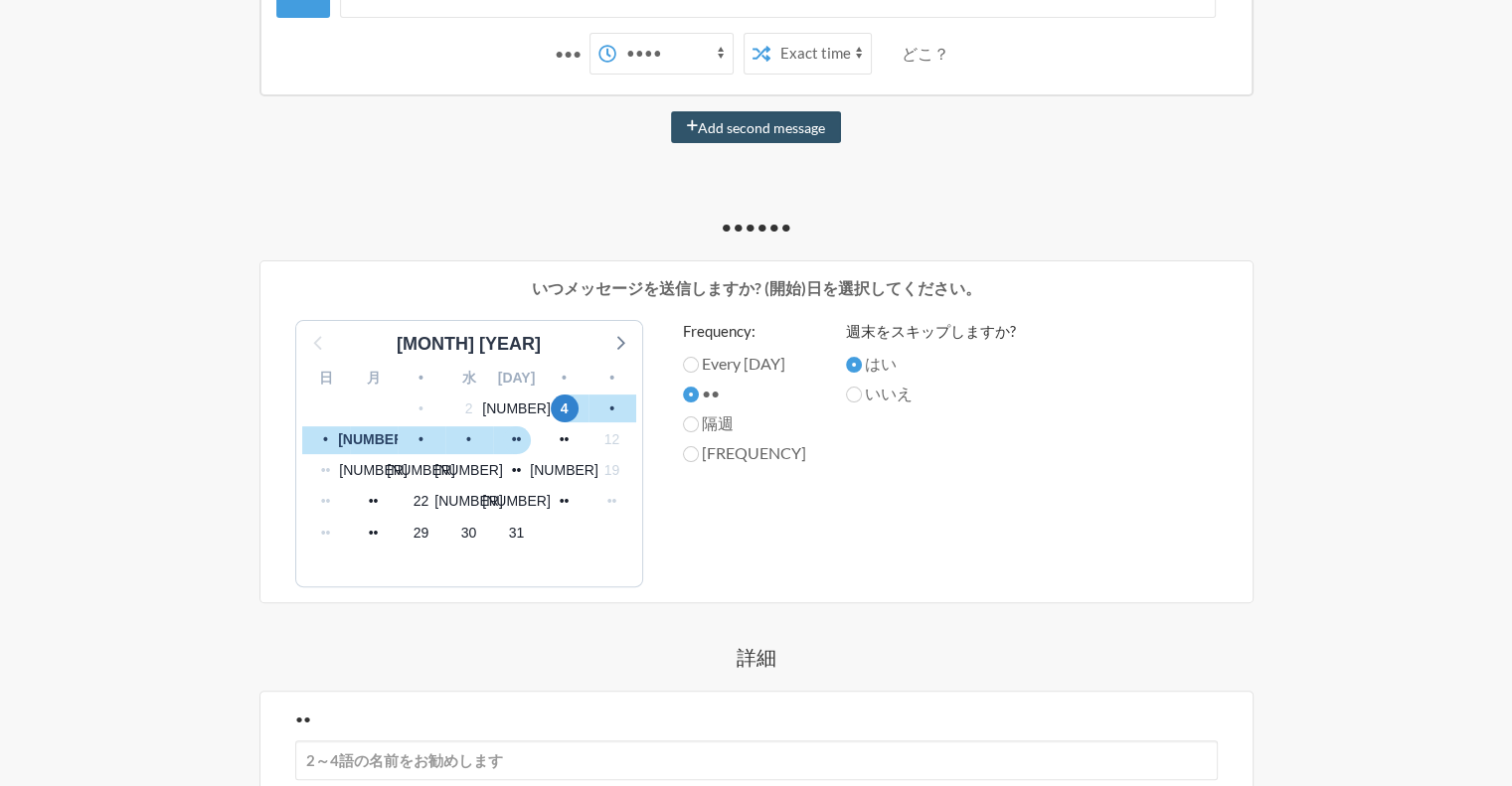 click on "Every [DAY]" at bounding box center (745, 364) 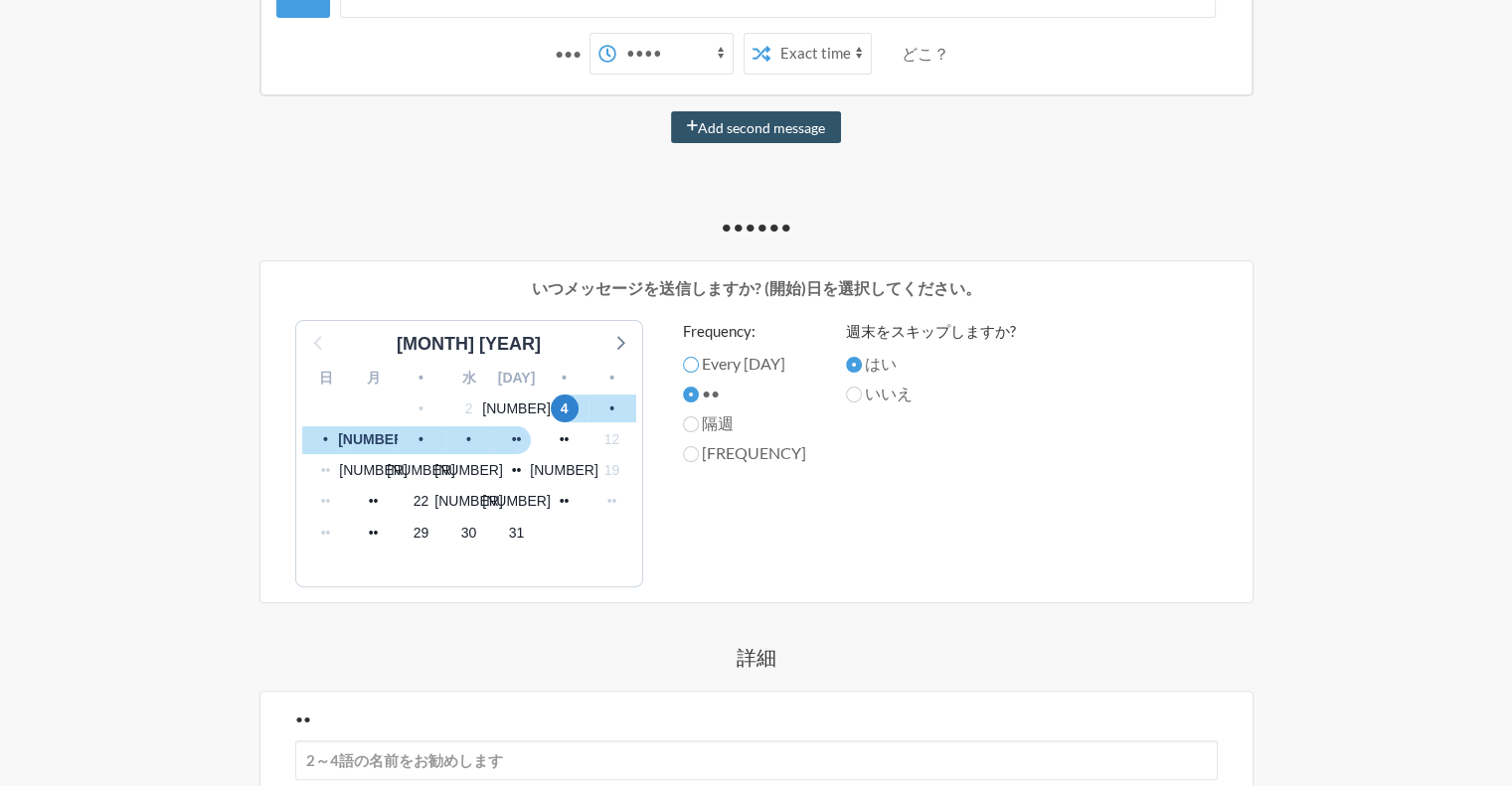 click on "Every [DAY]" at bounding box center [691, 365] 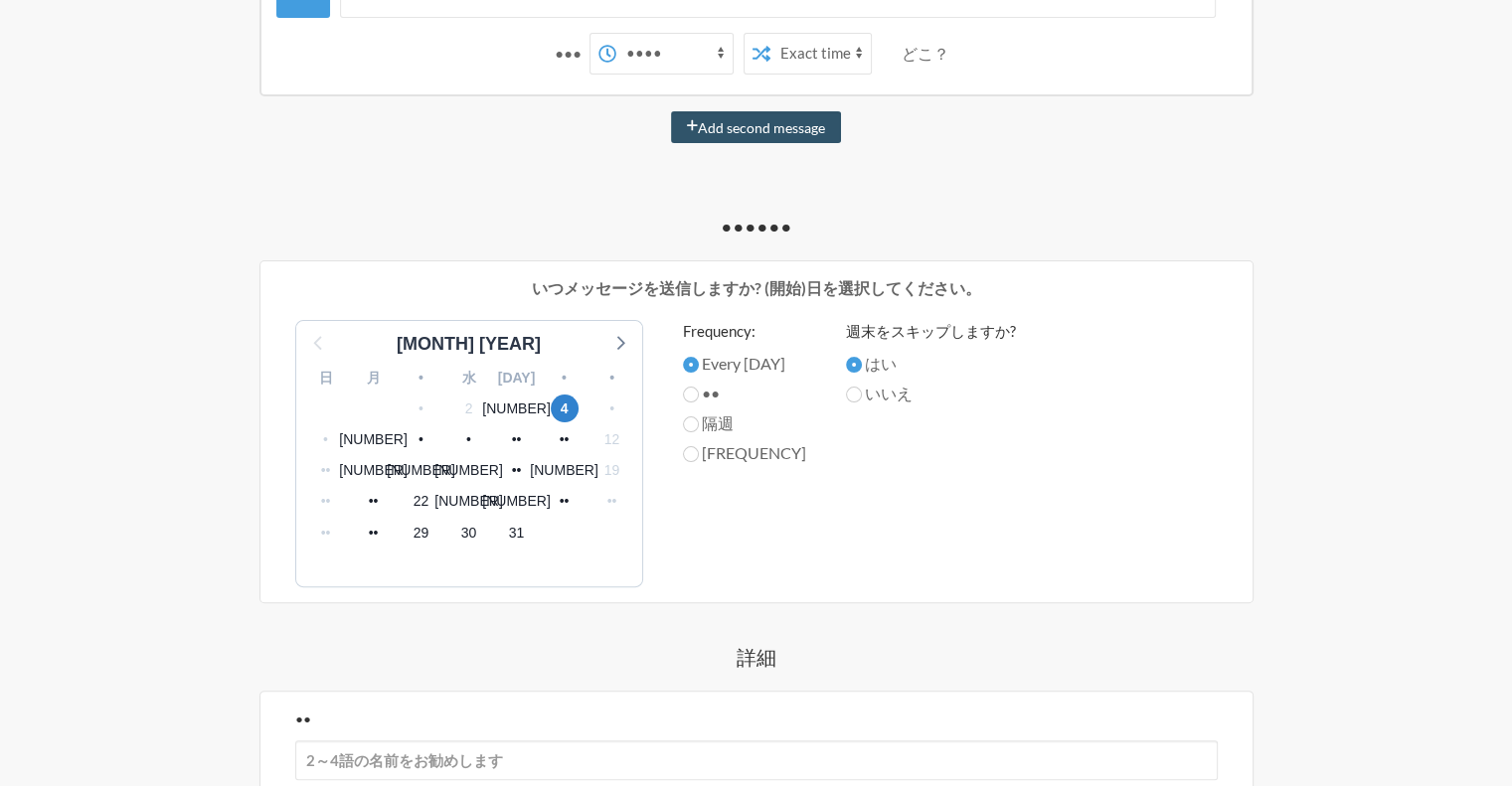 click on "隔週" at bounding box center (744, 363) 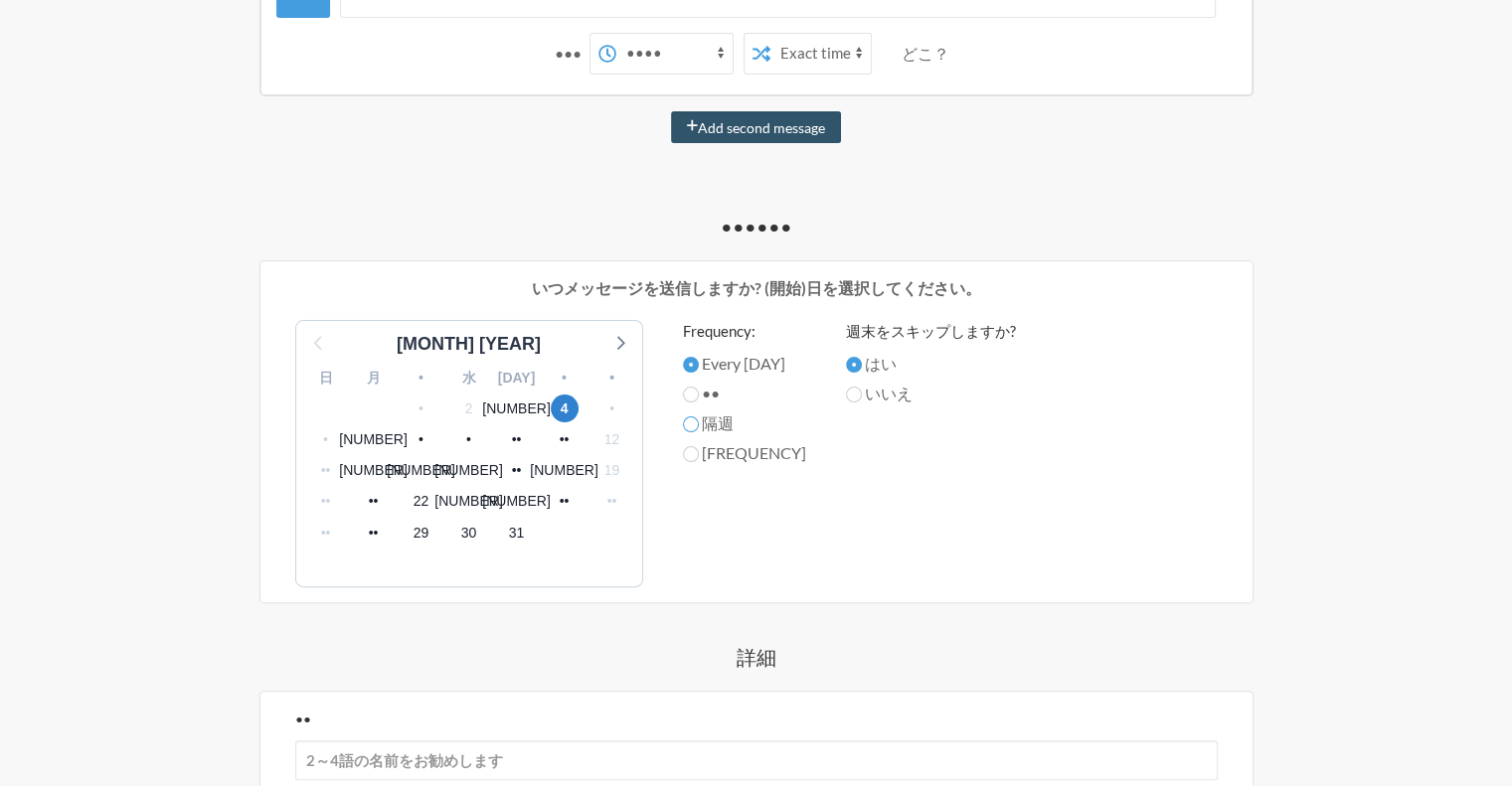 click on "隔週" at bounding box center (691, 365) 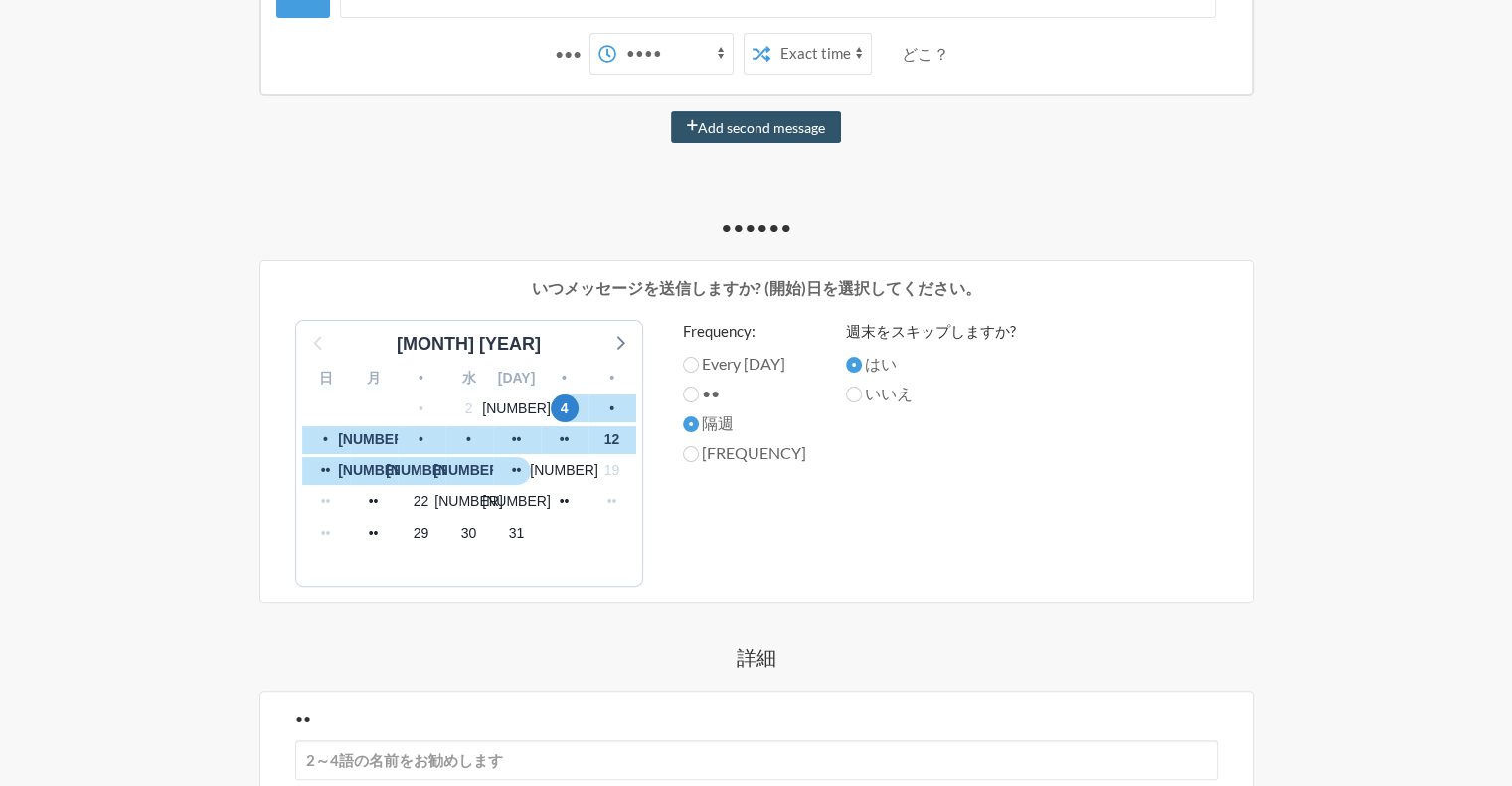 click on "[FREQUENCY]" at bounding box center [744, 363] 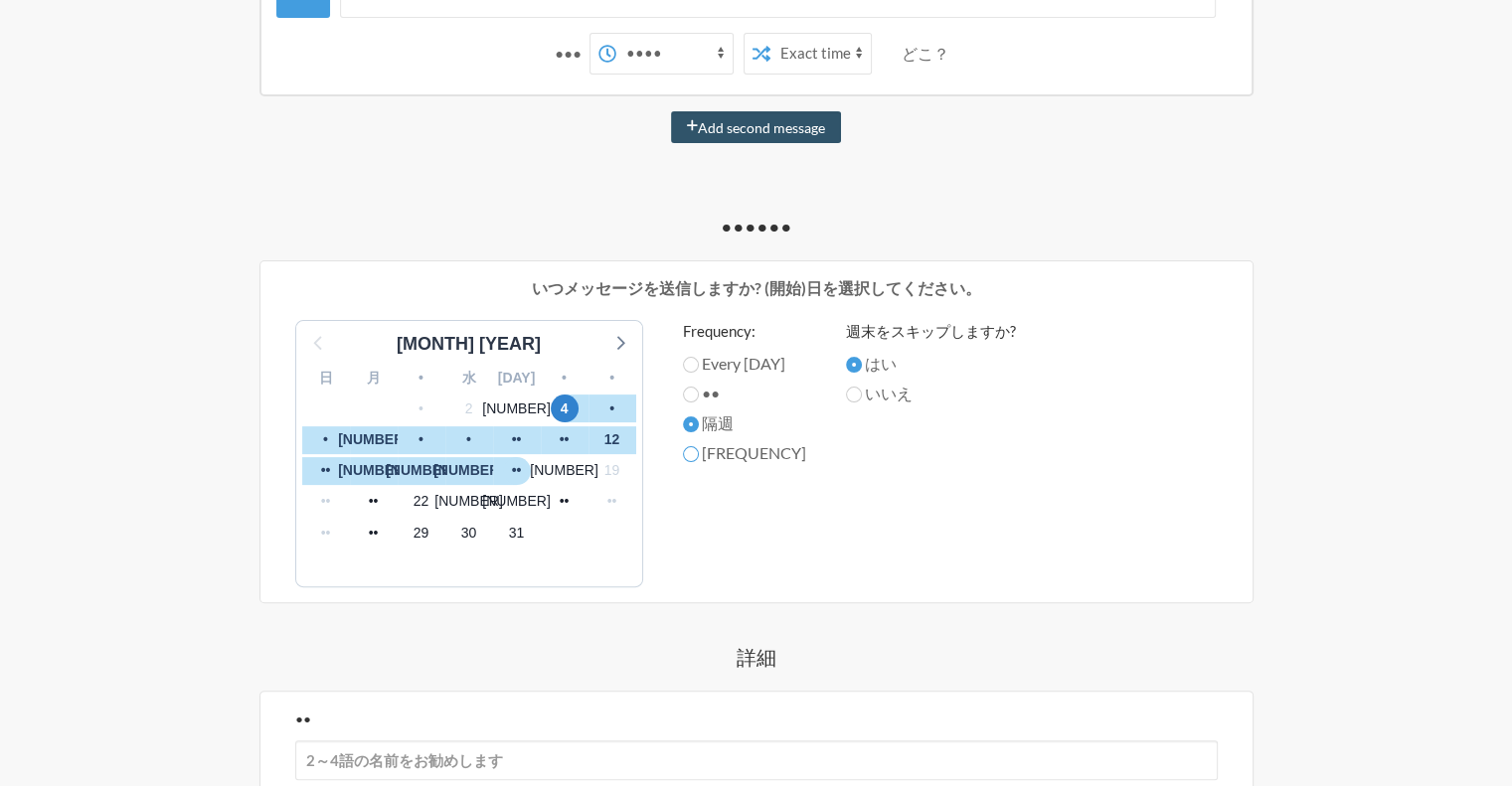 click on "[FREQUENCY]" at bounding box center (691, 365) 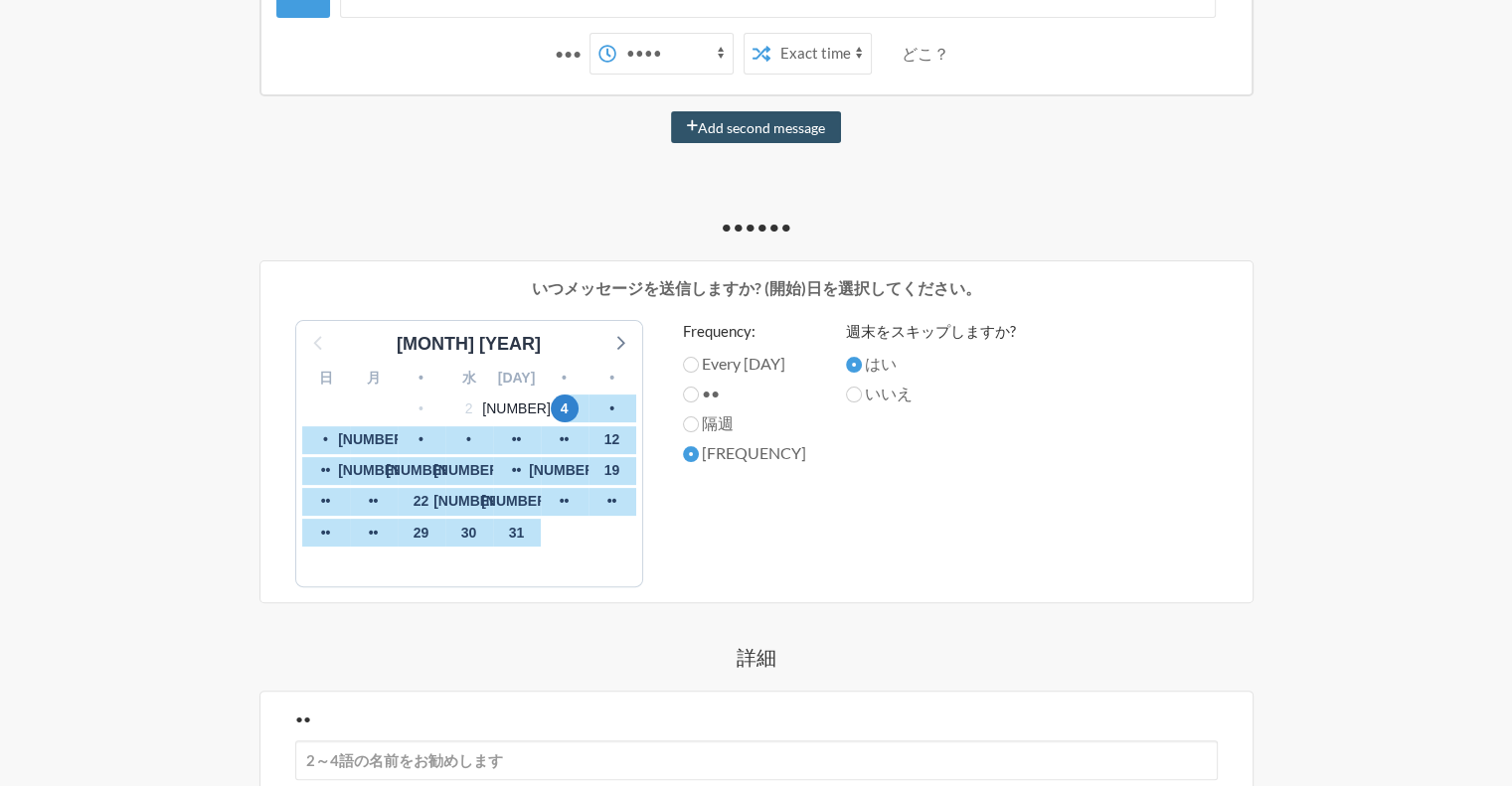 click on "Every [DAY]" at bounding box center (744, 363) 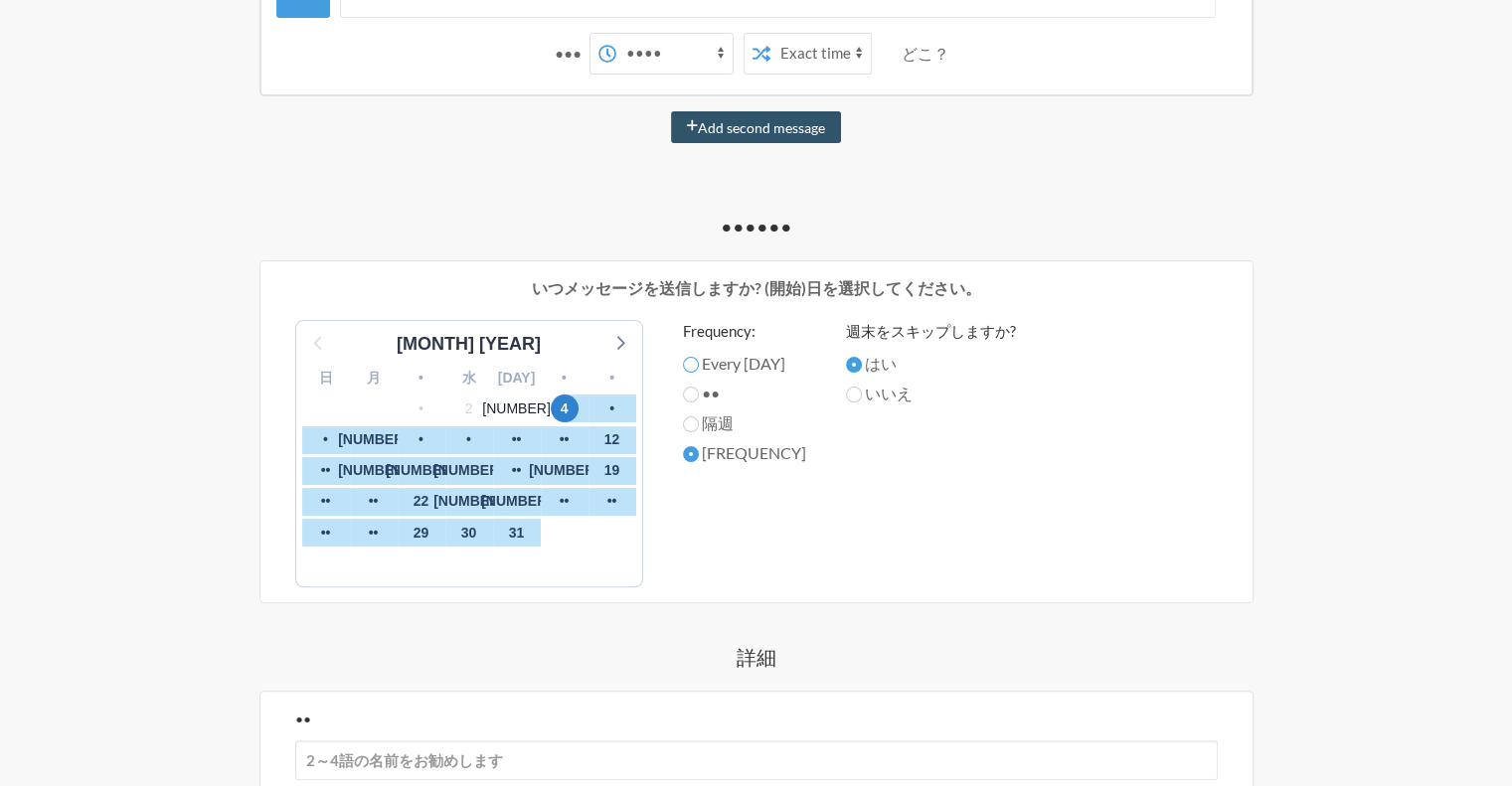 click on "Every [DAY]" at bounding box center (691, 365) 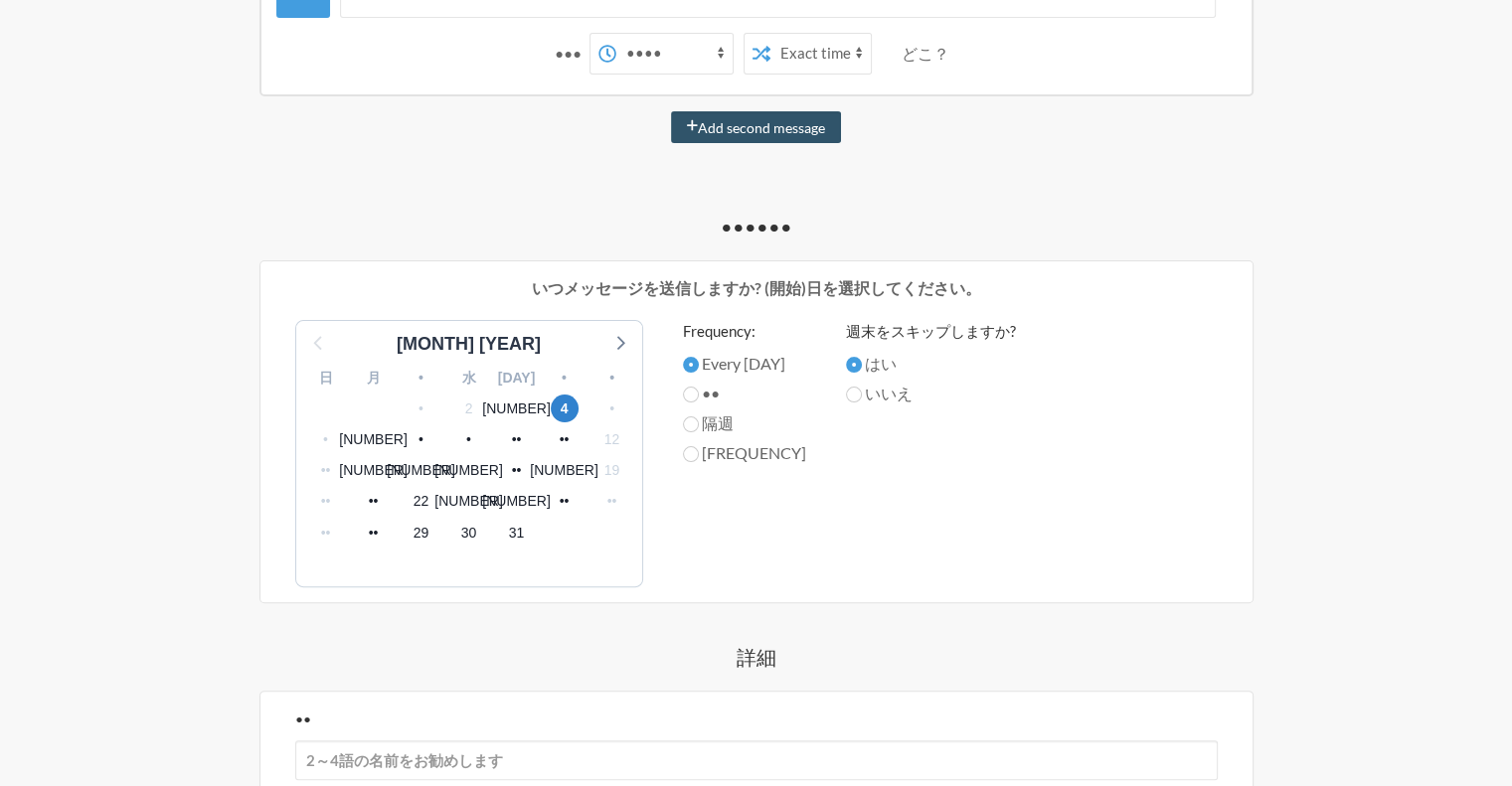 click on "はい" at bounding box center (881, 363) 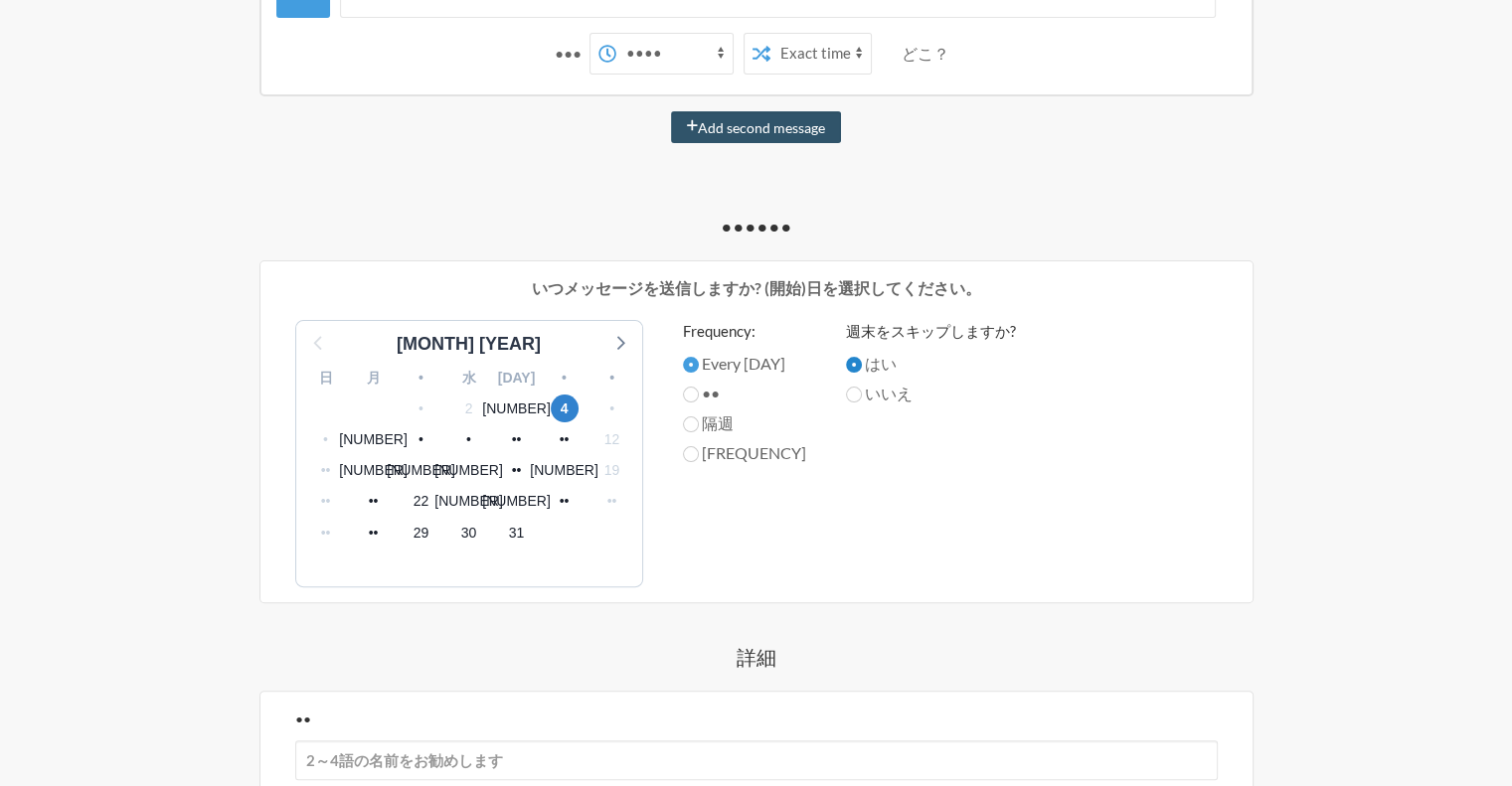 click on "はい" at bounding box center [854, 365] 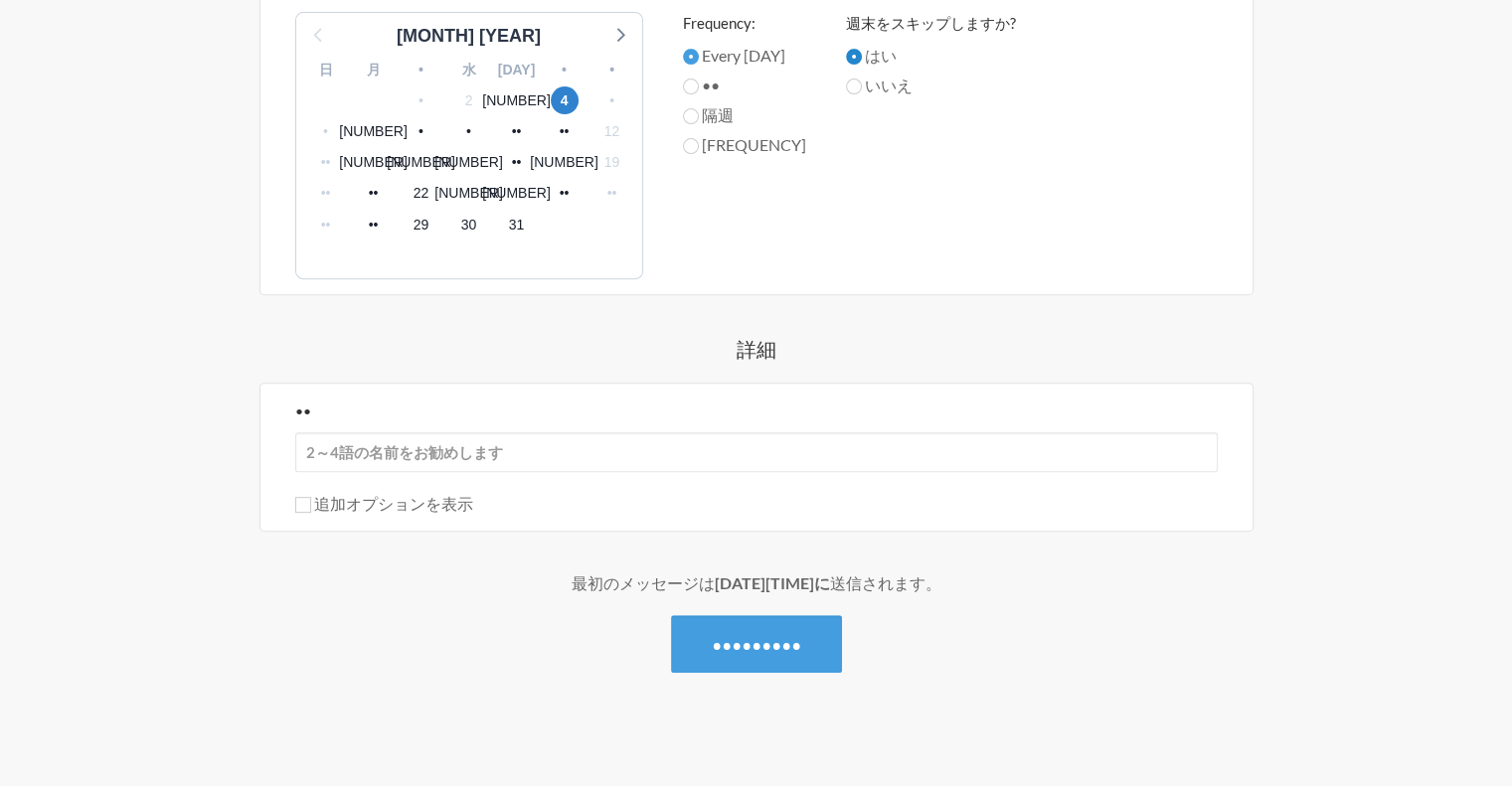scroll, scrollTop: 747, scrollLeft: 0, axis: vertical 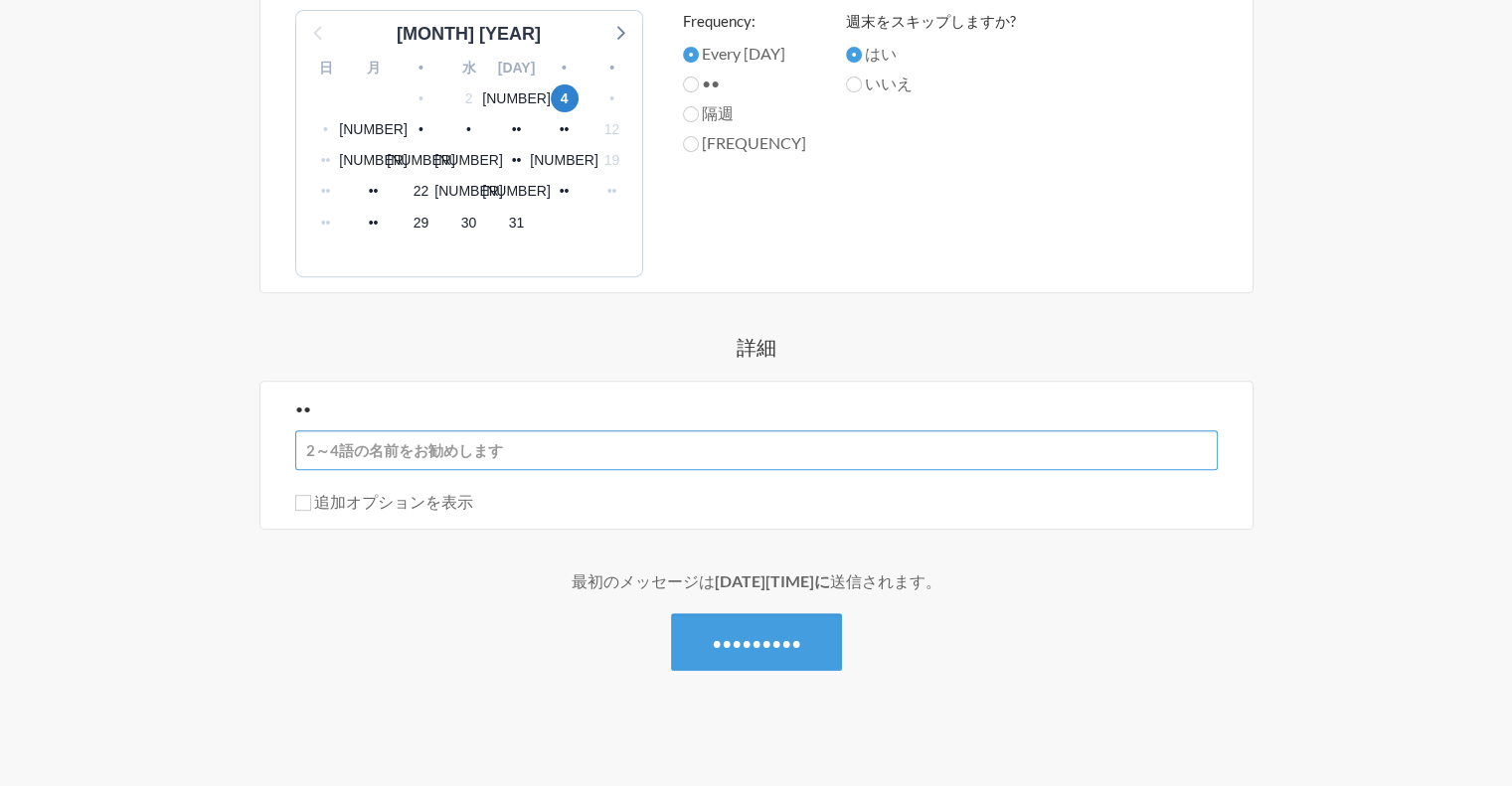 click on "••" at bounding box center [756, 450] 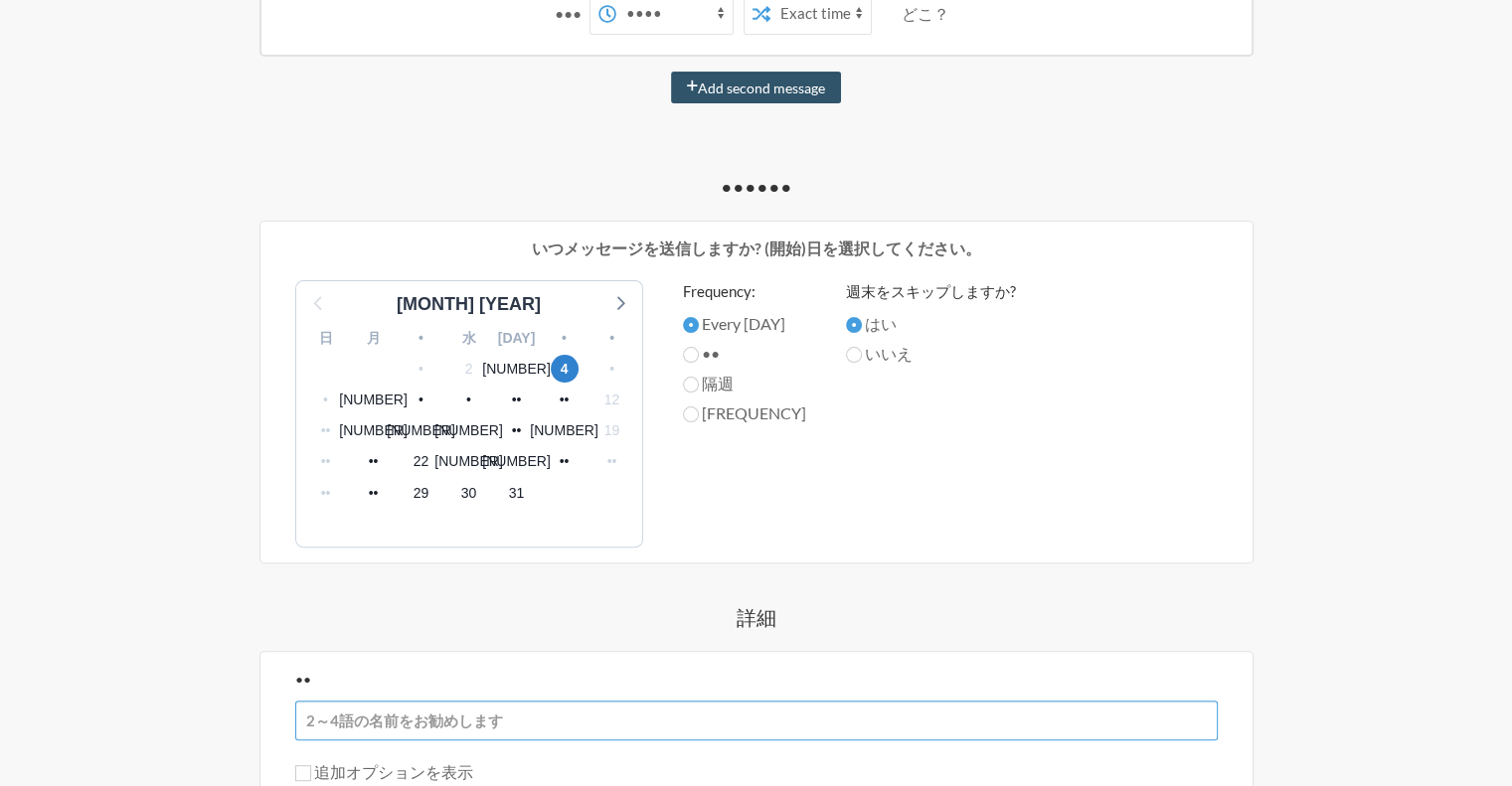 scroll, scrollTop: 350, scrollLeft: 0, axis: vertical 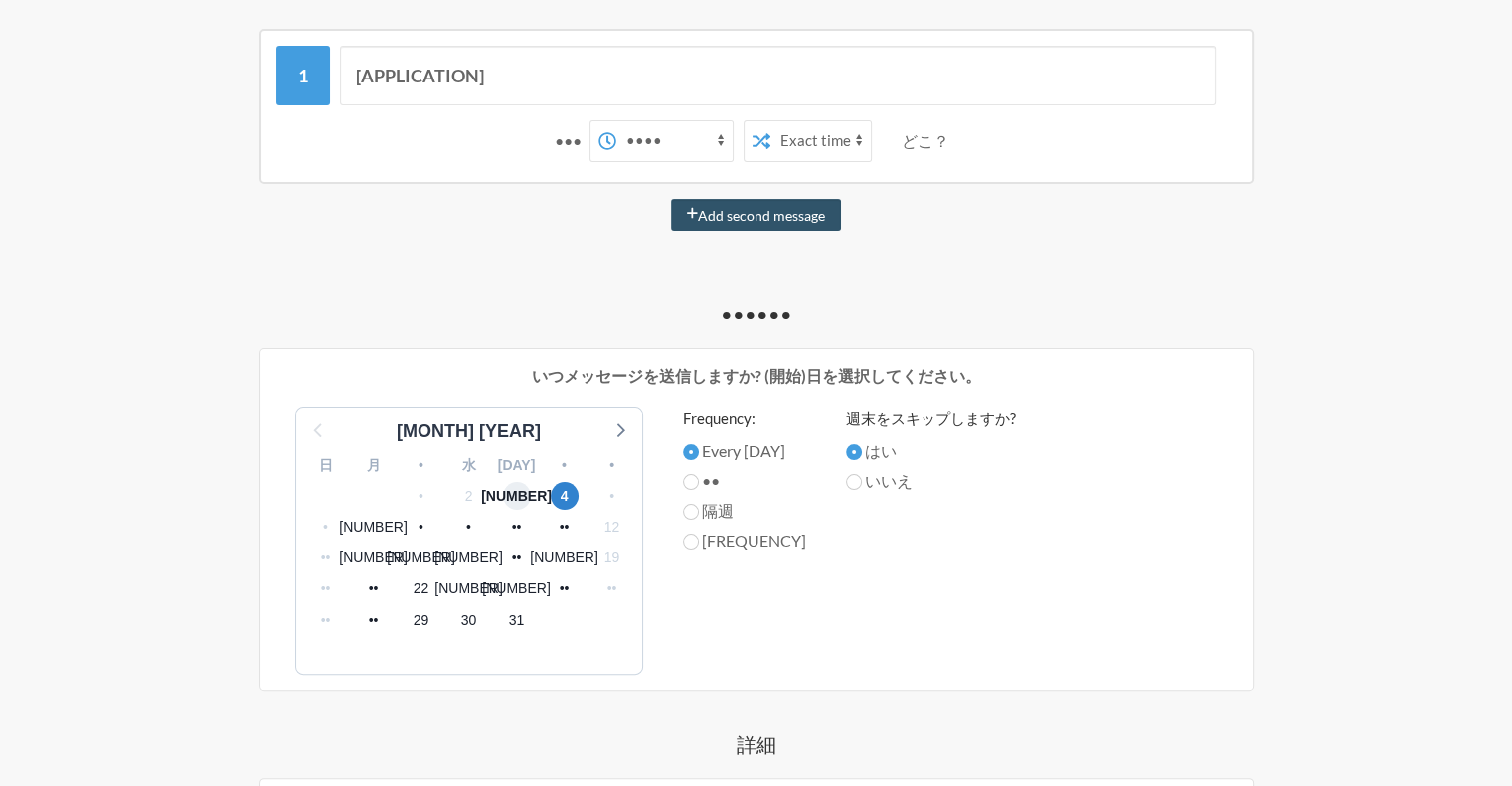 click on "[NUMBER]" at bounding box center (516, 496) 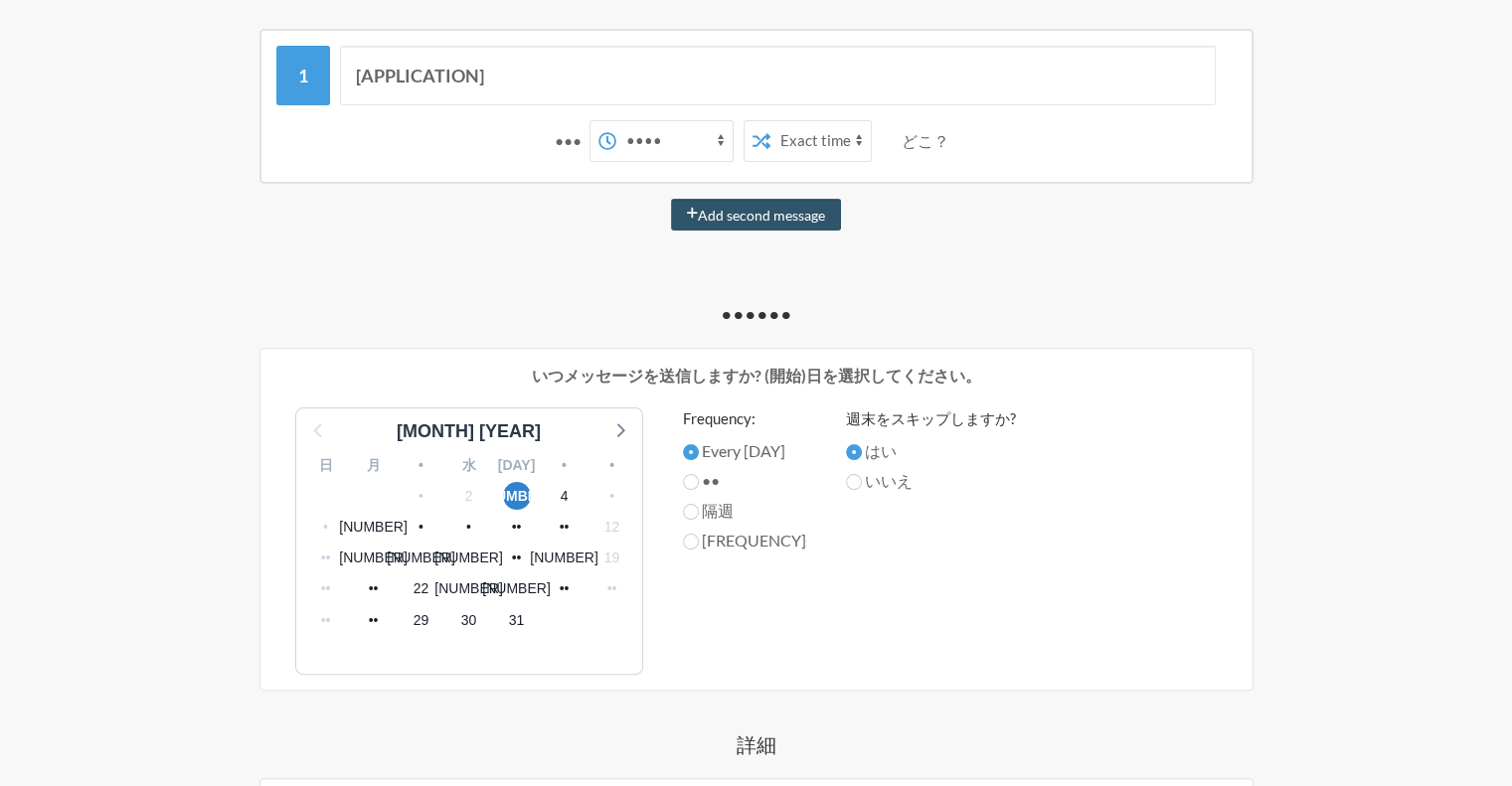 click on "午前0時 午前0時15分 午前0時30分 午前0時45分 午前1時 午前1時15分 午前1時30分 午前1時45分 午前2時 午前2時15分 午前2時30分 午前2時45分 午前3時 午前3時15分 午前3時30分 午前3時45分 午前4時 午前4時15分 午前4時30分 午前4時45分 午前5時 午前5時15分 午前5時30分 午前5時45分 午前6時 午前6時15分 午前6時30分 午前6時45分 午前7時 午前7時15分 午前7時30分 午前7時45分 午前8時 午前8時15分 午前8時30分 午前8時45分 午前9時 午前9時15分 午前9時30分 午前9時45分 午前10時 午前10時15分 午前10時30分 午前10時45分 午前11時 午前11時15分 午前11時30分 午前11時45分 午後12時 午後12時15分 午後12時30分 午後12時45分 午後1時 午後1時15分 午後1時30分 午後1時45分 午後2時 午後2時15分 午後2時30分 午後2時45分 午後3時 午後3時15分 午後3時30分 午後3時45分 午後4時 午後4時15分 午後4時30分 午後4時45分" at bounding box center (674, 141) 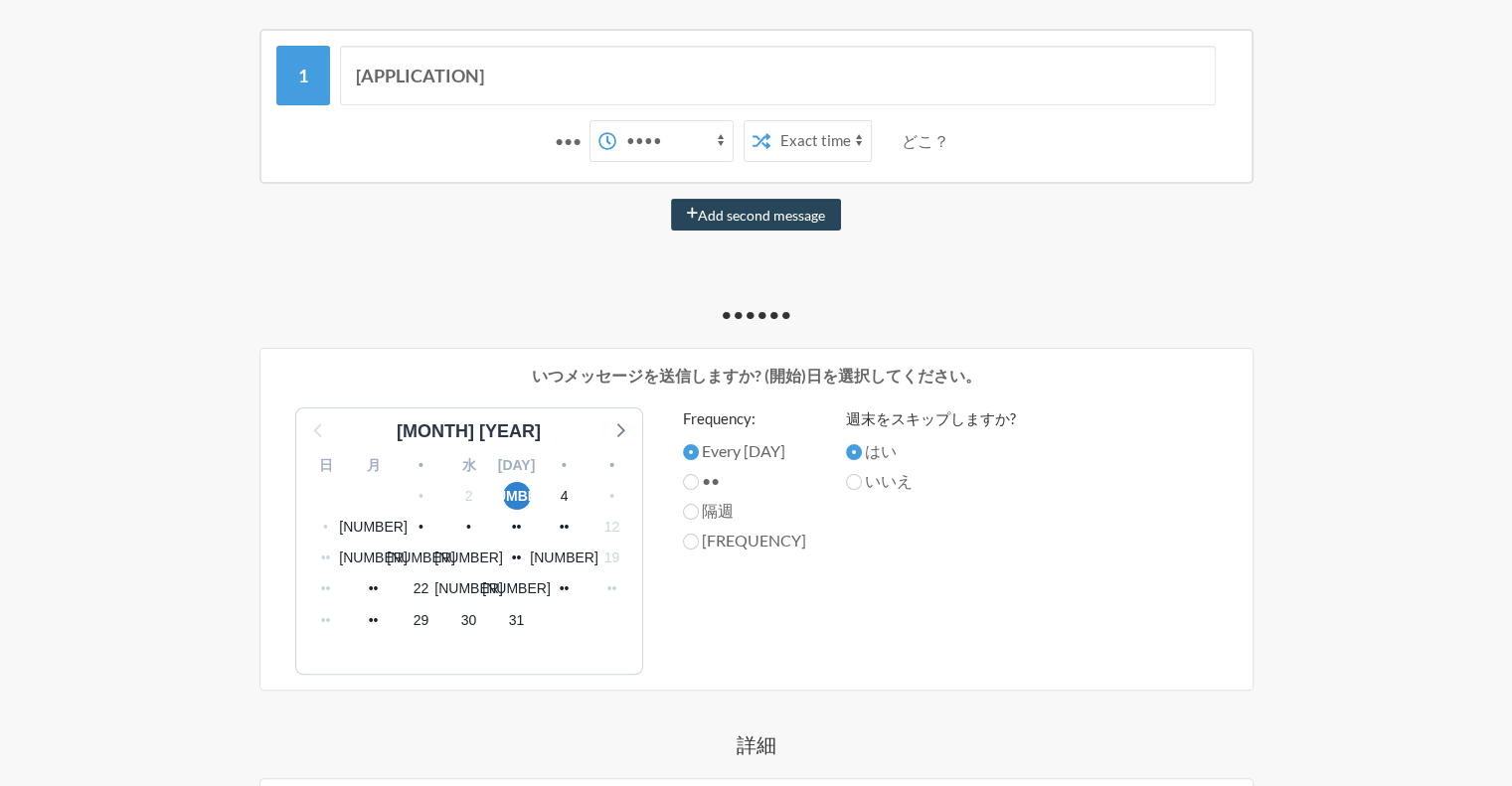click on "Add second message" at bounding box center [761, 215] 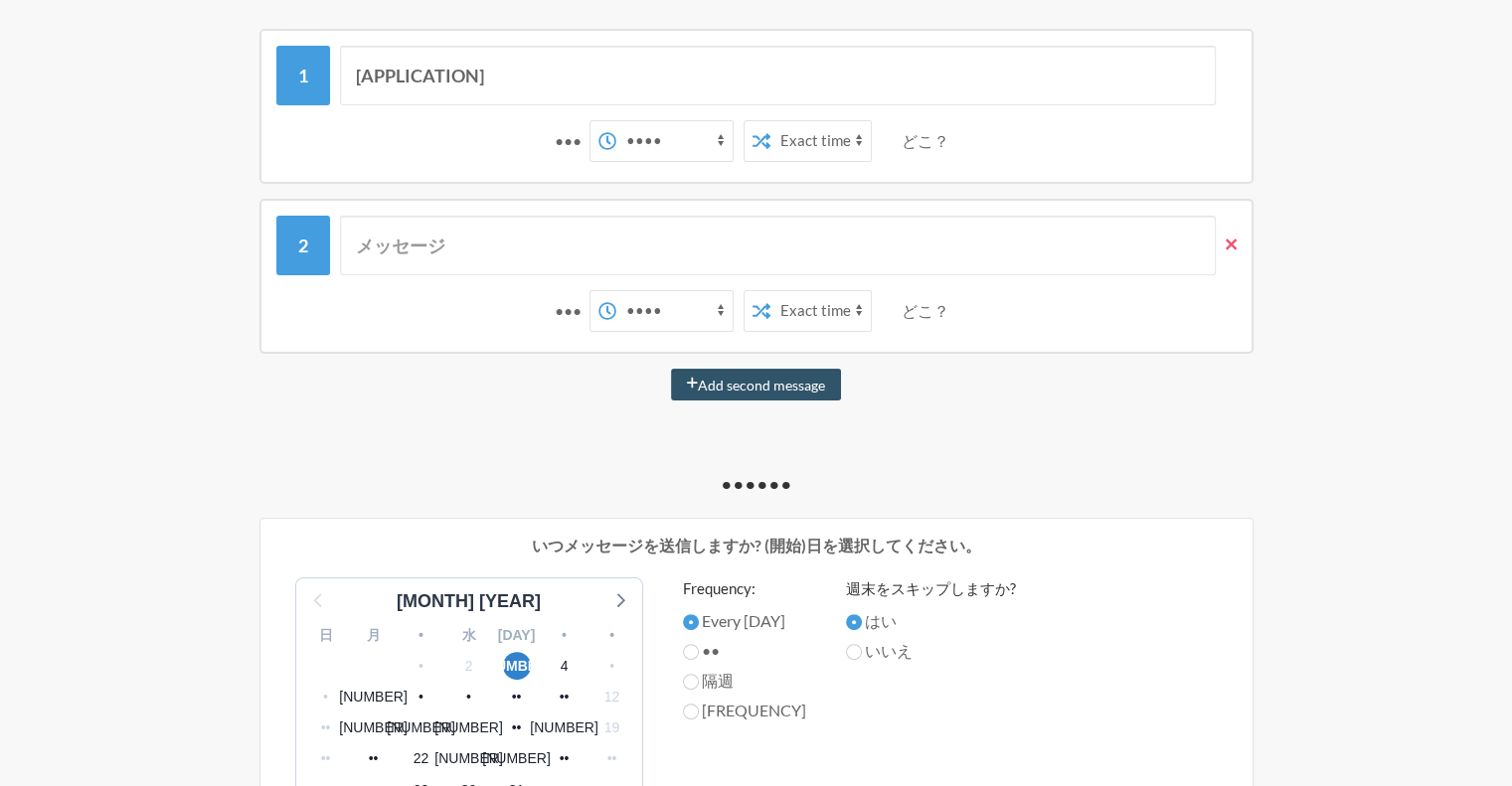 click at bounding box center (1231, 244) 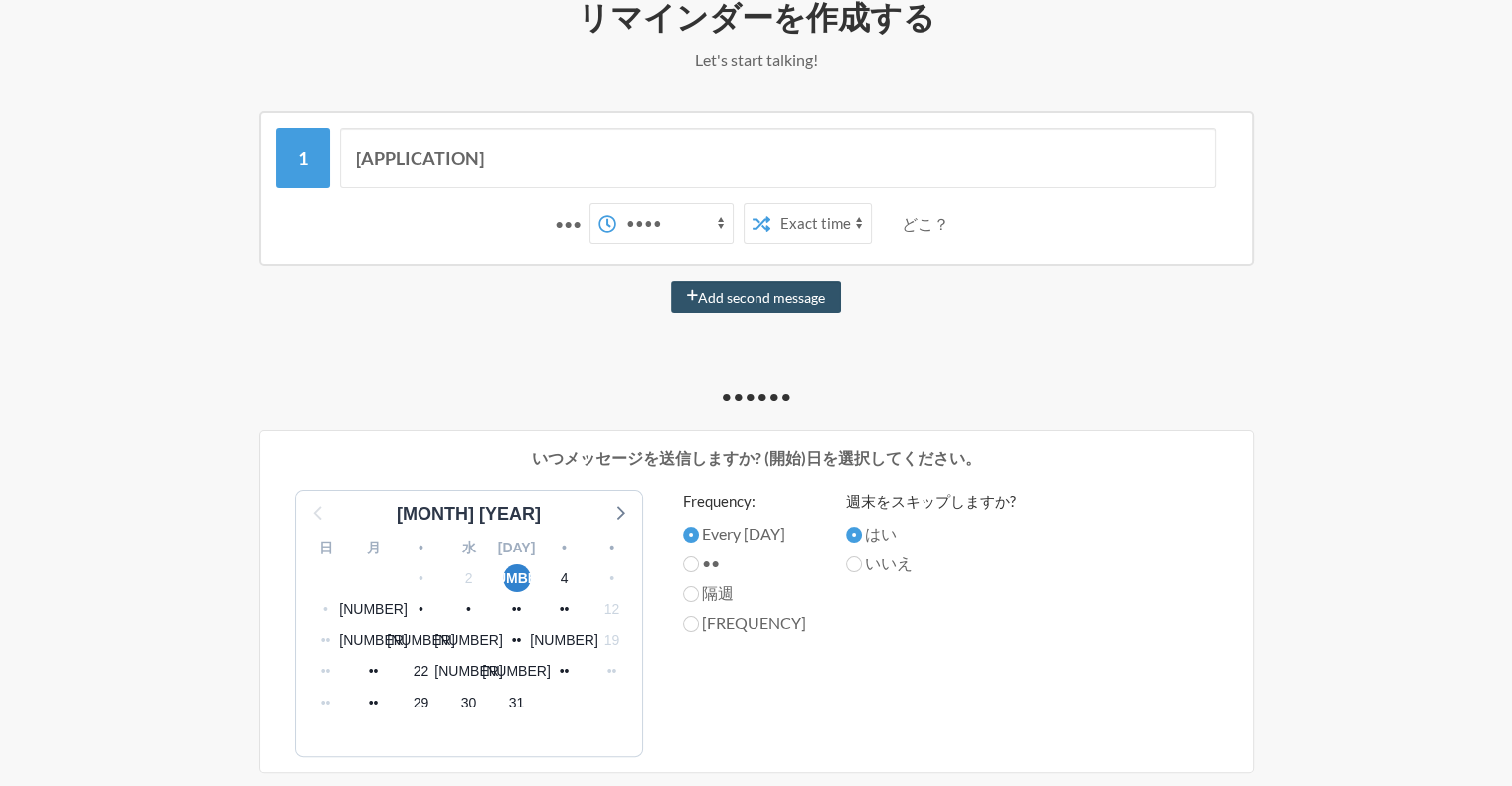 scroll, scrollTop: 151, scrollLeft: 0, axis: vertical 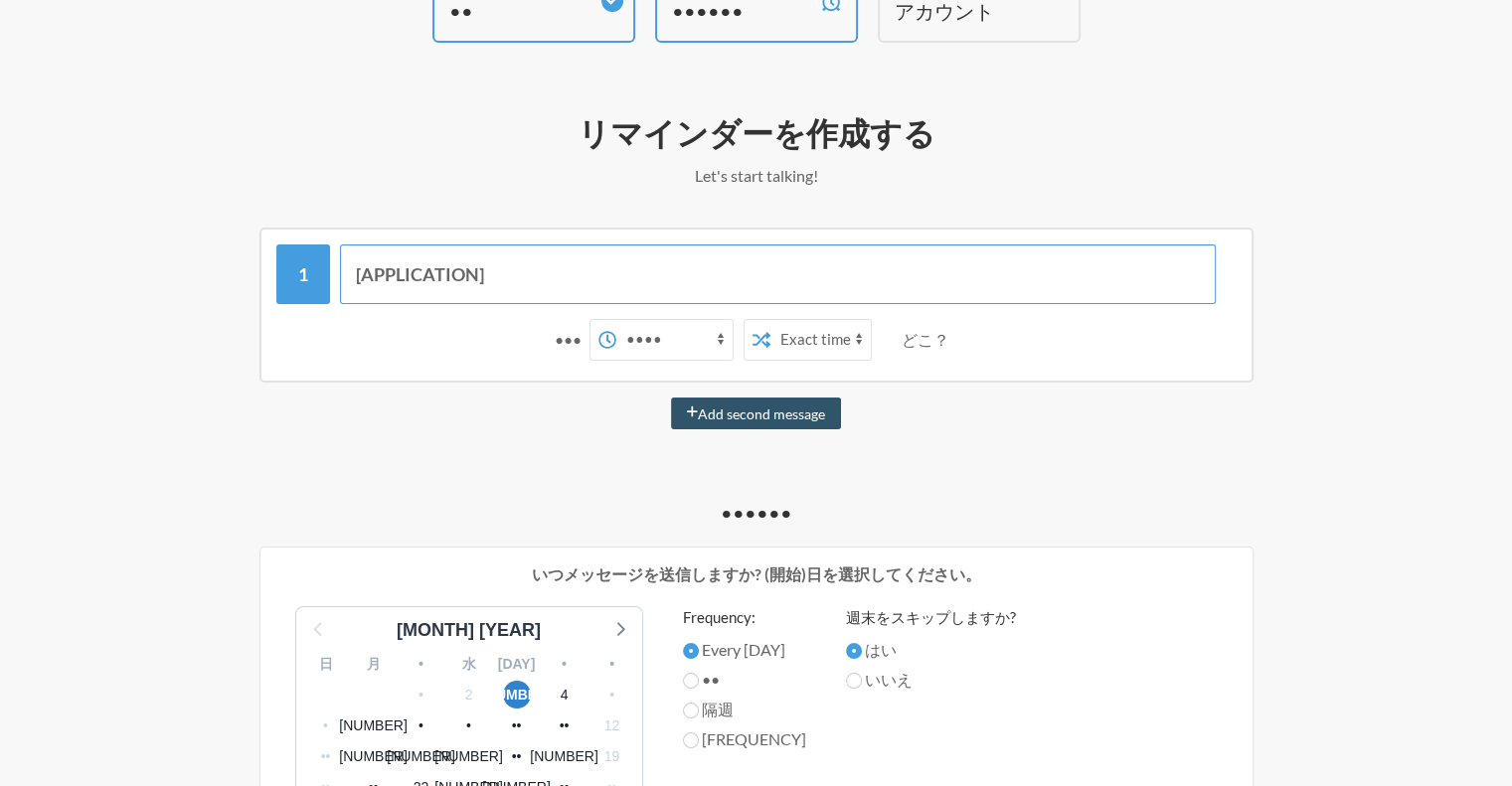 click on "[APPLICATION]" at bounding box center [777, 274] 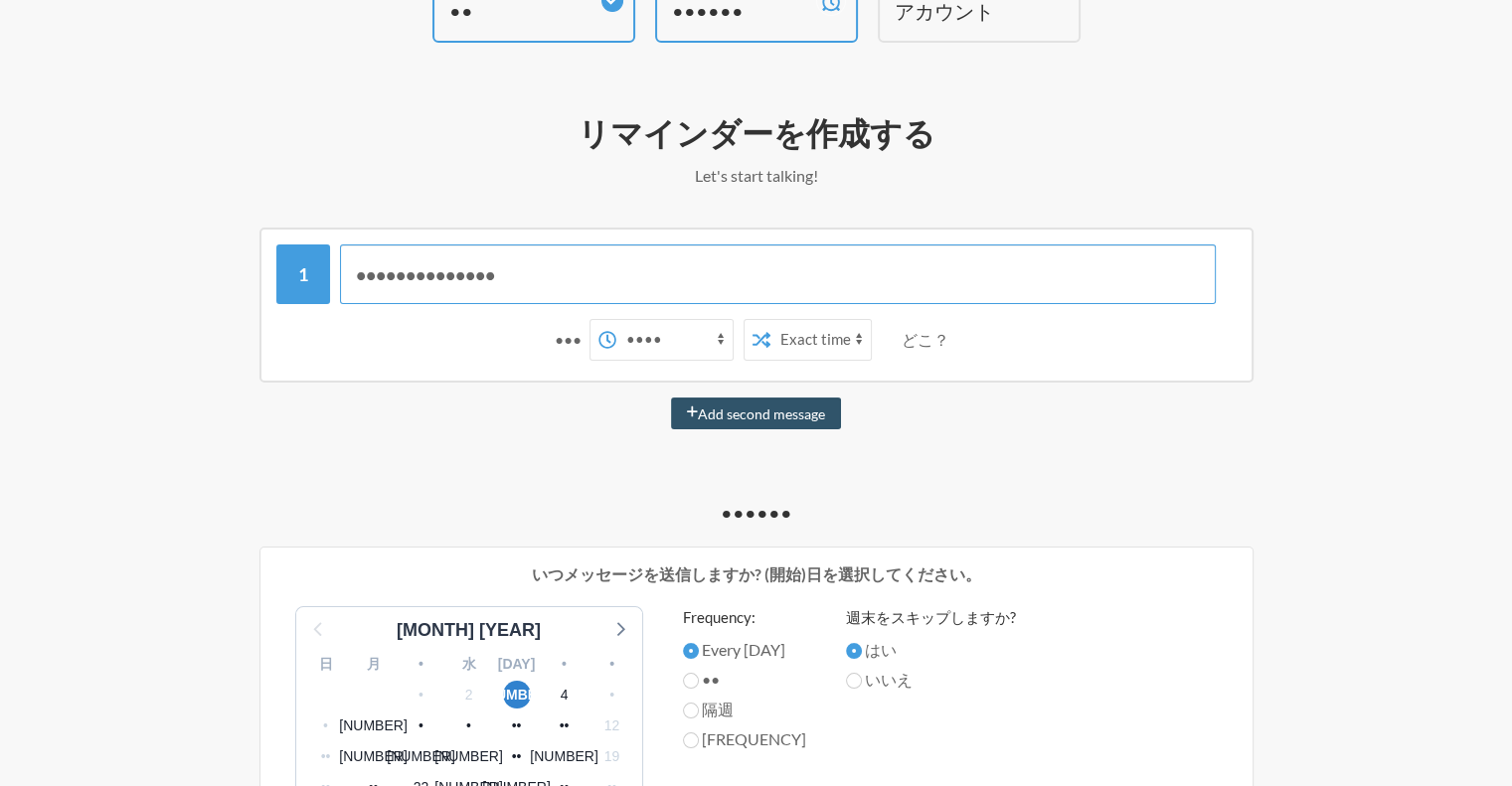 type on "••••••••••••••" 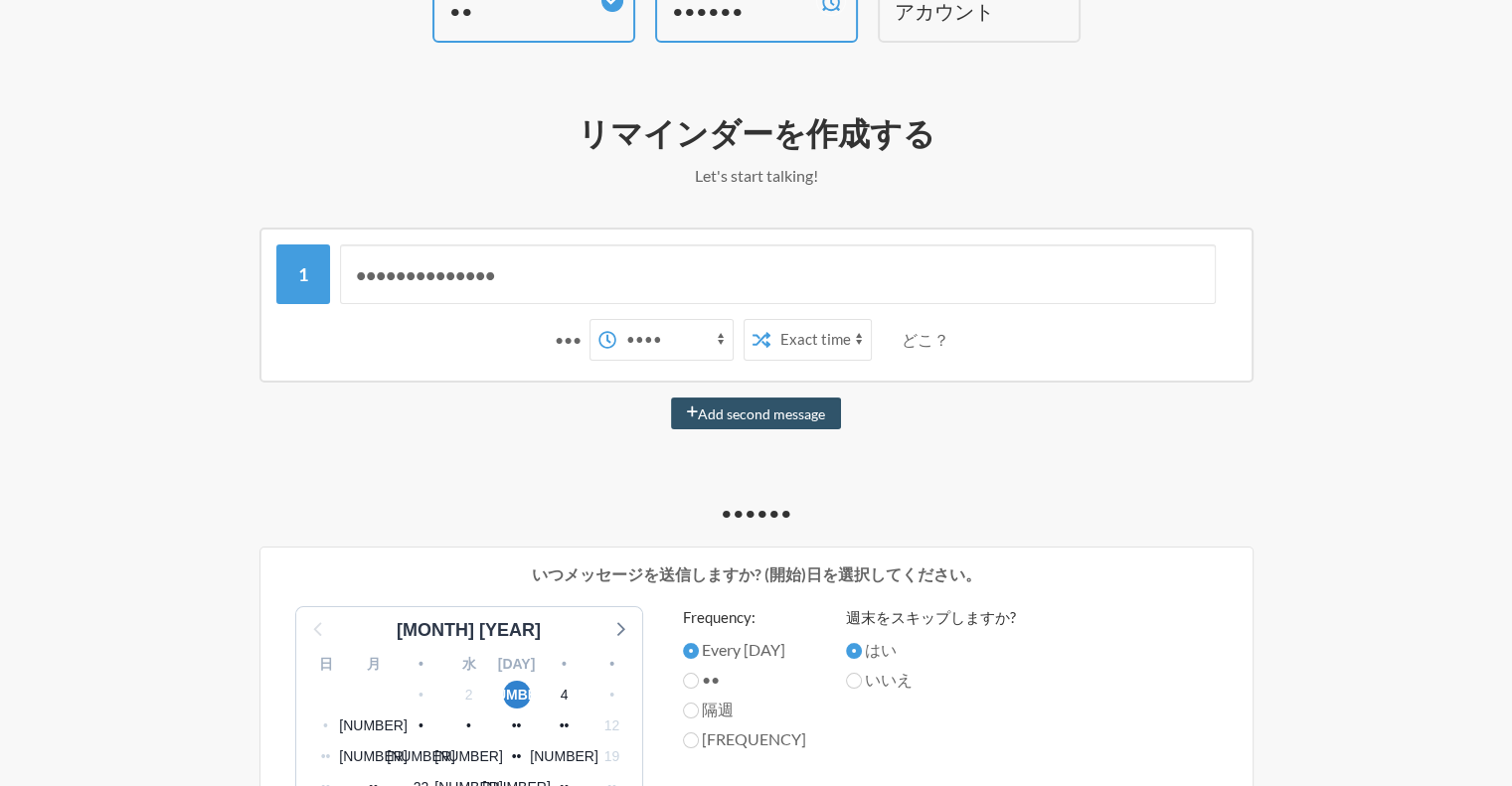 click on "⏰[APPLICATION]     [QUESTION]     [TIME_OPTIONS]  [FREQUENCY]" at bounding box center (756, 747) 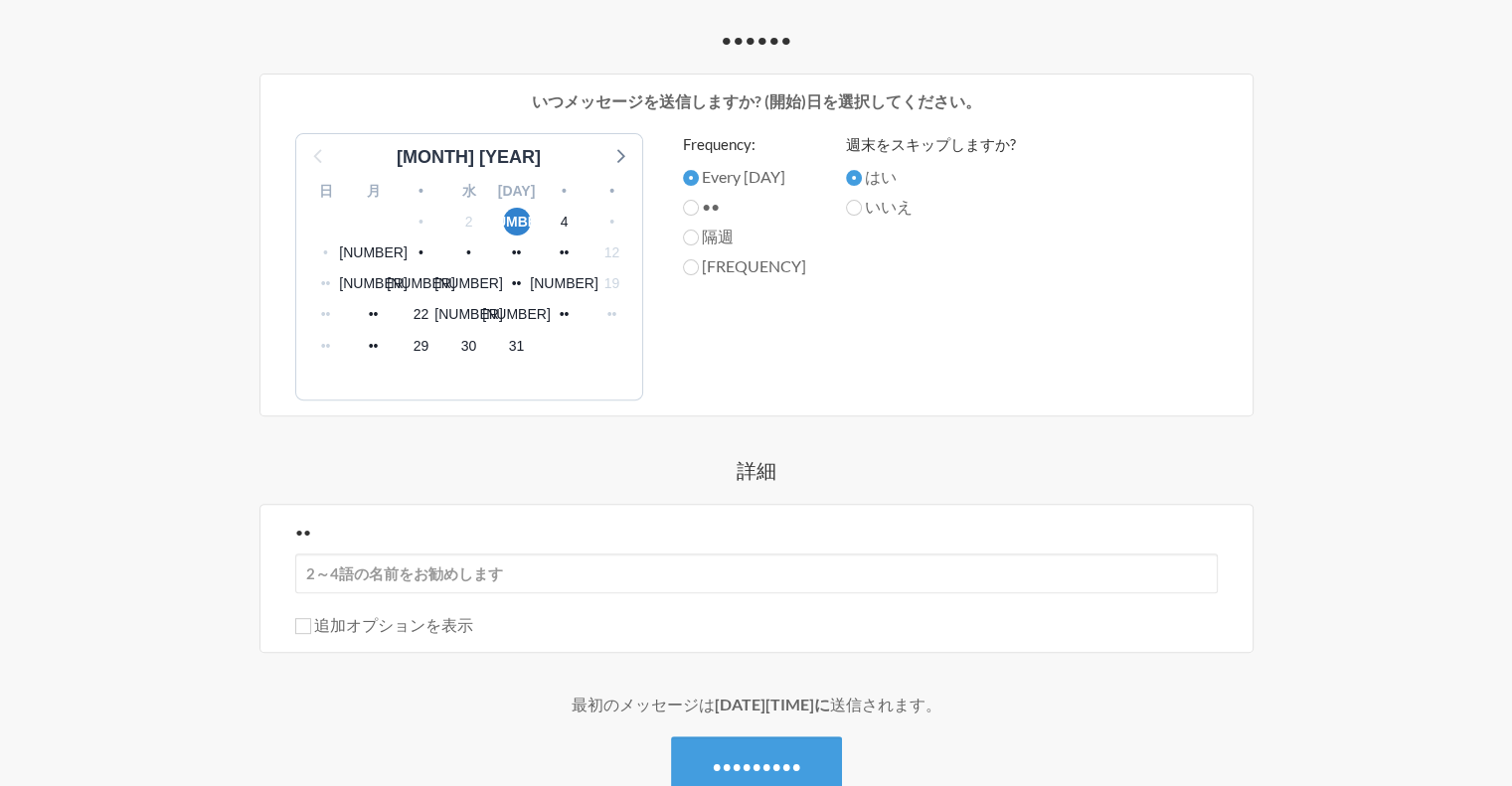 scroll, scrollTop: 747, scrollLeft: 0, axis: vertical 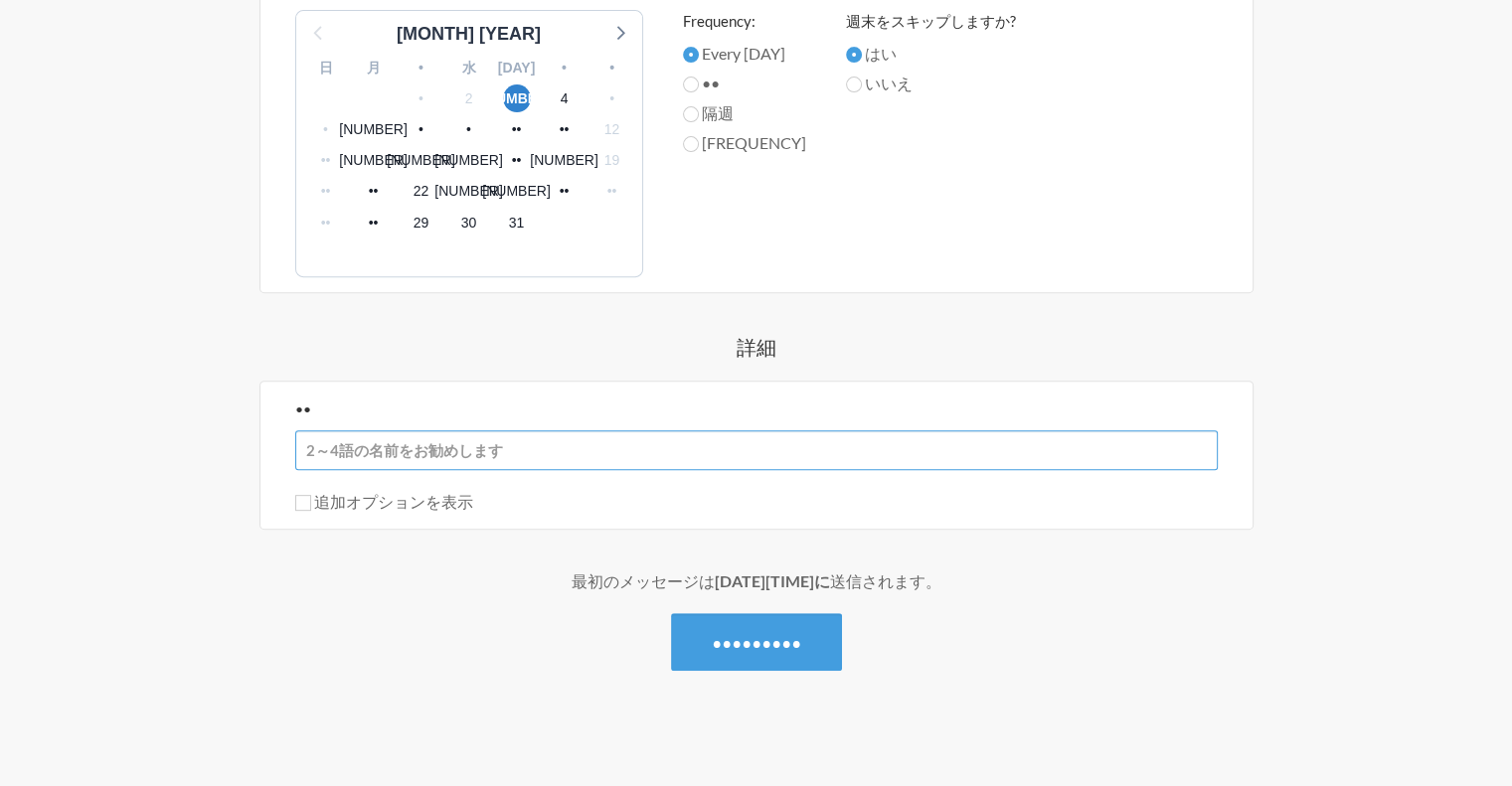 click on "••" at bounding box center (756, 450) 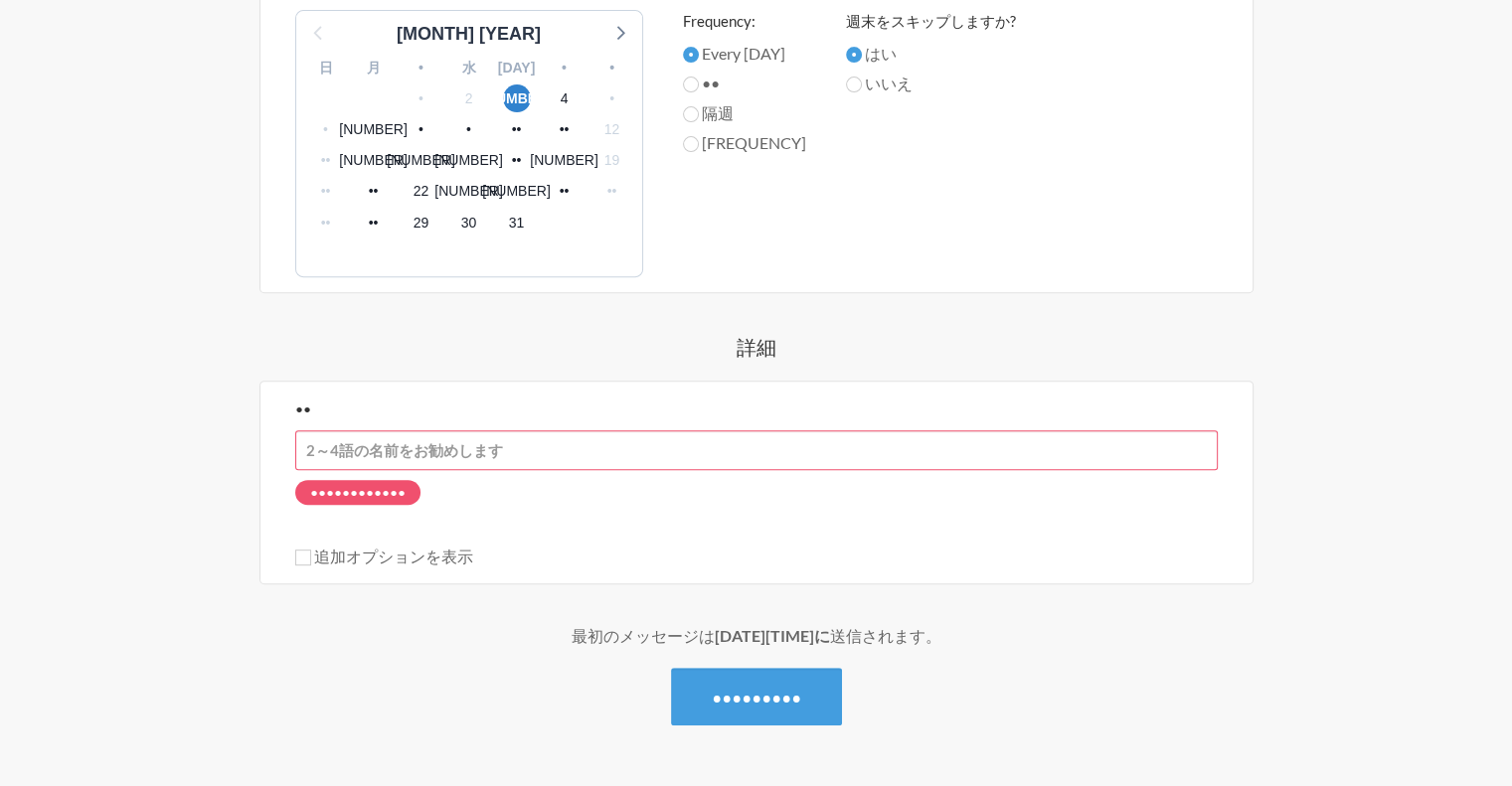 click on "•••••••••••   •••••••••               ••••••••••••••••••••••••••••••••••••••••••••••••••••••••••••••••••••   ••••••••••••••••••••••••••   •••••••••••••••••••     •••••     ••••••••••••••     •••     •••• ••••••• ••••••• ••••••• •••• ••••••• ••••••• ••••••• •••• ••••••• ••••••• ••••••• •••• ••••••• ••••••• ••••••• •••• ••••••• ••••••• ••••••• •••• ••••••• ••••••• ••••••• •••• ••••••• ••••••• ••••••• •••• ••••••• ••••••• ••••••• •••• ••••••• •••••••" at bounding box center (756, 155) 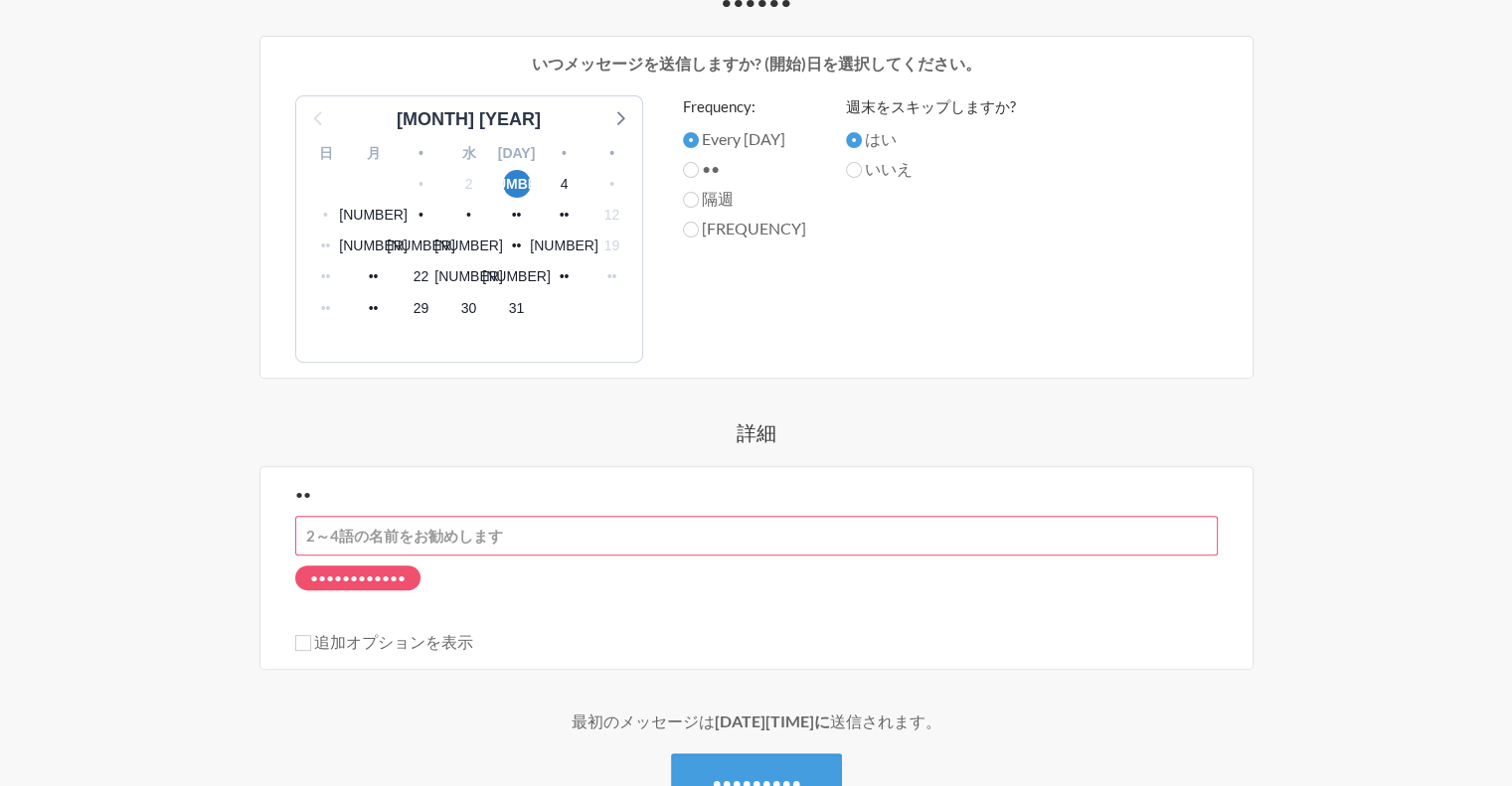 scroll, scrollTop: 805, scrollLeft: 0, axis: vertical 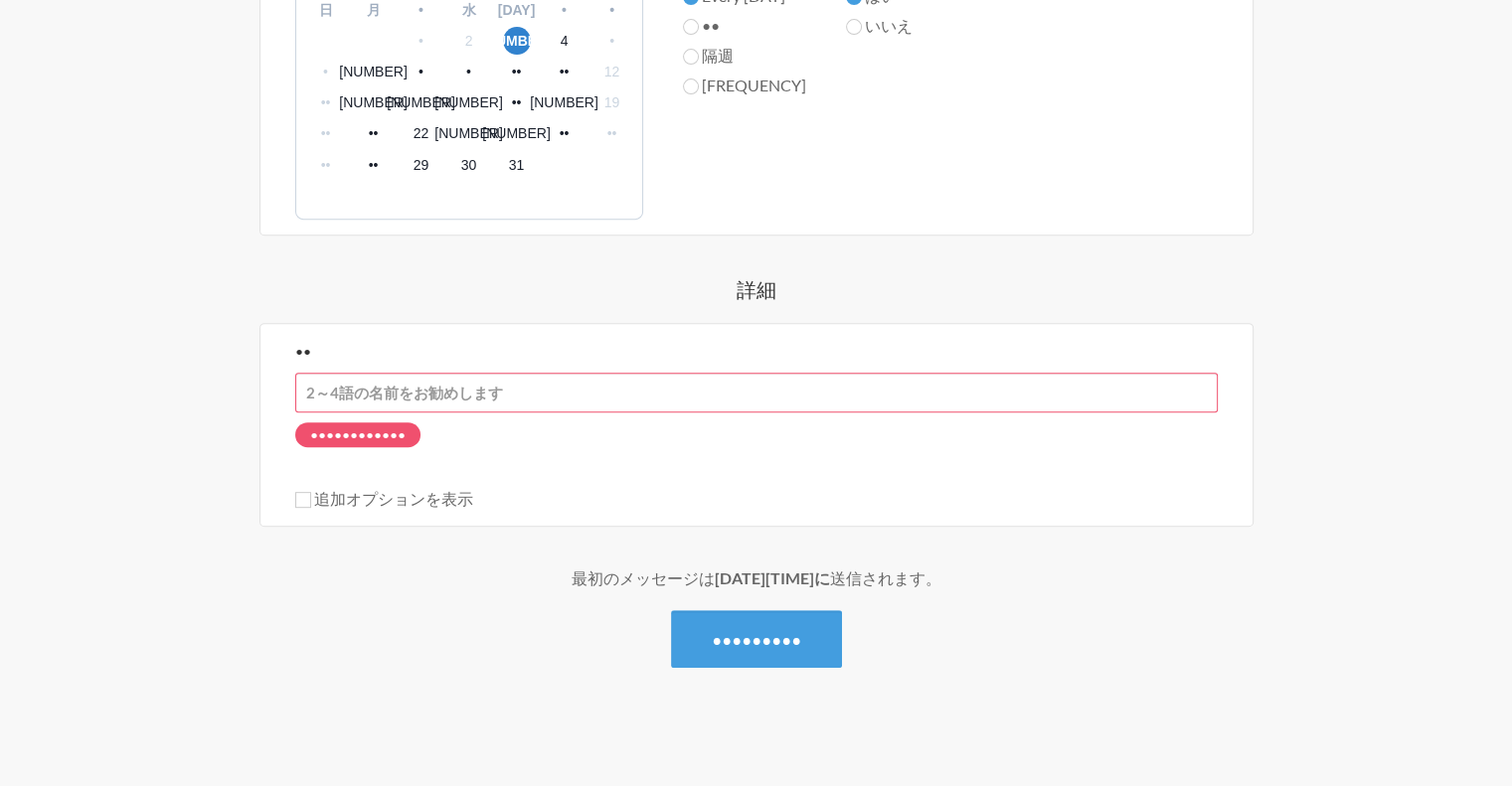 click on "••" at bounding box center [756, 393] 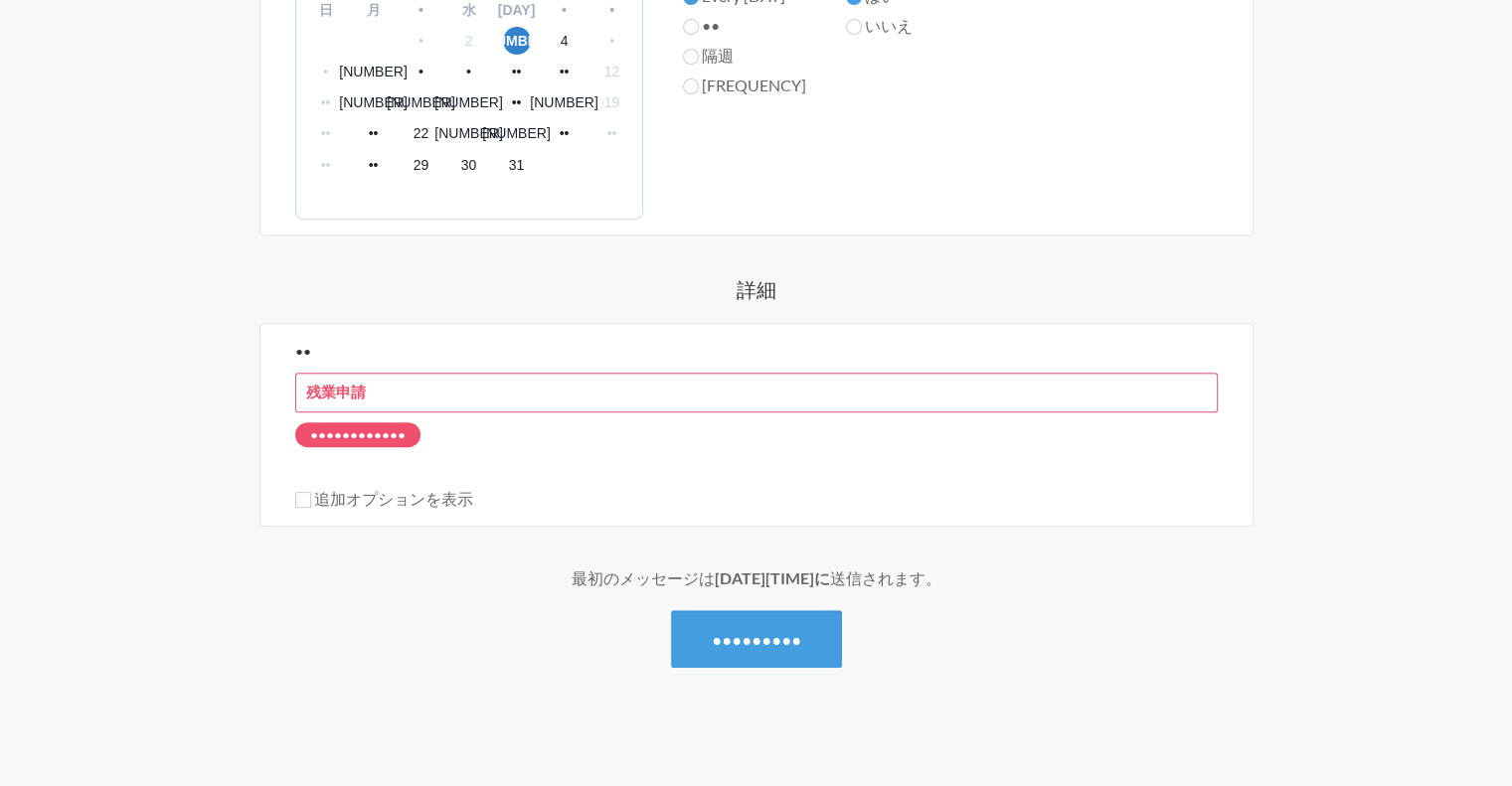 scroll, scrollTop: 747, scrollLeft: 0, axis: vertical 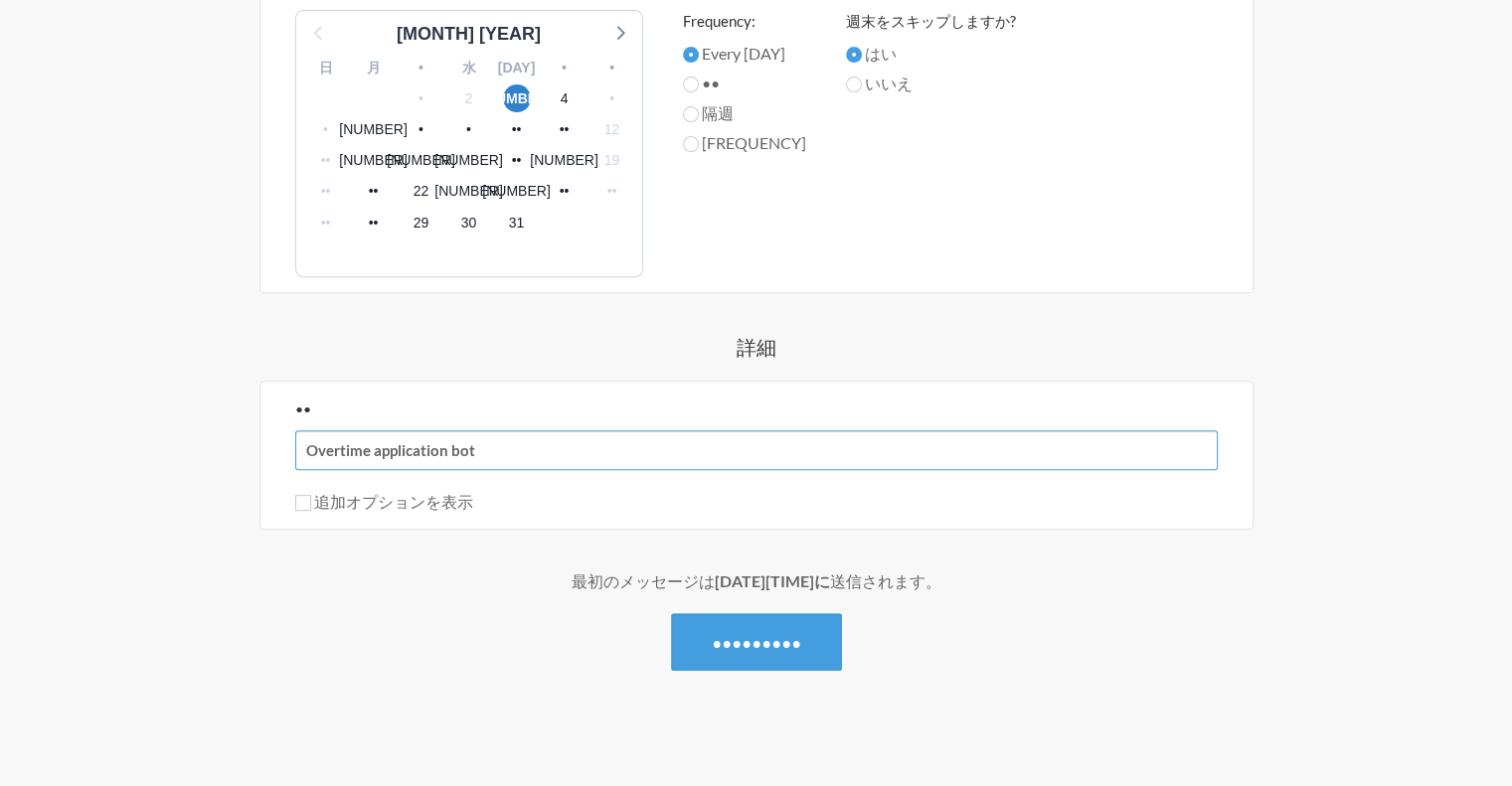 type on "Overtime application bot" 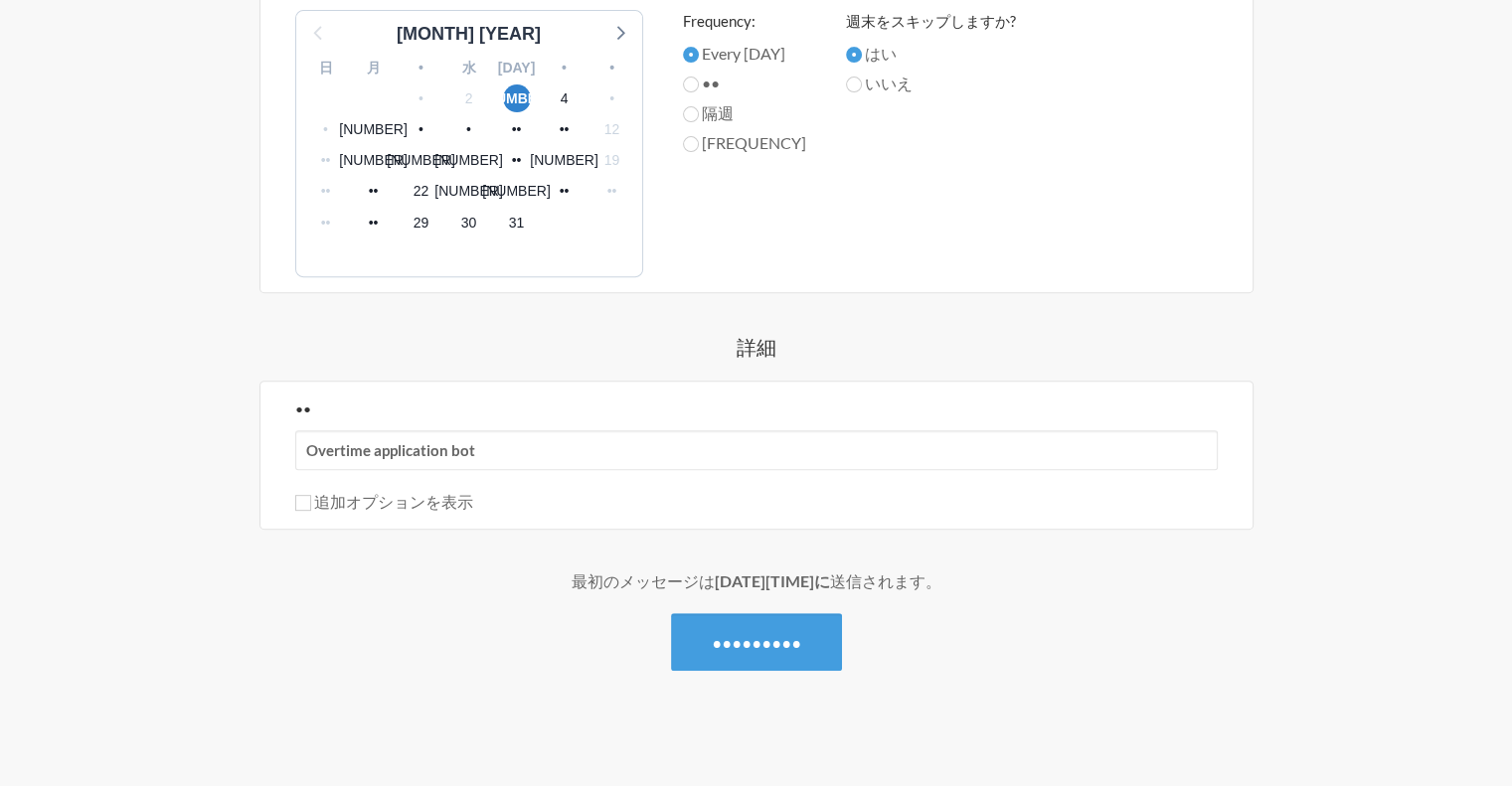 click on "追加オプションを表示" at bounding box center [394, 501] 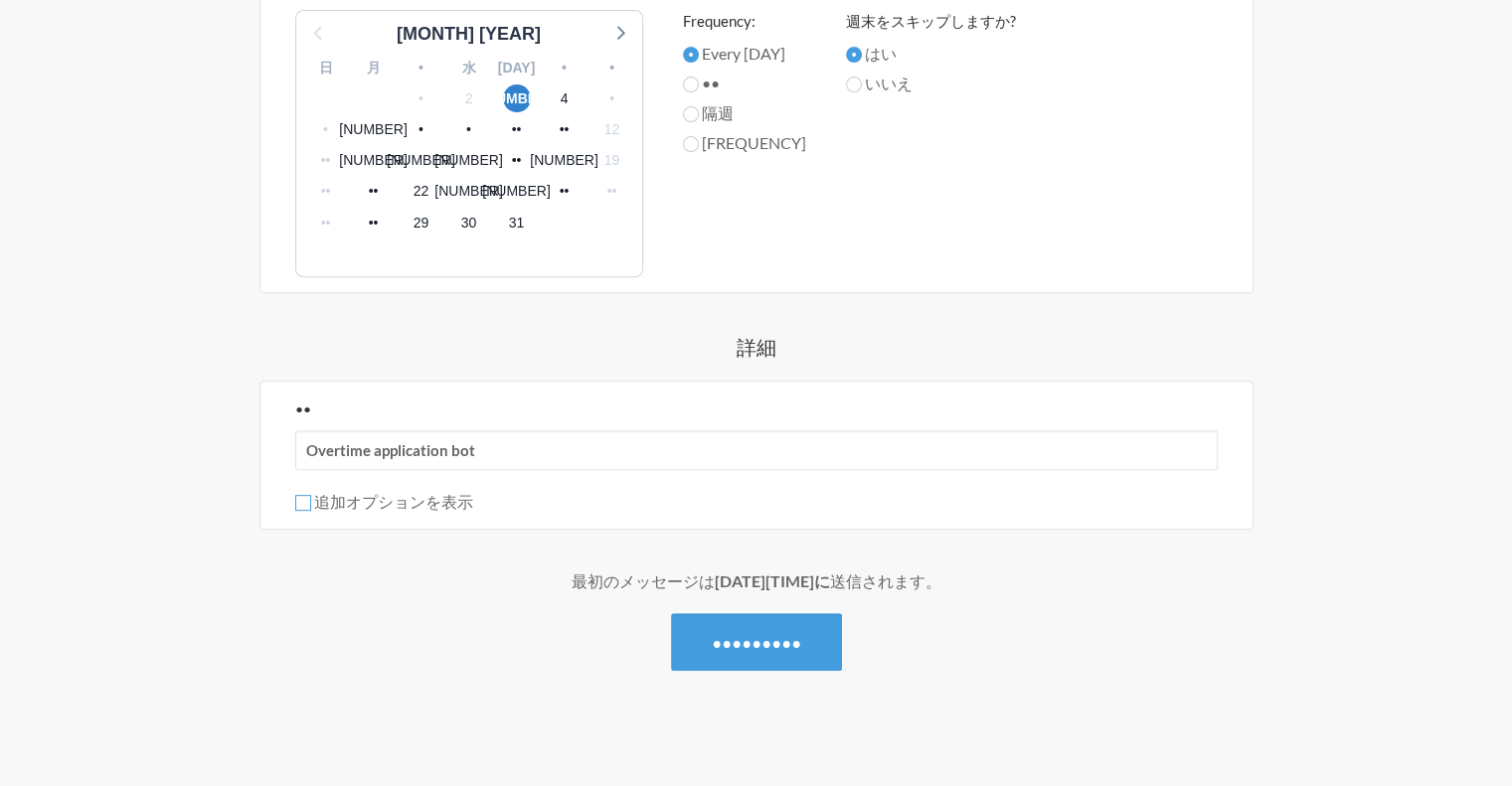 click on "追加オプションを表示" at bounding box center (303, 503) 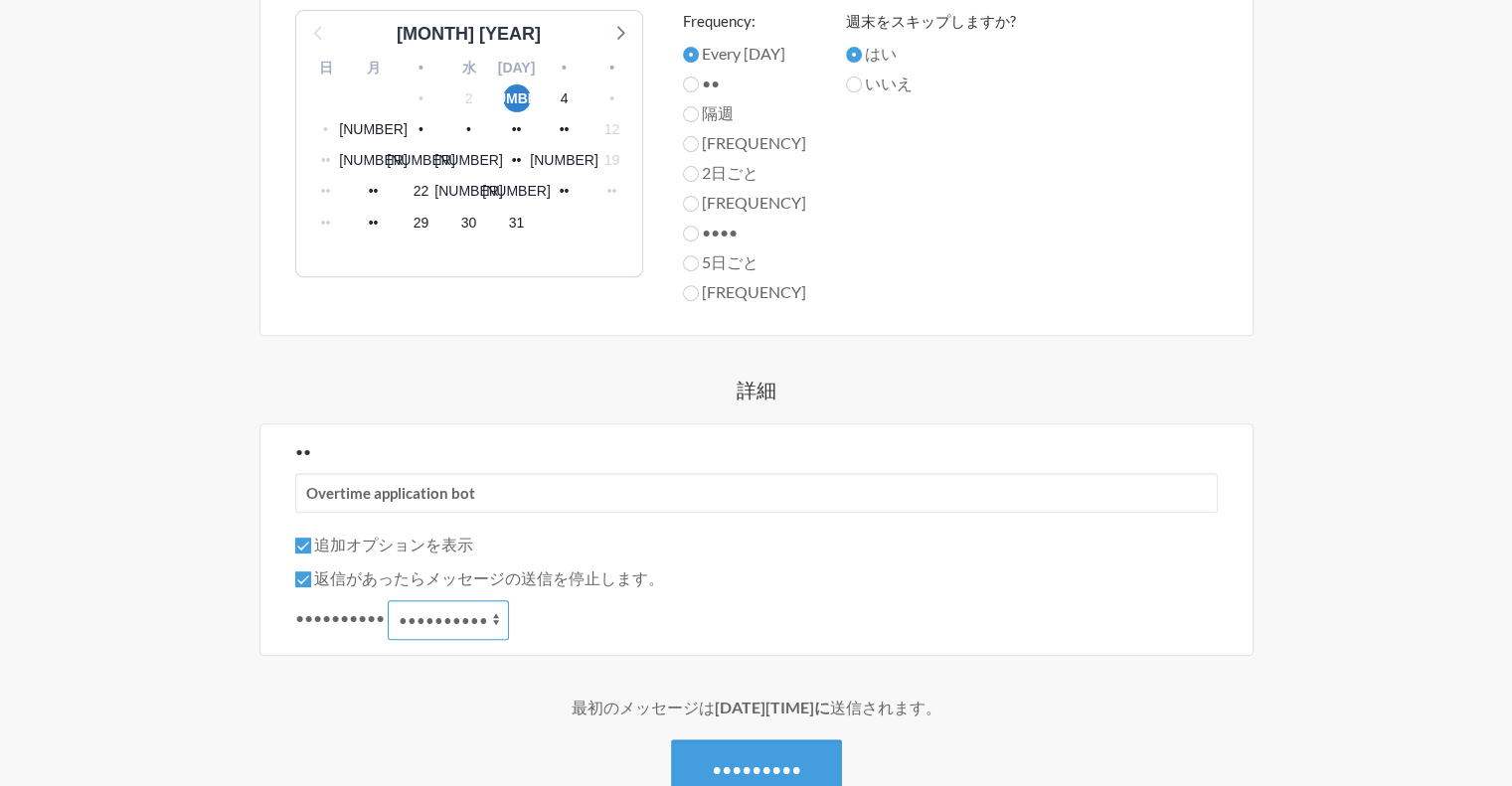 click on "自動的に再起動します   返信される" at bounding box center (448, 620) 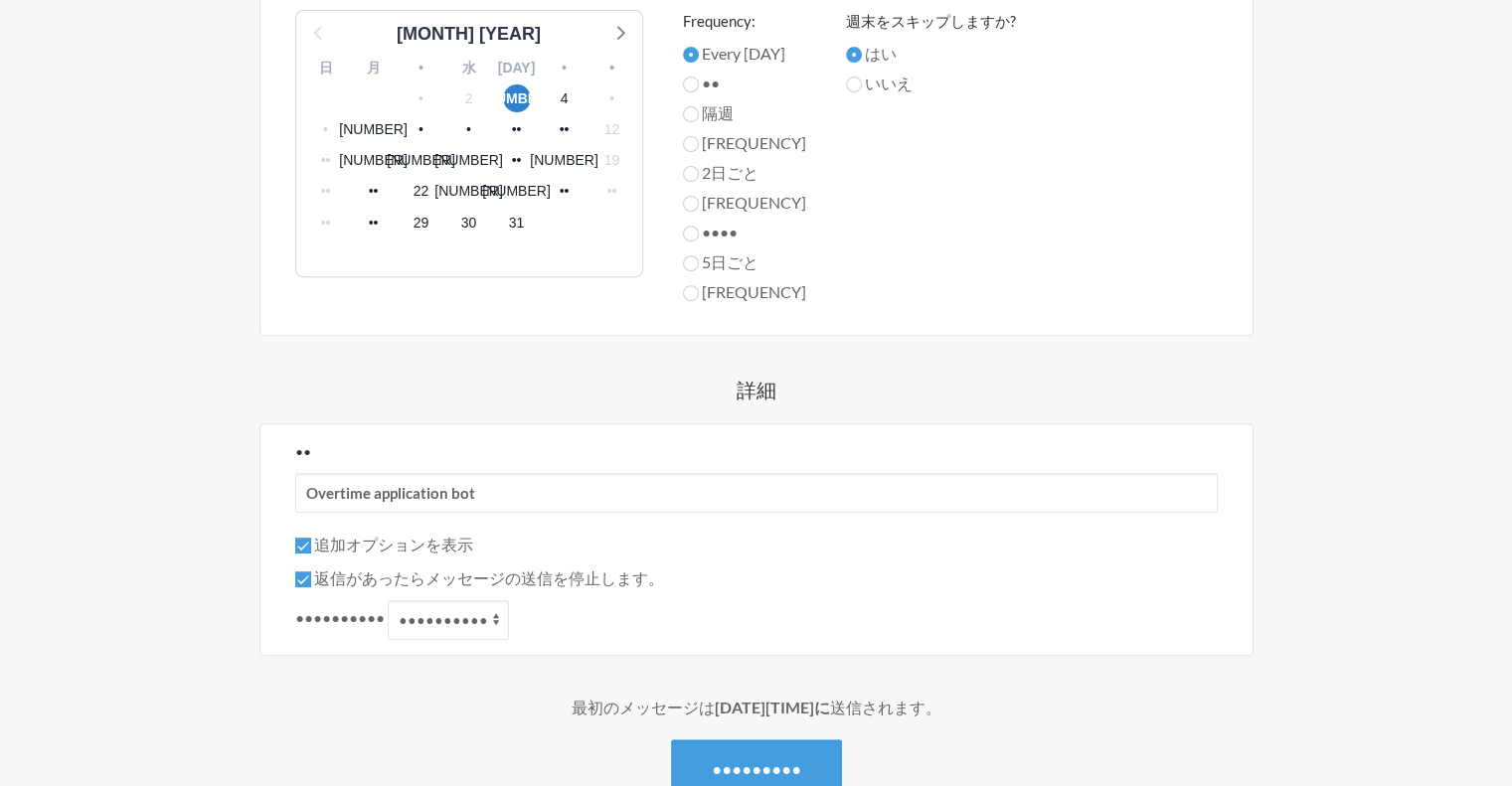 click on "•••••••••••   •••••••••               ••••••••••••••••••••••••••••••••••••••••••••••••••••••••••••••••••••   ••••••••••••••••••••••••••   •••••••••••••••••••     •••••     ••••••••••••••     •••     •••• ••••••• ••••••• ••••••• •••• ••••••• ••••••• ••••••• •••• ••••••• ••••••• ••••••• •••• ••••••• ••••••• ••••••• •••• ••••••• ••••••• ••••••• •••• ••••••• ••••••• ••••••• •••• ••••••• ••••••• ••••••• •••• ••••••• ••••••• ••••••• •••• ••••••• •••••••" at bounding box center (756, 191) 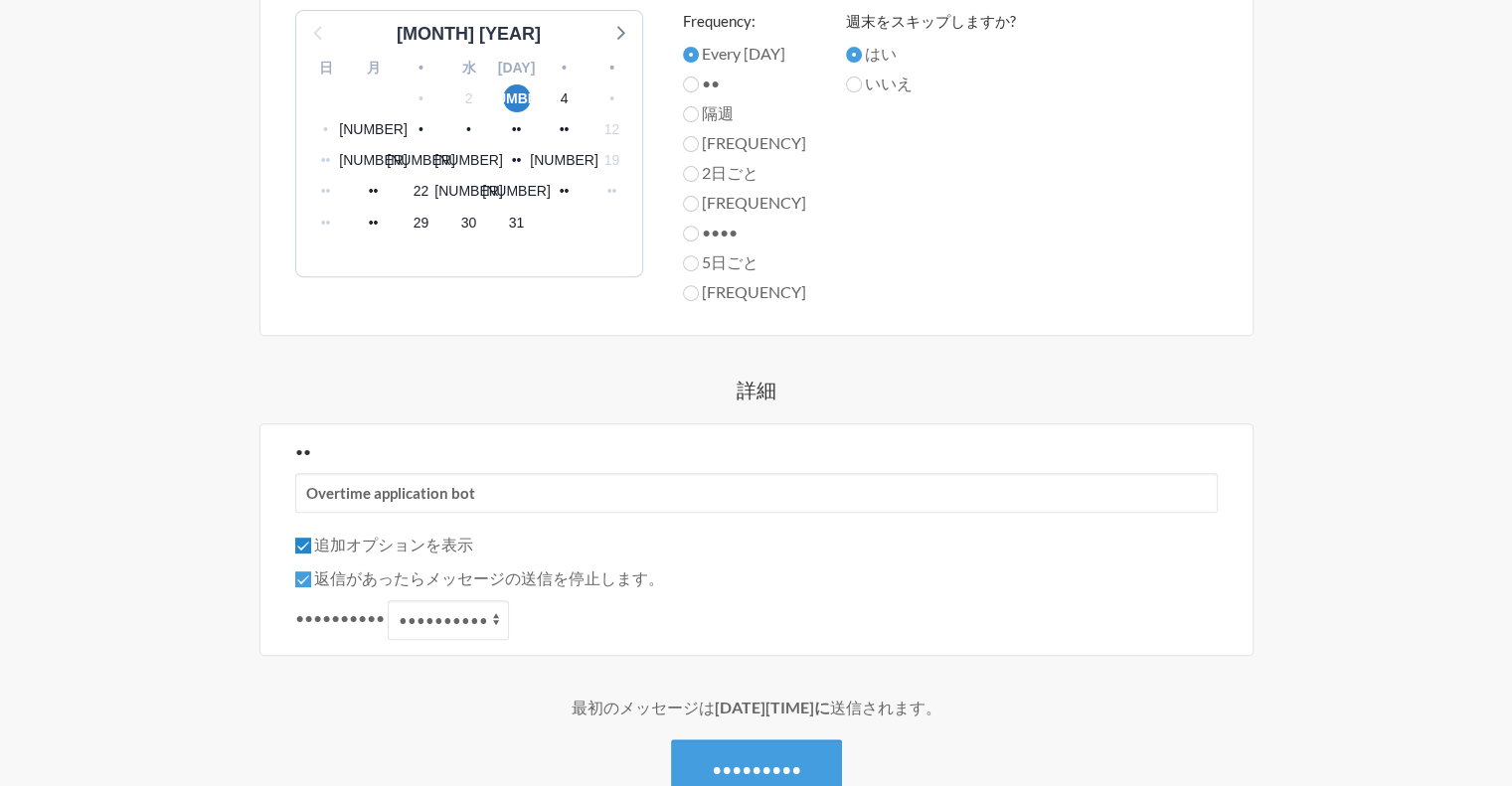 click on "追加オプションを表示" at bounding box center [303, 546] 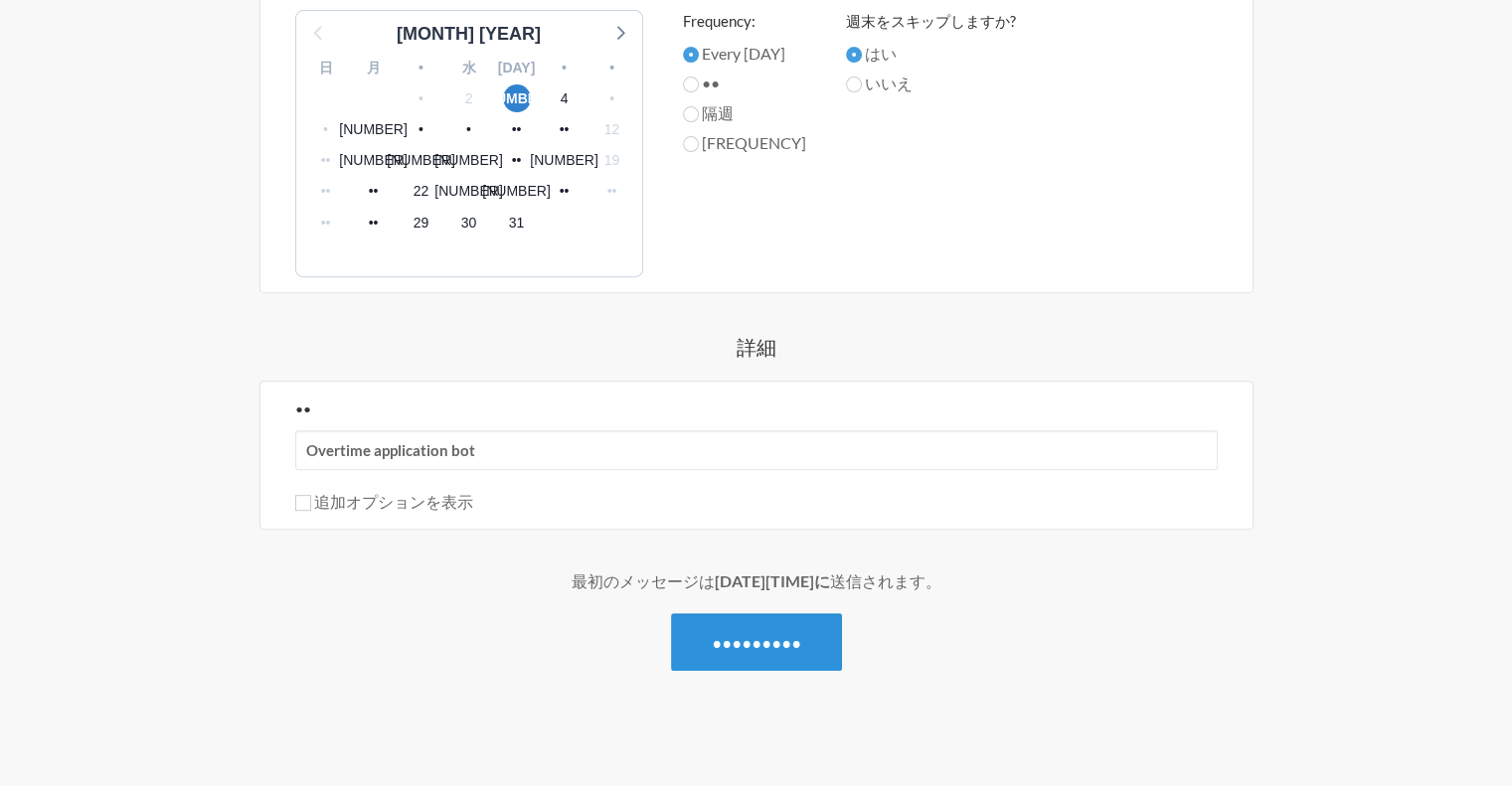 click on "•••••••••" at bounding box center [756, 643] 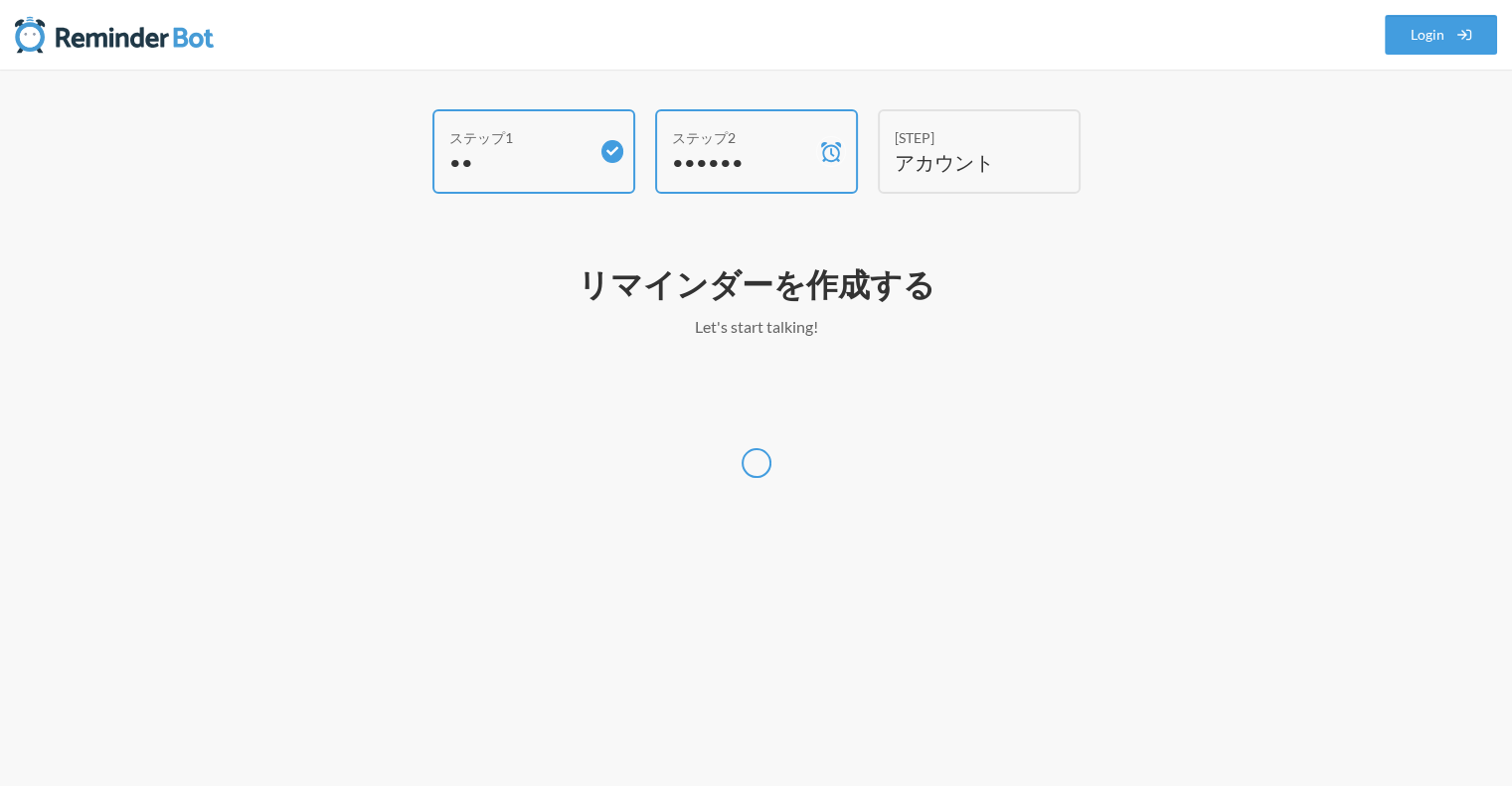 scroll, scrollTop: 0, scrollLeft: 0, axis: both 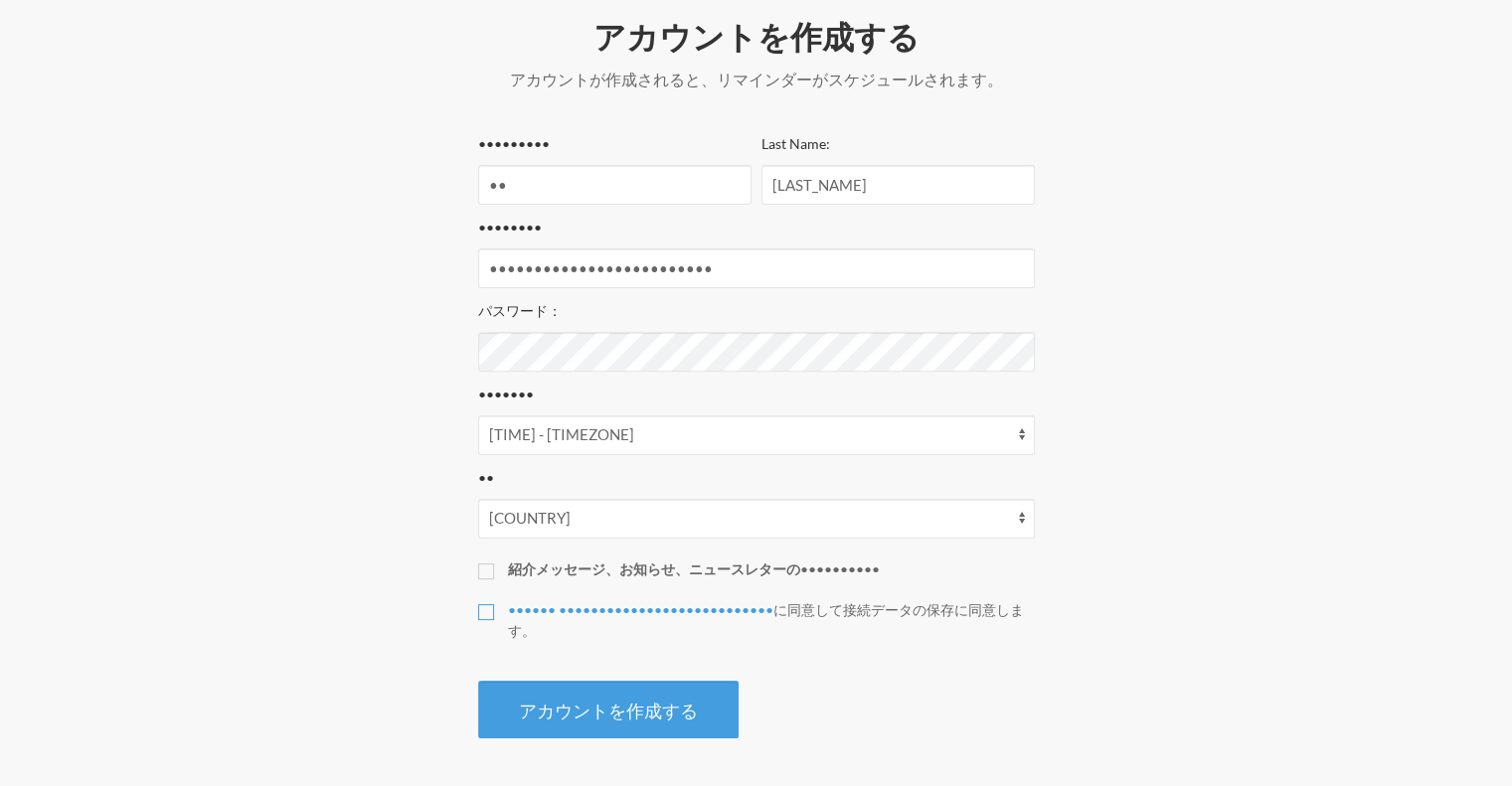 click on "リマインダー ボットがメッセージを送信できるようにするには、利用規約
に同意して接続データの保存に同意します 。" at bounding box center [486, 612] 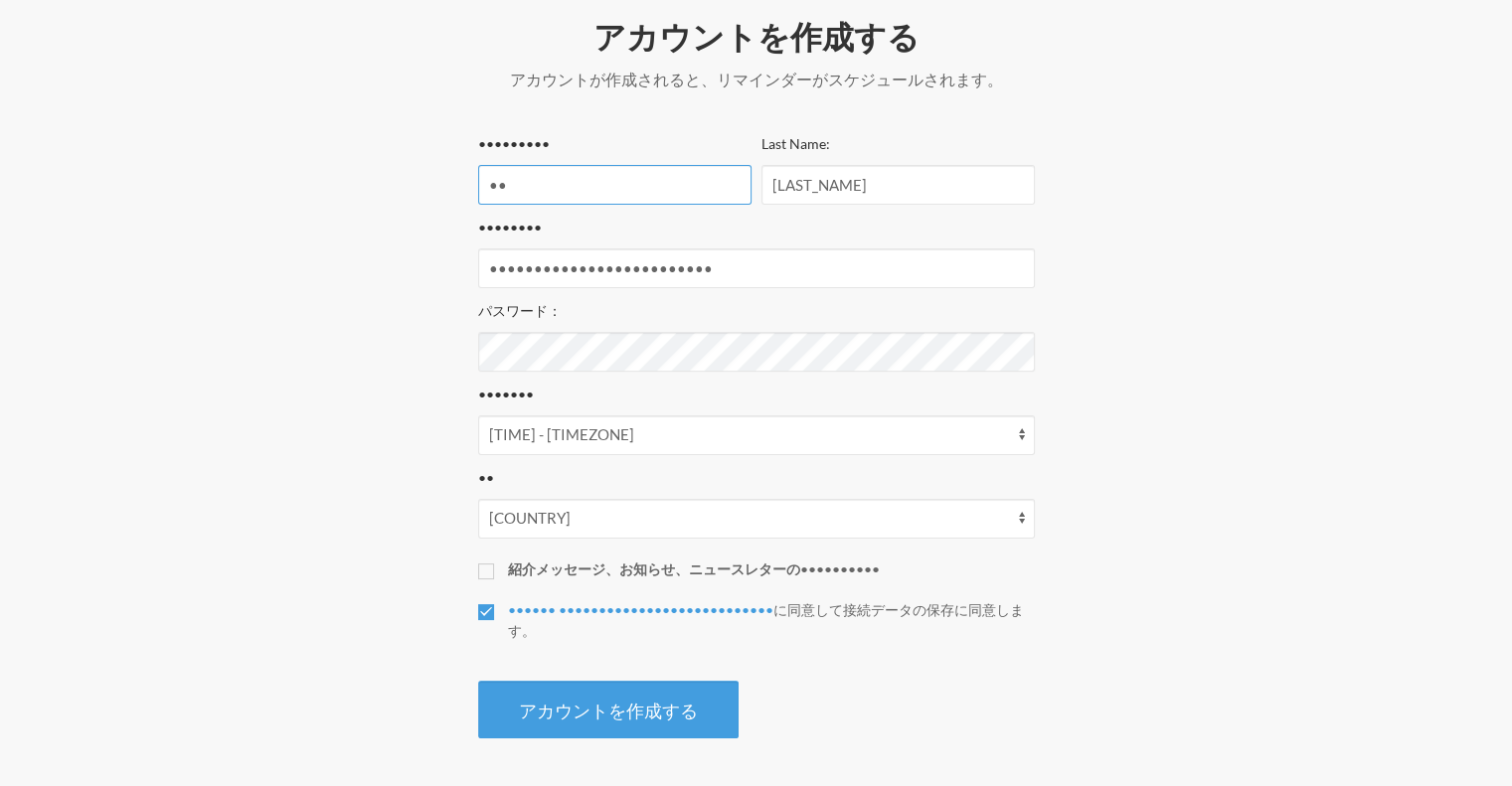 drag, startPoint x: 583, startPoint y: 175, endPoint x: 403, endPoint y: 183, distance: 180.17769 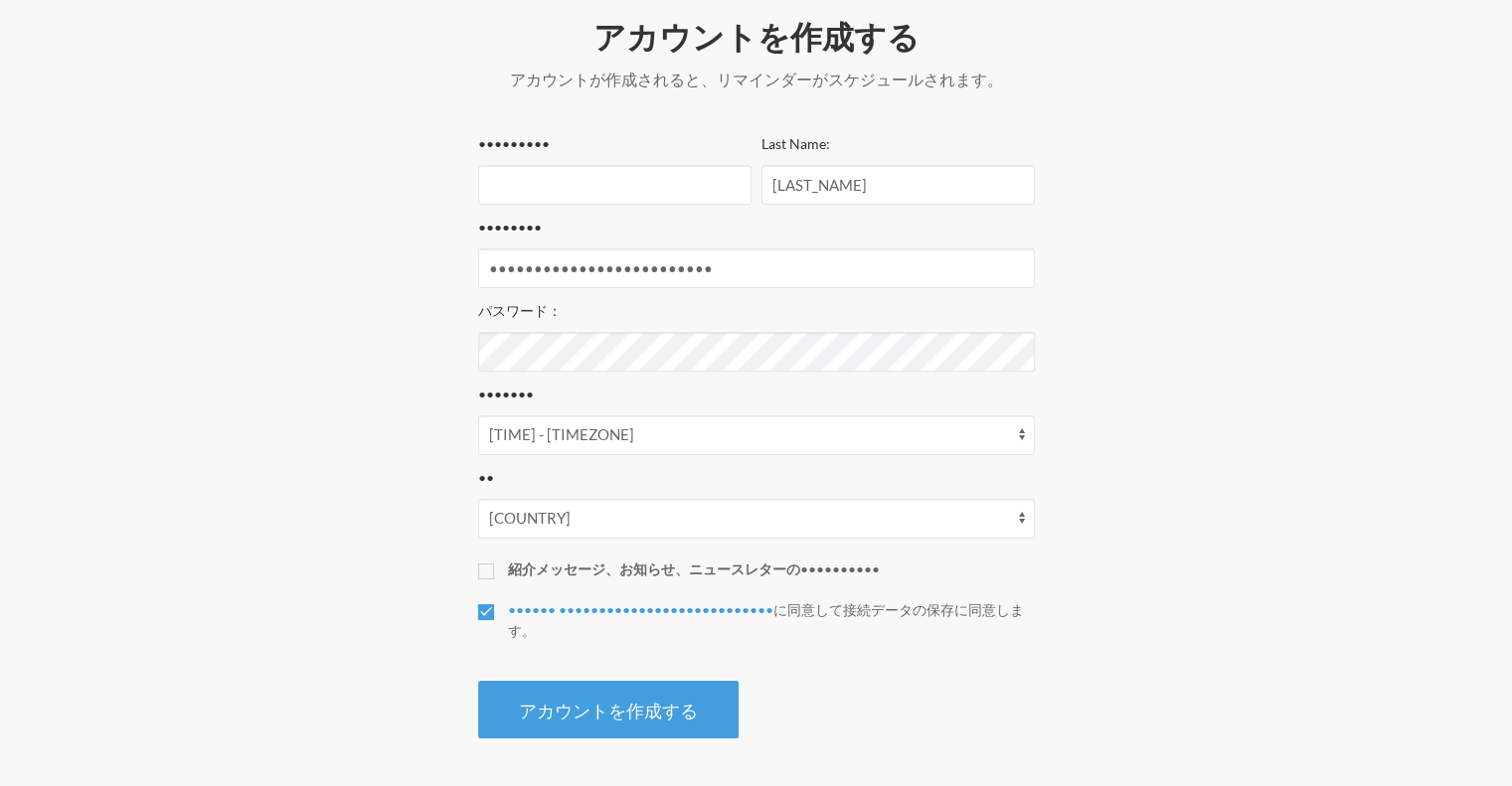 drag, startPoint x: 292, startPoint y: 214, endPoint x: 311, endPoint y: 210, distance: 19.416488 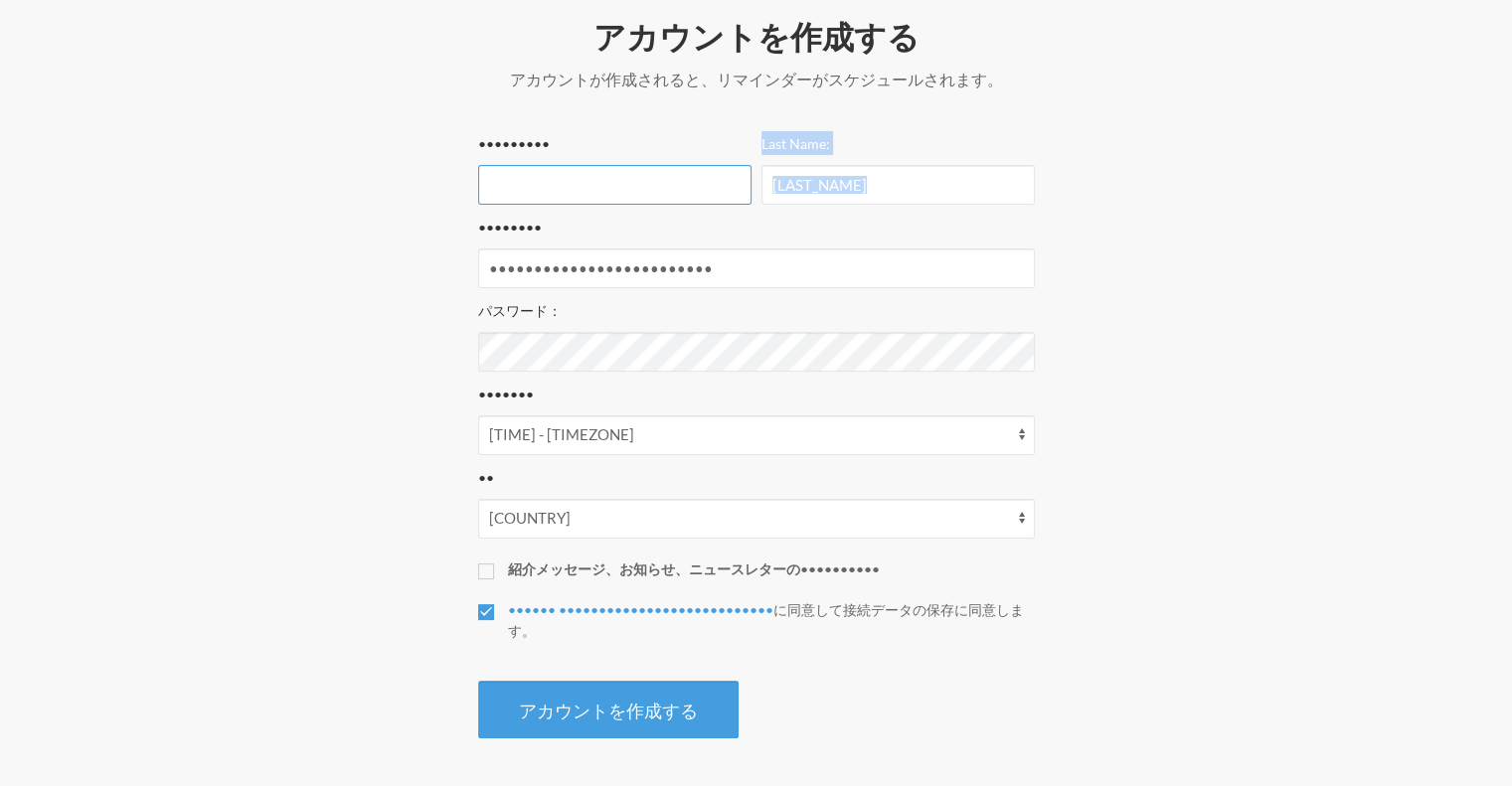 click on "•••••••••" at bounding box center [614, 185] 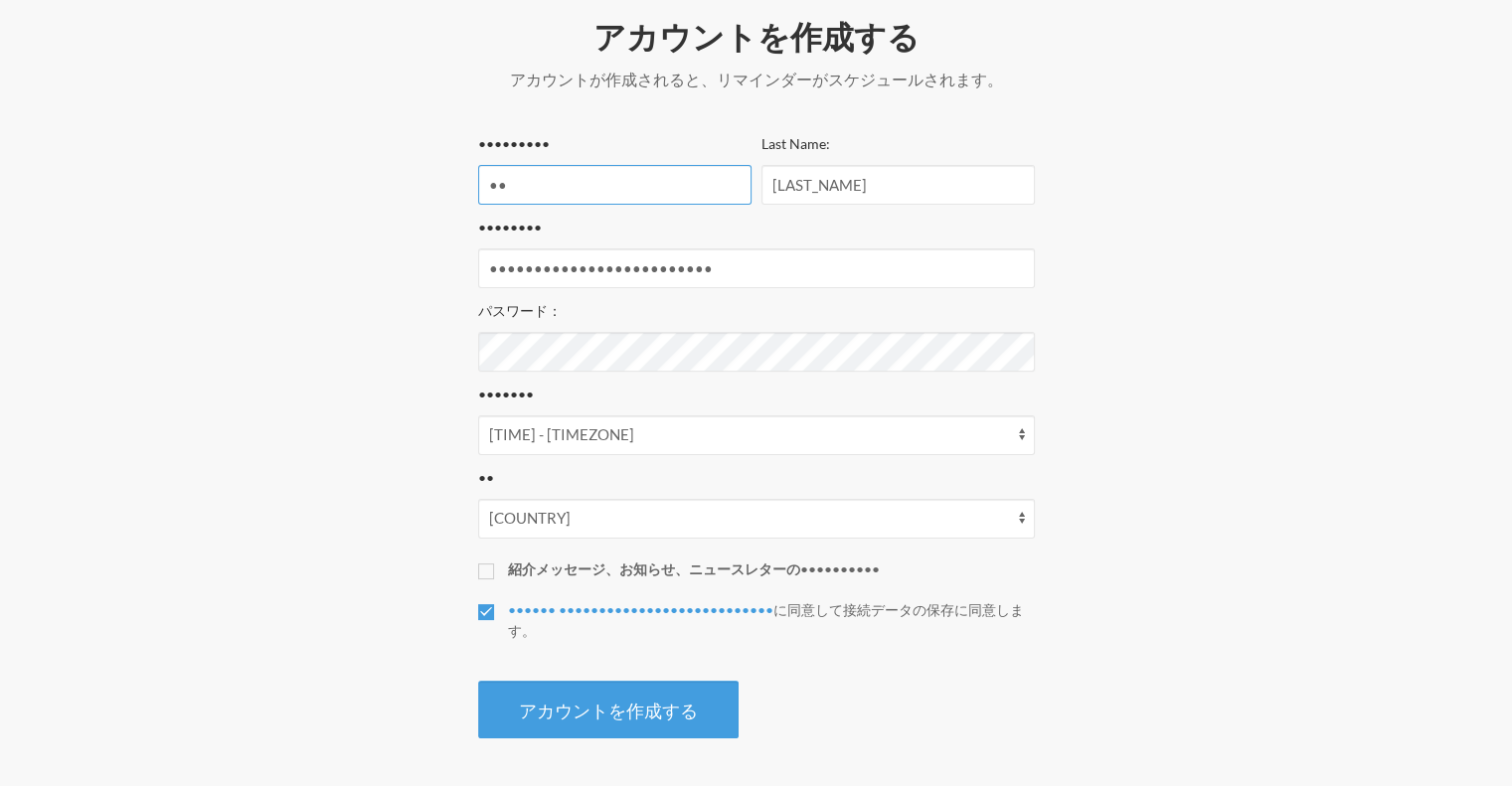 type on "••" 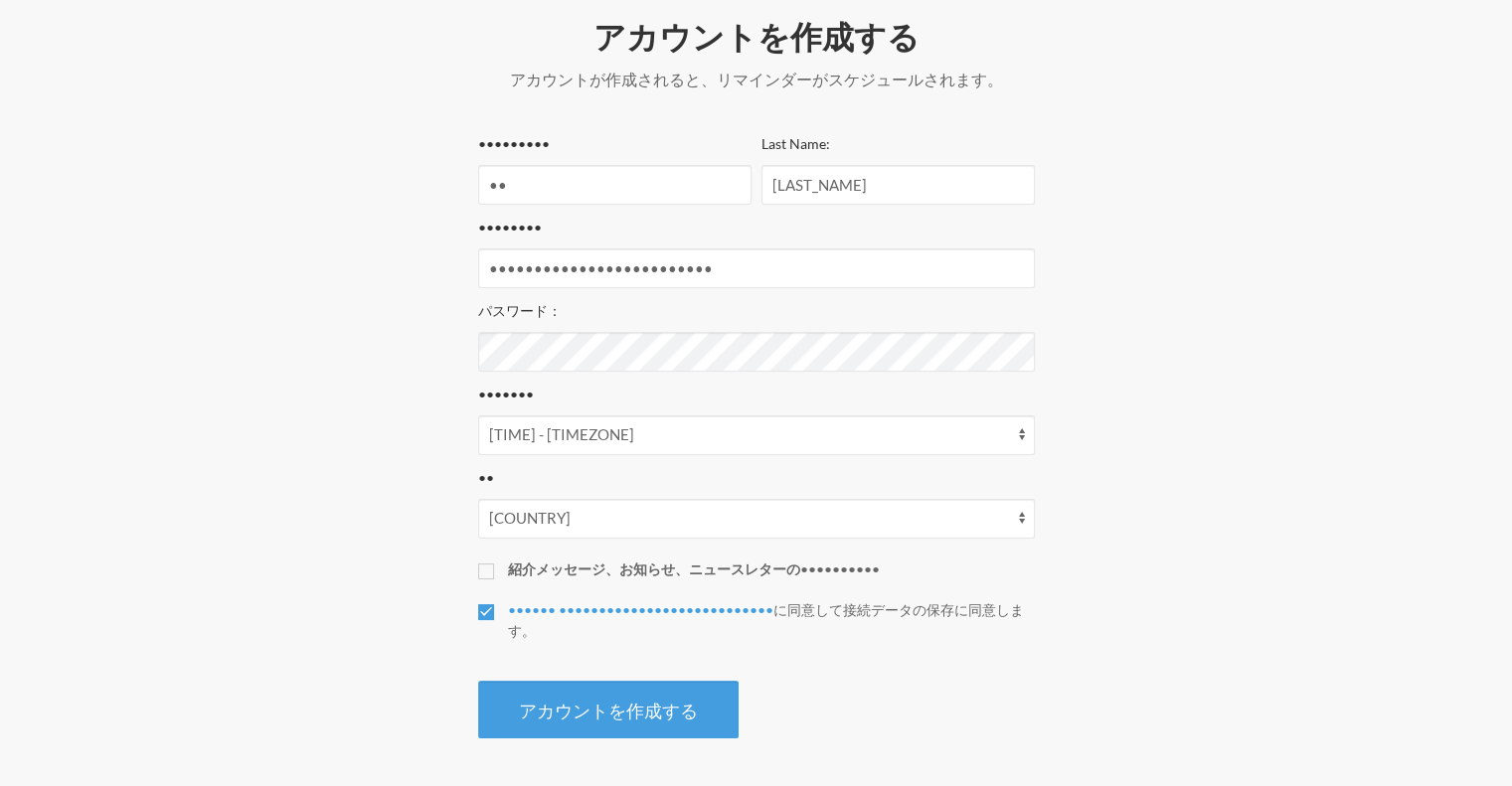 click on "ステップ1   統合       ステップ2   リマインダー       ステップ3   アカウント       アカウントを作成する   and your trial will start アカウントが作成されると、 リマインダーがスケジュールされます。     Your subscription includes a 0 day trial.   We'll charge you with a  $0.00 USD every 1 months  at the end of the trial .   We'll start processing $0.00 USD every 3 months with a 0% discount (forever!)  at the end of this trial .   The current plan does not require a payment.
Cancel at any time.
アカウントを準備中です...   ファーストネーム：     [FIRST_NAME]   苗字：     [LAST_NAME]   メールアドレス:     [EMAIL]   パスワード：       タイムゾーン:   [TIME] - [ZONE] [TIME] - [ZONE] [TIME] - [ZONE] [TIME] - [ZONE]" at bounding box center (0, 0) 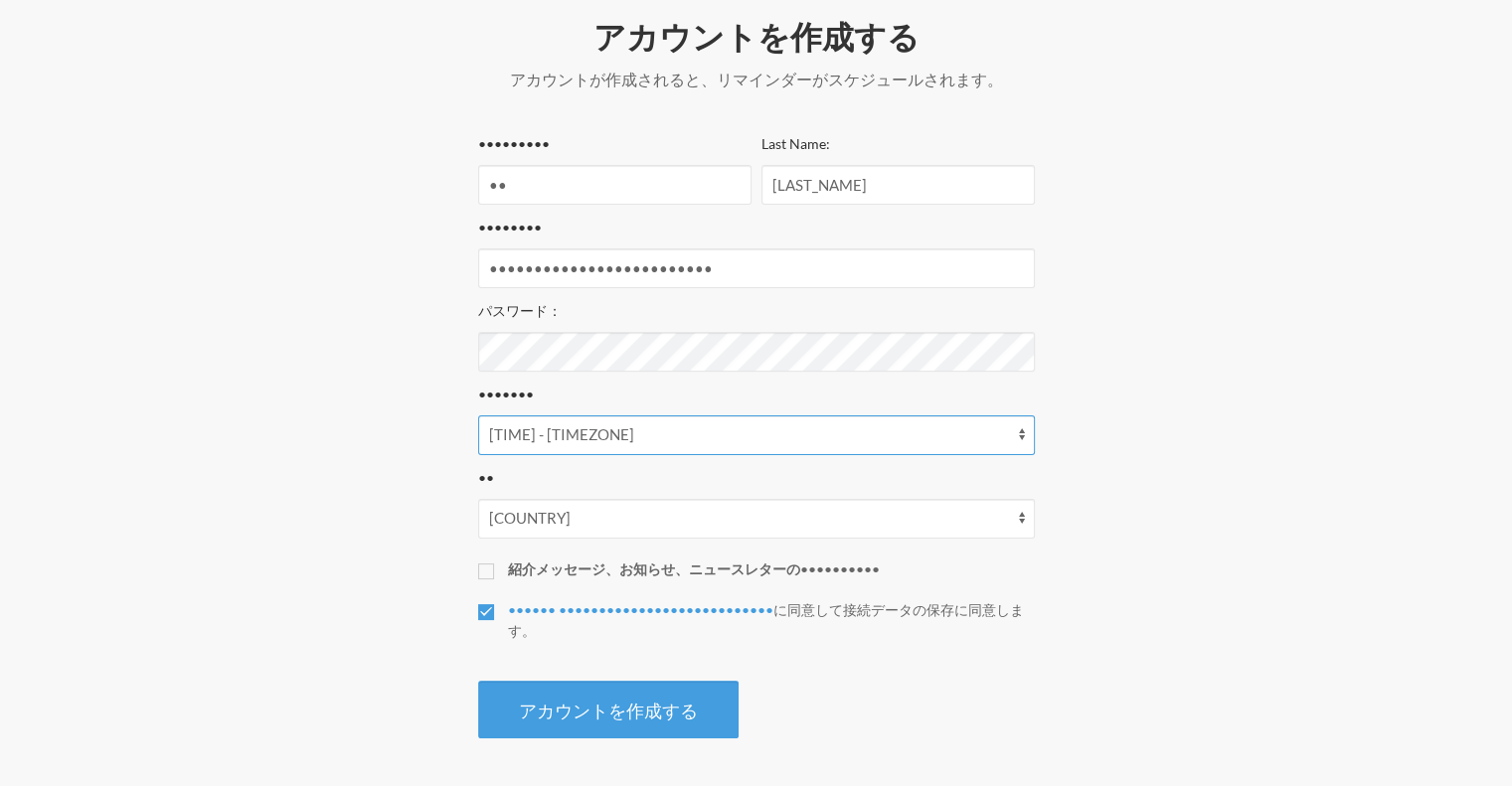 click on "••••••• • ••••••••• ••••••• • •••••••• ••••••• • ••••••••••••• ••••••• • •••••••• ••••••• • •••••••••• ••••••• • ••••••••• ••••••• • ••••••••••• •••••••• • •••••••••••• ••••••• • •••••••••• ••••••• • •••••••••• ••••••• • ••••••••• ••••••• • •••••••••• ••••••• • ••••••••• ••••••• • ••••••••• ••••••• • ••••••••••••••••••••• •••••••• • ••••••••••• ••••••• • •••••••••••• ••••••• • •••••••••••• ••••••• • ••••••••• •••••••• • ••••••• •••••••• • ••••••• •••••••• • •••••••••" at bounding box center (756, 435) 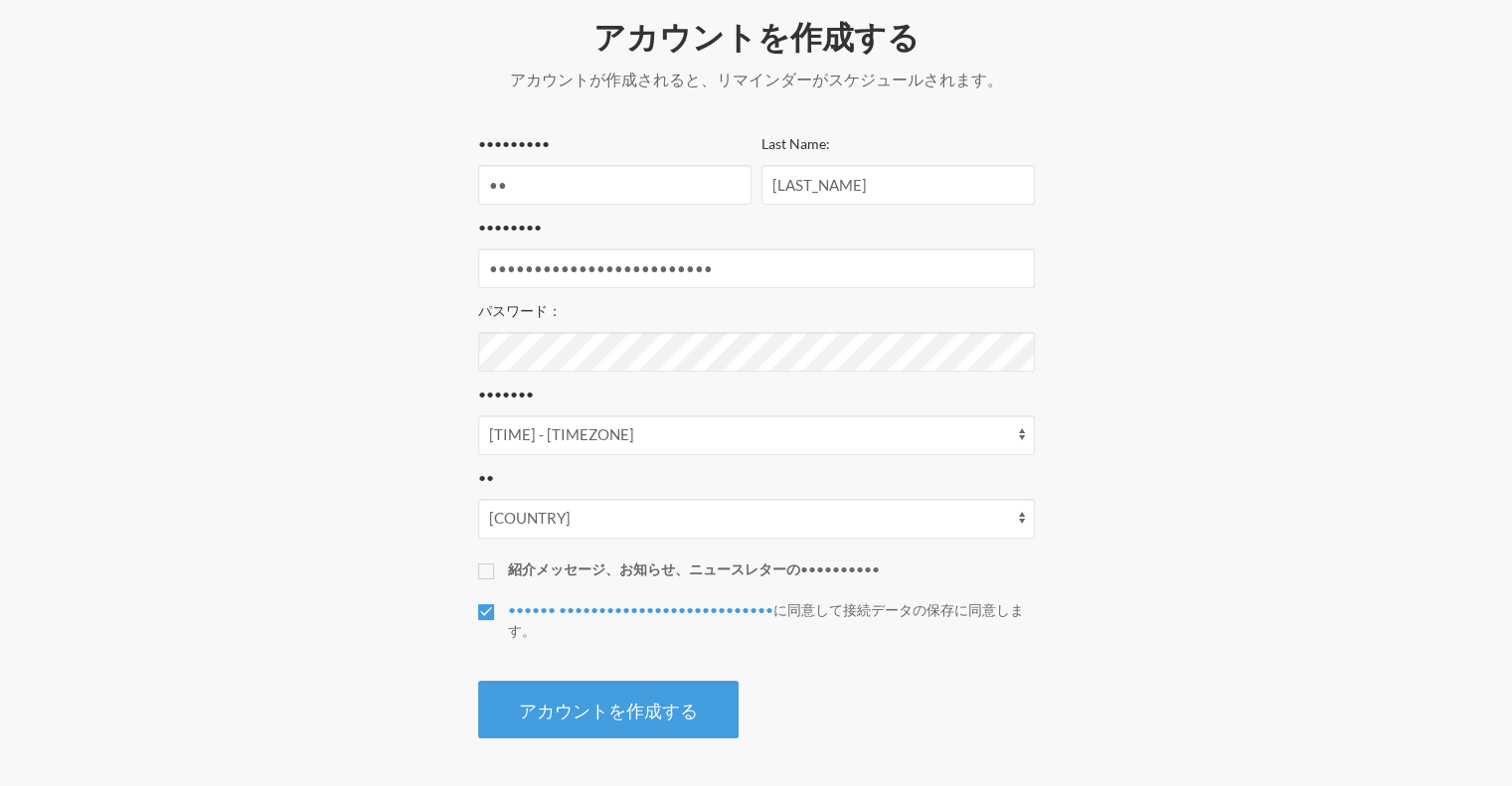 click on "ステップ1   統合       ステップ2   リマインダー       ステップ3   アカウント       アカウントを作成する   and your trial will start アカウントが作成されると、 リマインダーがスケジュールされます。     Your subscription includes a 0 day trial.   We'll charge you with a  $0.00 USD every 1 months  at the end of the trial .   We'll start processing $0.00 USD every 3 months with a 0% discount (forever!)  at the end of this trial .   The current plan does not require a payment.
Cancel at any time.
アカウントを準備中です...   ファーストネーム：     [FIRST_NAME]   苗字：     [LAST_NAME]   メールアドレス:     [EMAIL]   パスワード：       タイムゾーン:   [TIME] - [ZONE] [TIME] - [ZONE] [TIME] - [ZONE] [TIME] - [ZONE]" at bounding box center (0, 0) 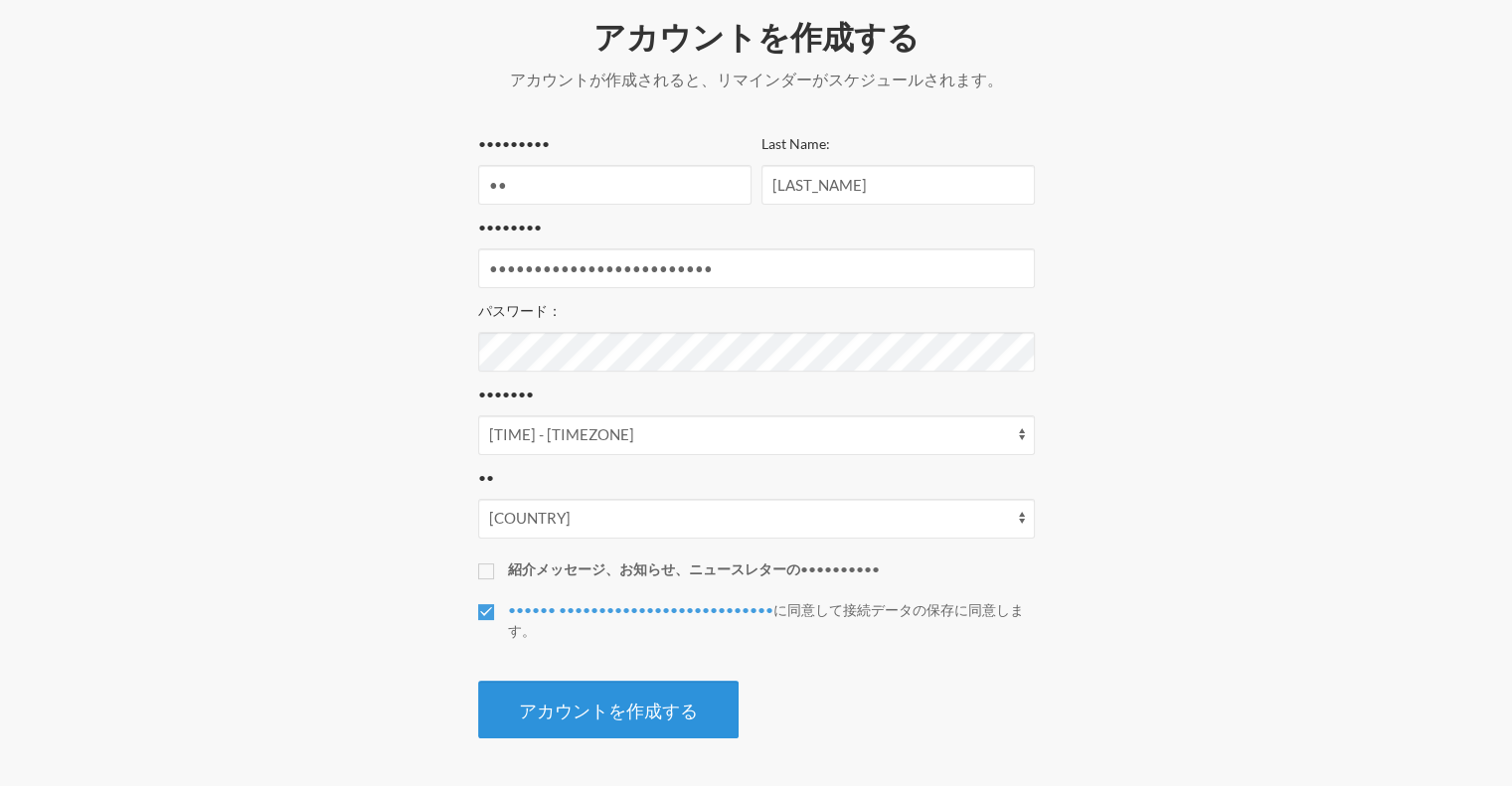 click on "アカウントを作成する" at bounding box center (608, 710) 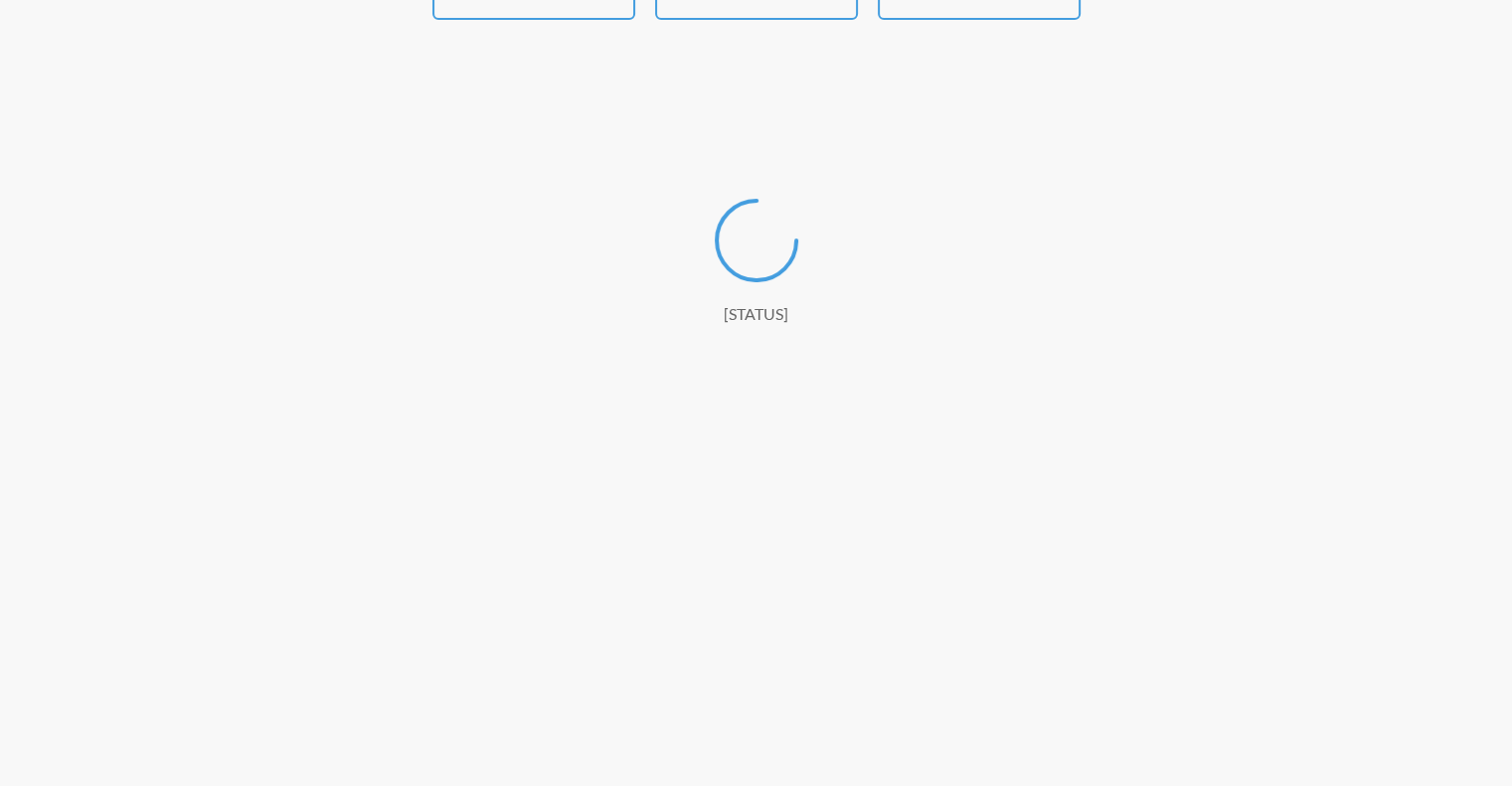 scroll, scrollTop: 173, scrollLeft: 0, axis: vertical 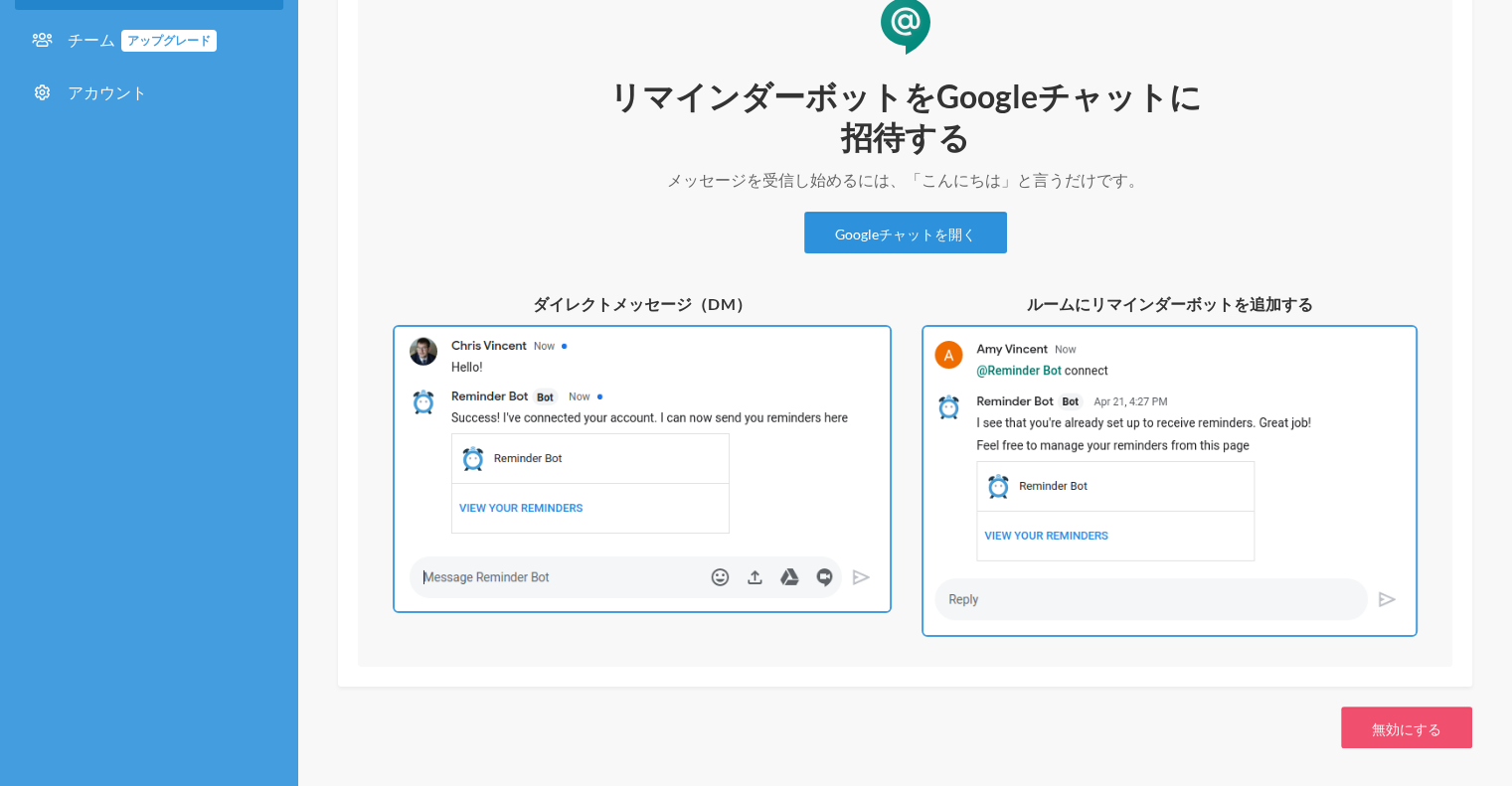 click on "Googleチャットを開く" at bounding box center (906, 233) 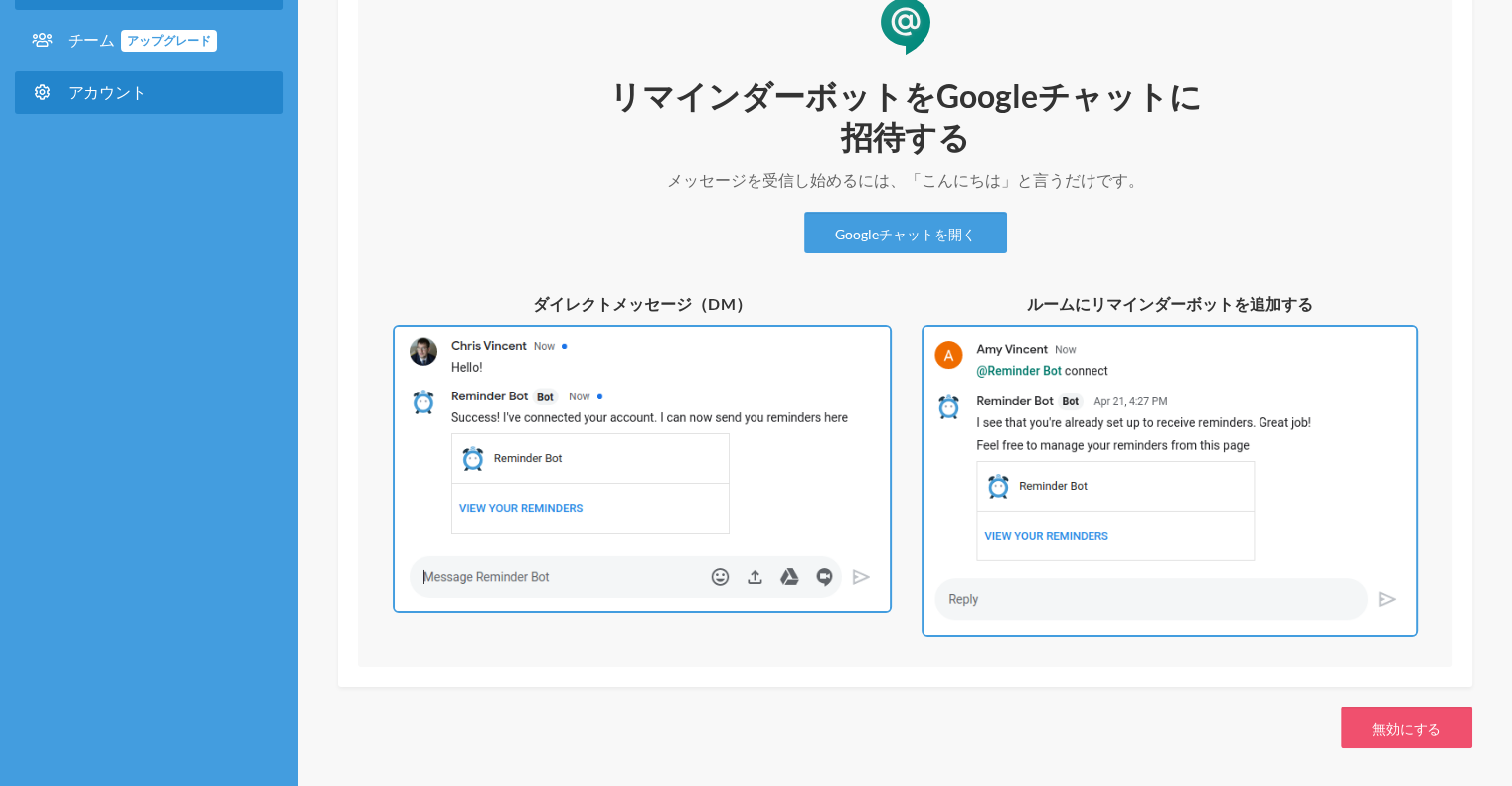 click on "アカウント" at bounding box center [107, 91] 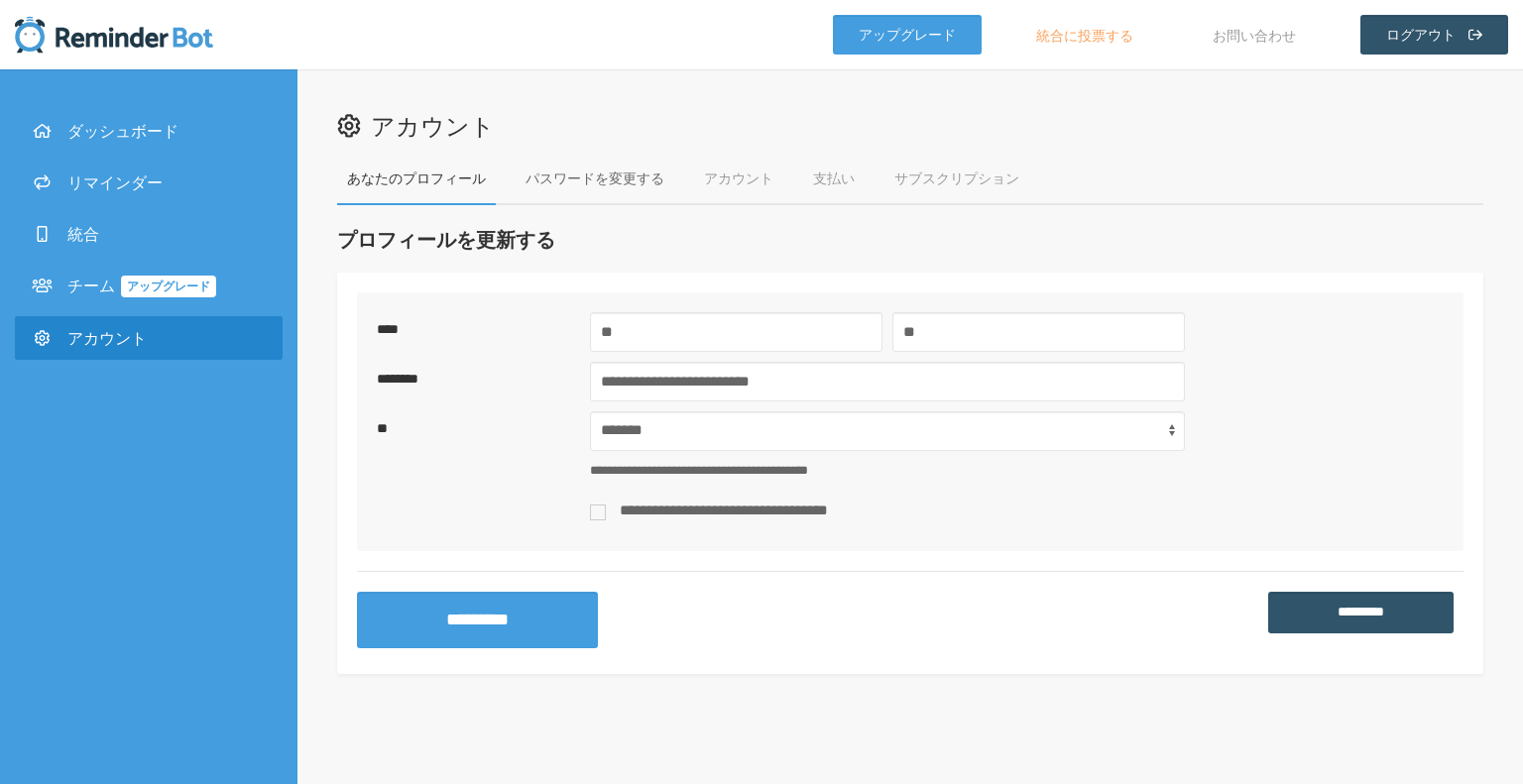 click on "パスワードを変更する" at bounding box center [595, 177] 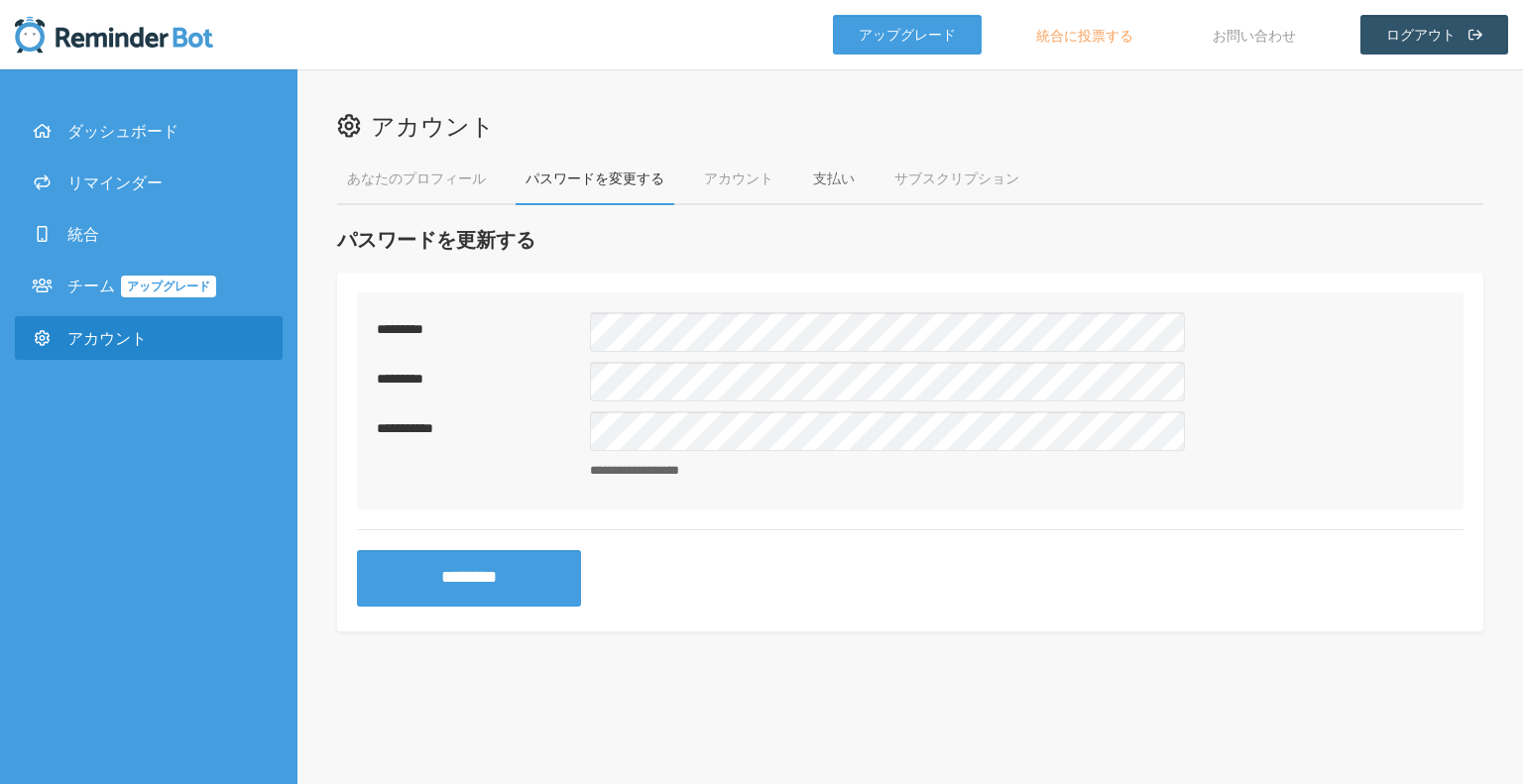 click on "支払い" at bounding box center (834, 177) 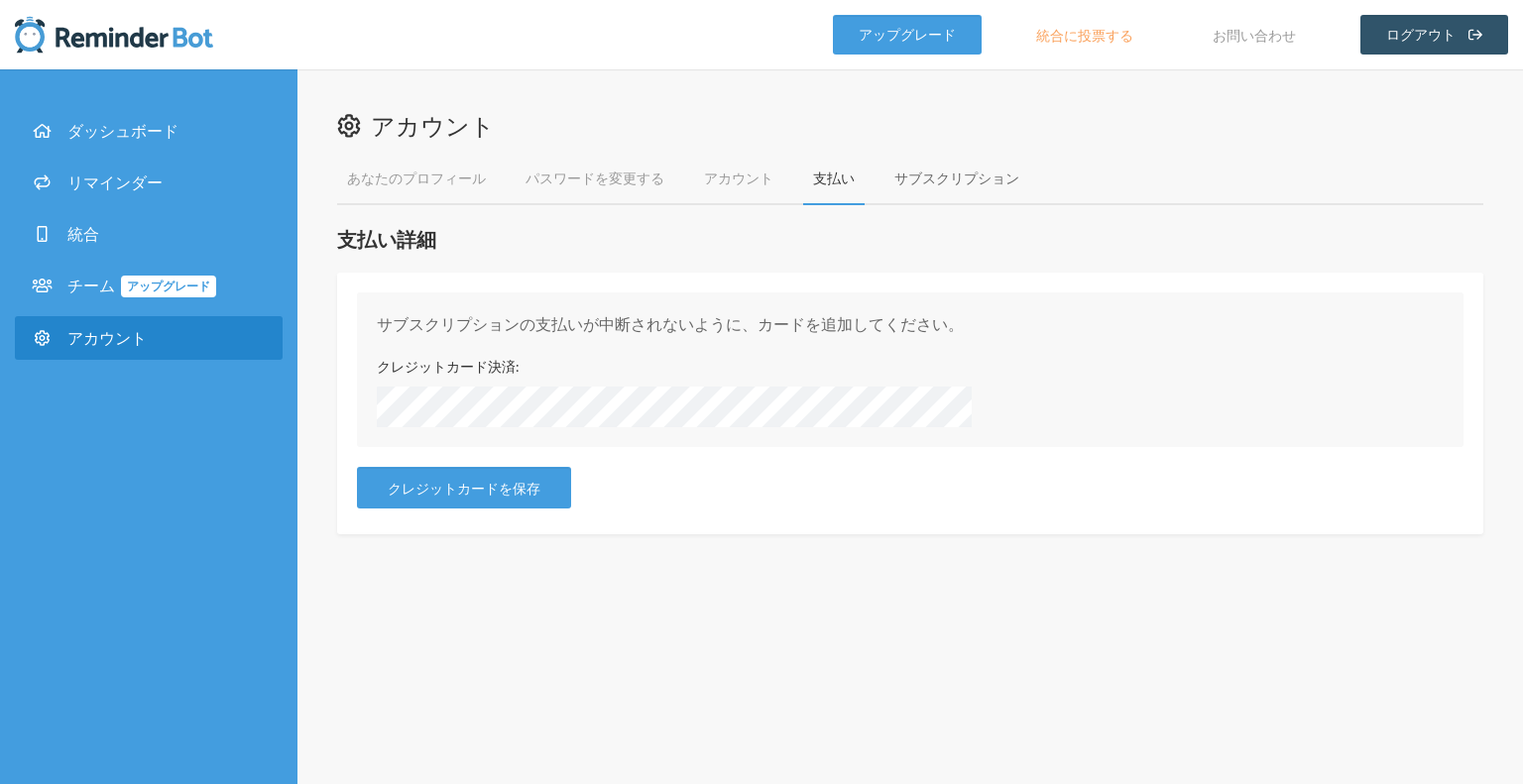 click on "サブスクリプション" at bounding box center [957, 177] 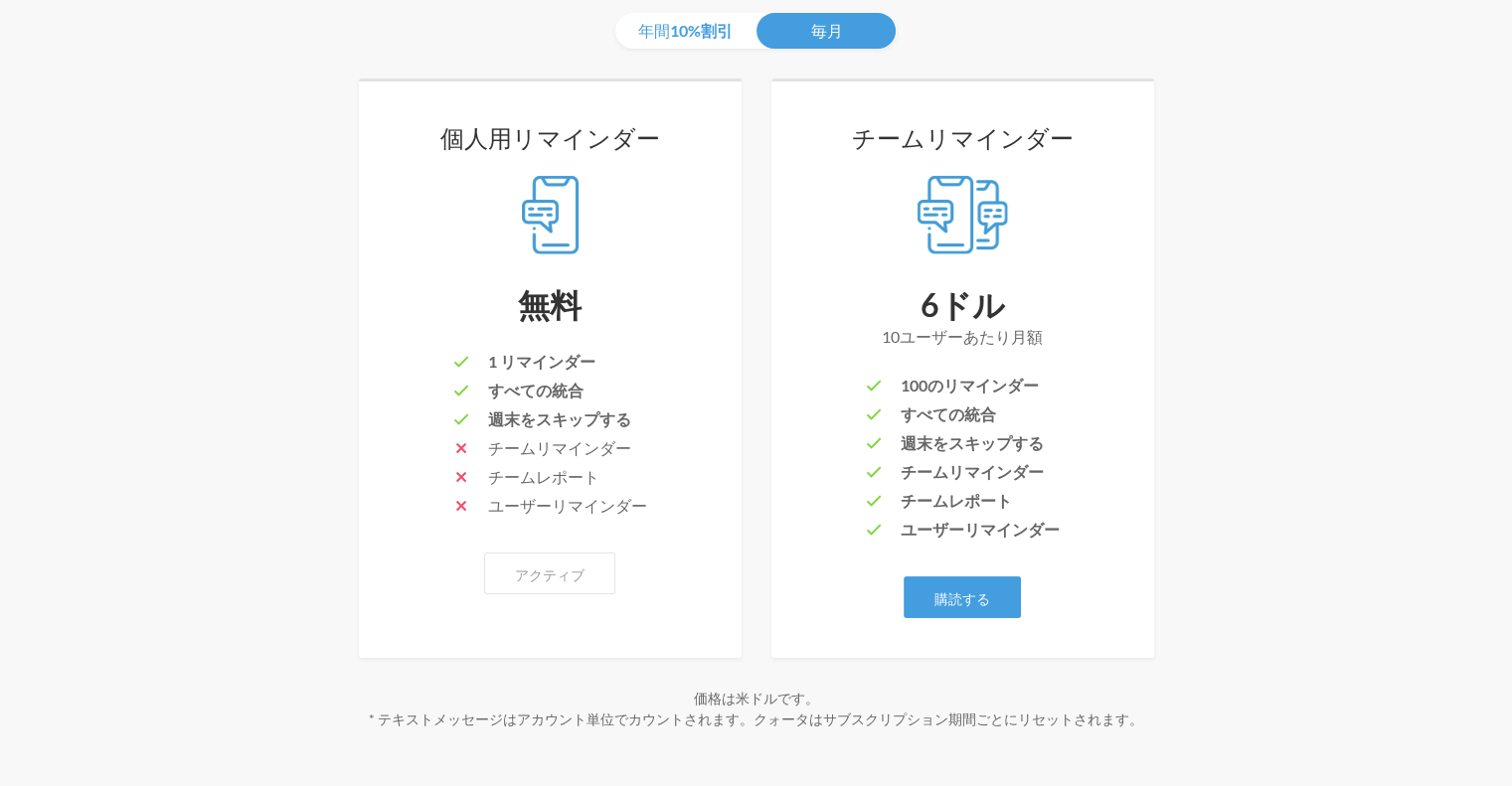scroll, scrollTop: 0, scrollLeft: 0, axis: both 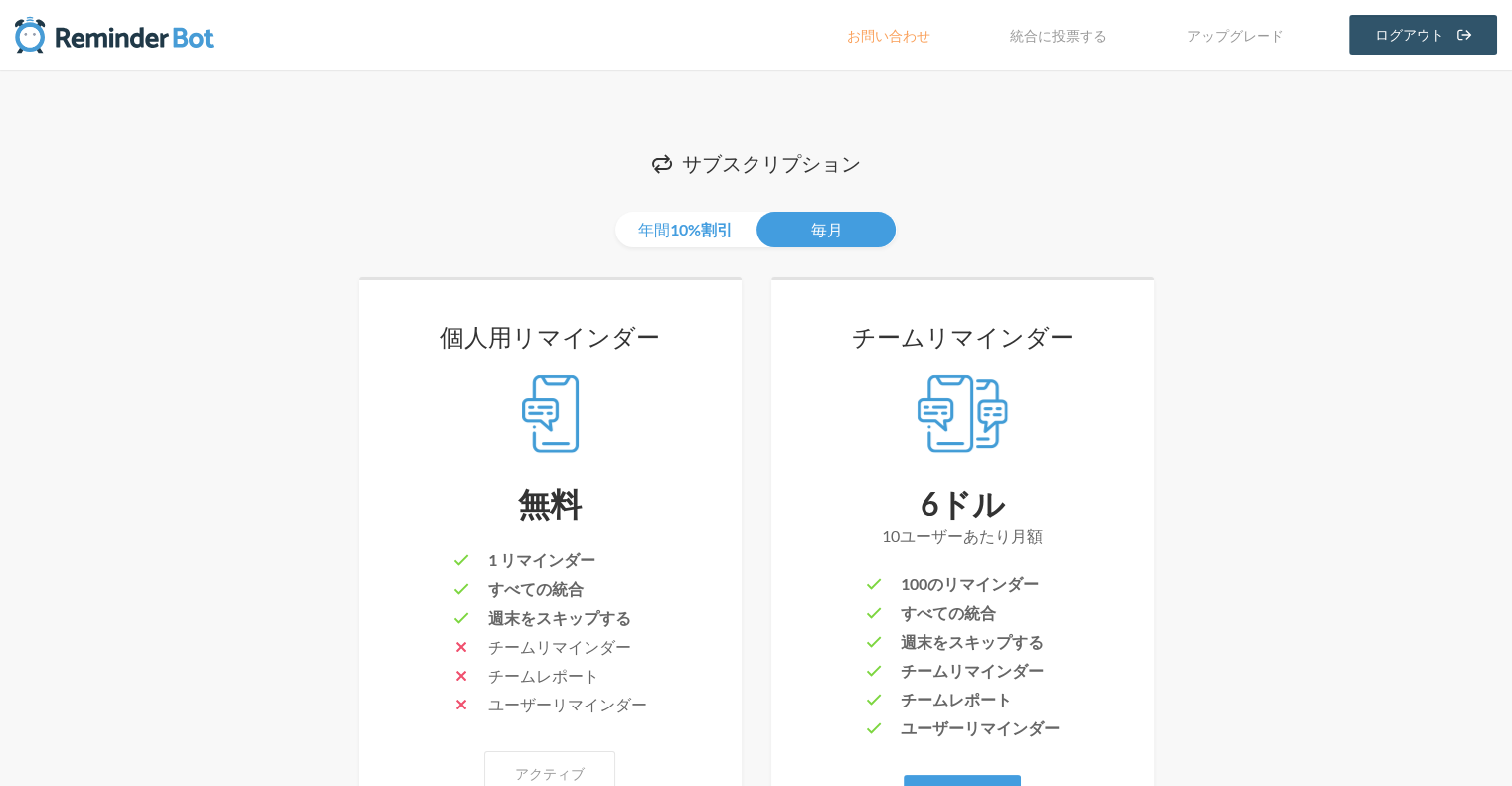 click at bounding box center (114, 35) 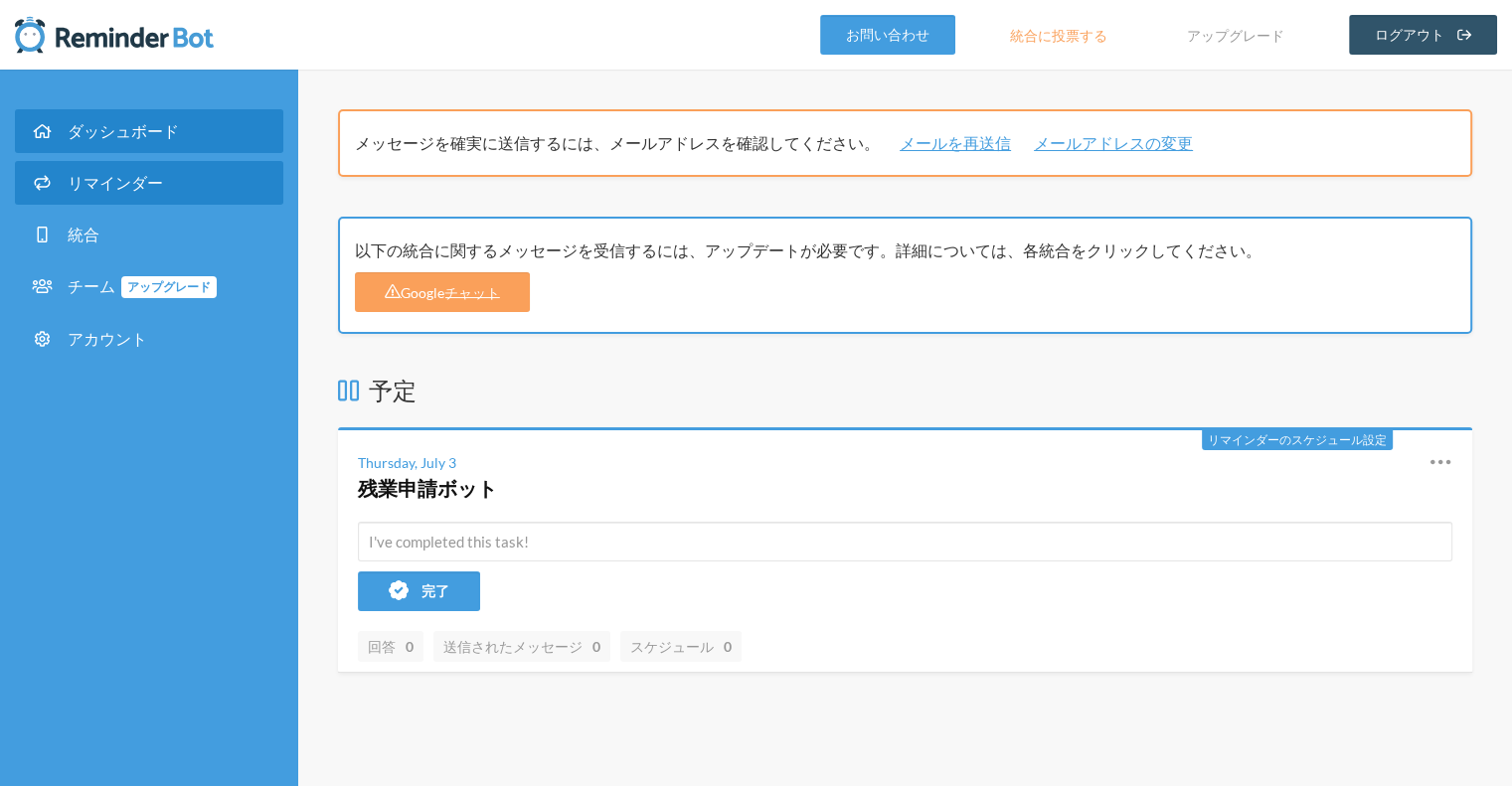 click on "リマインダー" at bounding box center (115, 182) 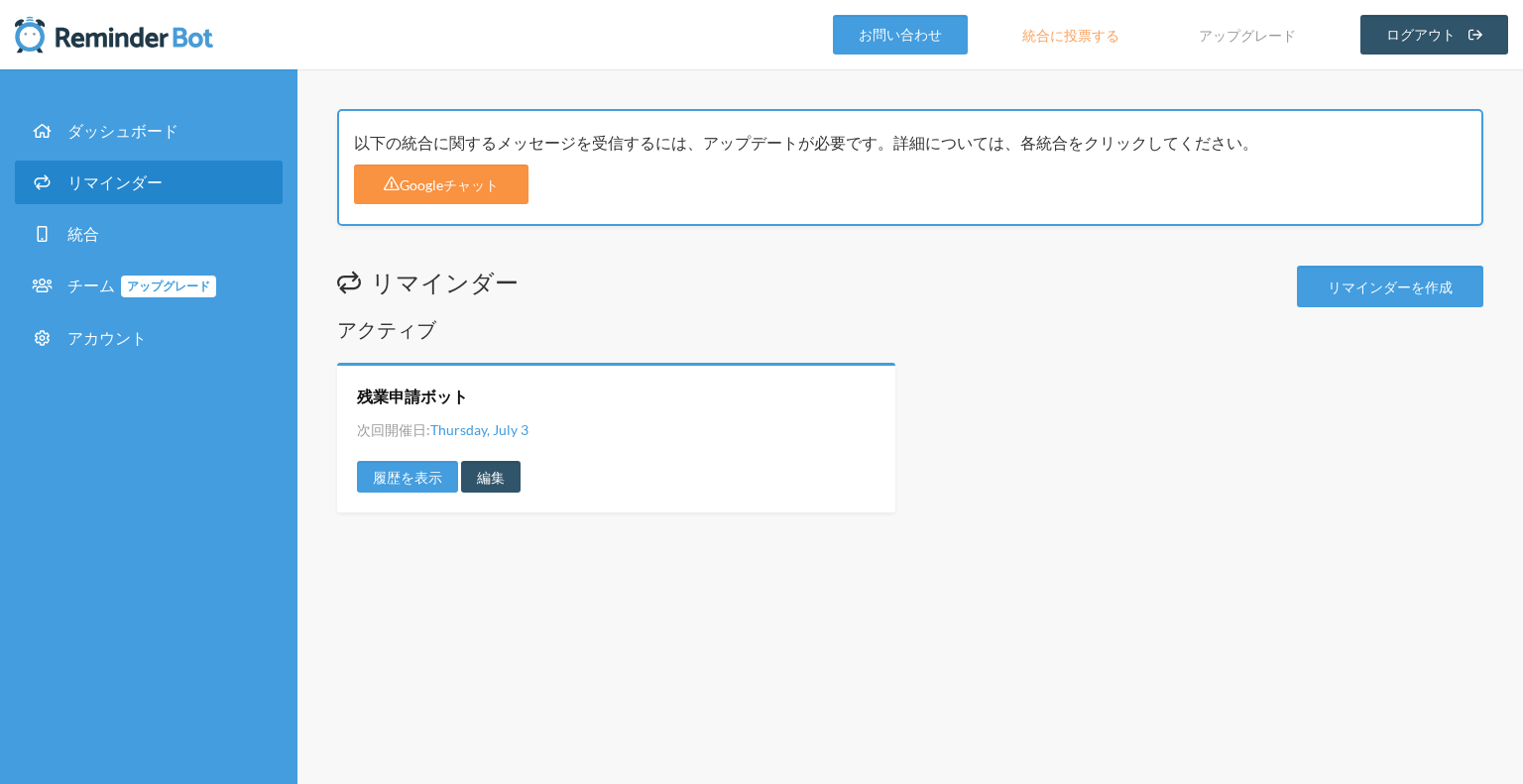 click on "Googleチャット" at bounding box center [449, 184] 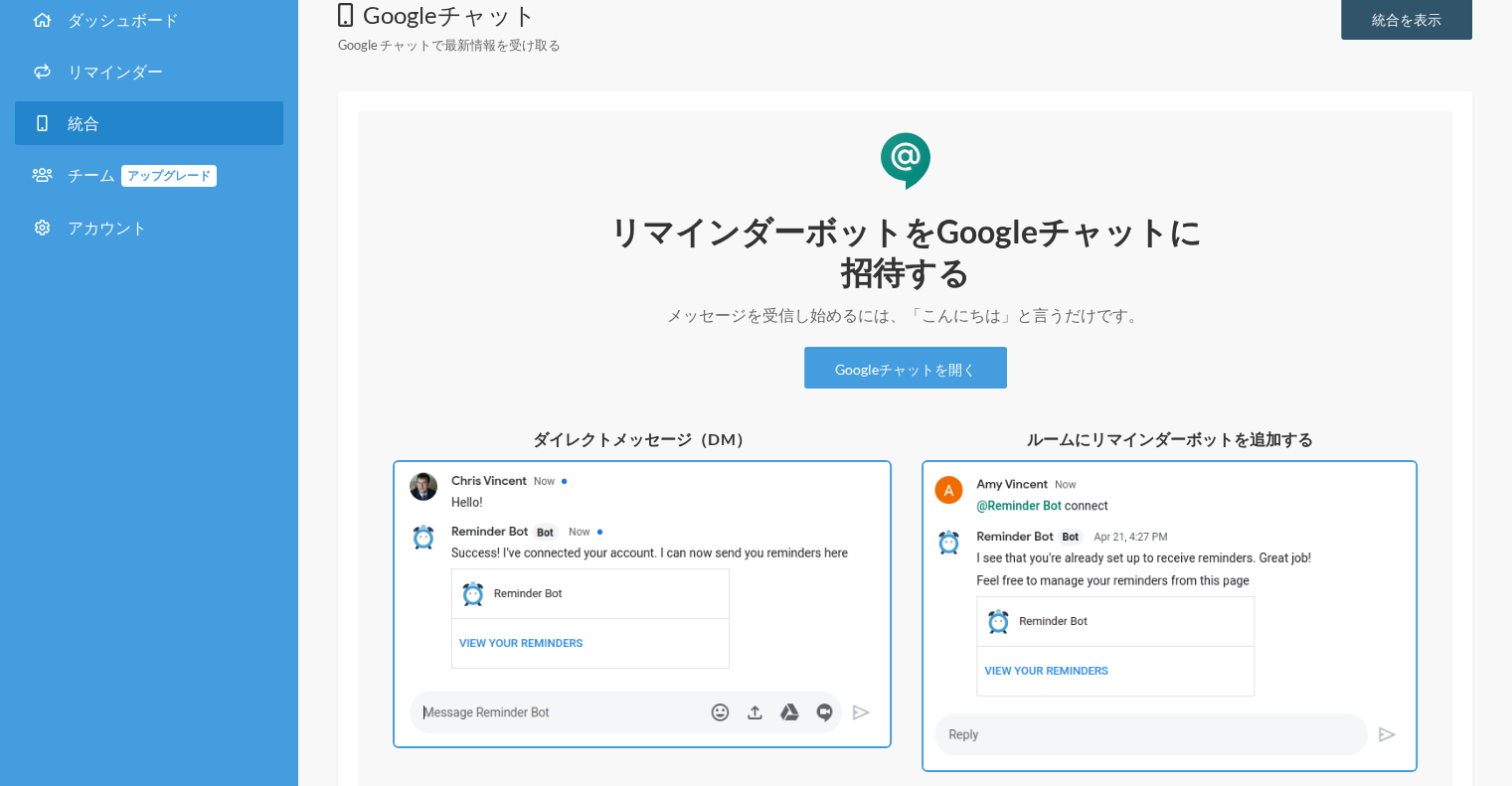 scroll, scrollTop: 246, scrollLeft: 0, axis: vertical 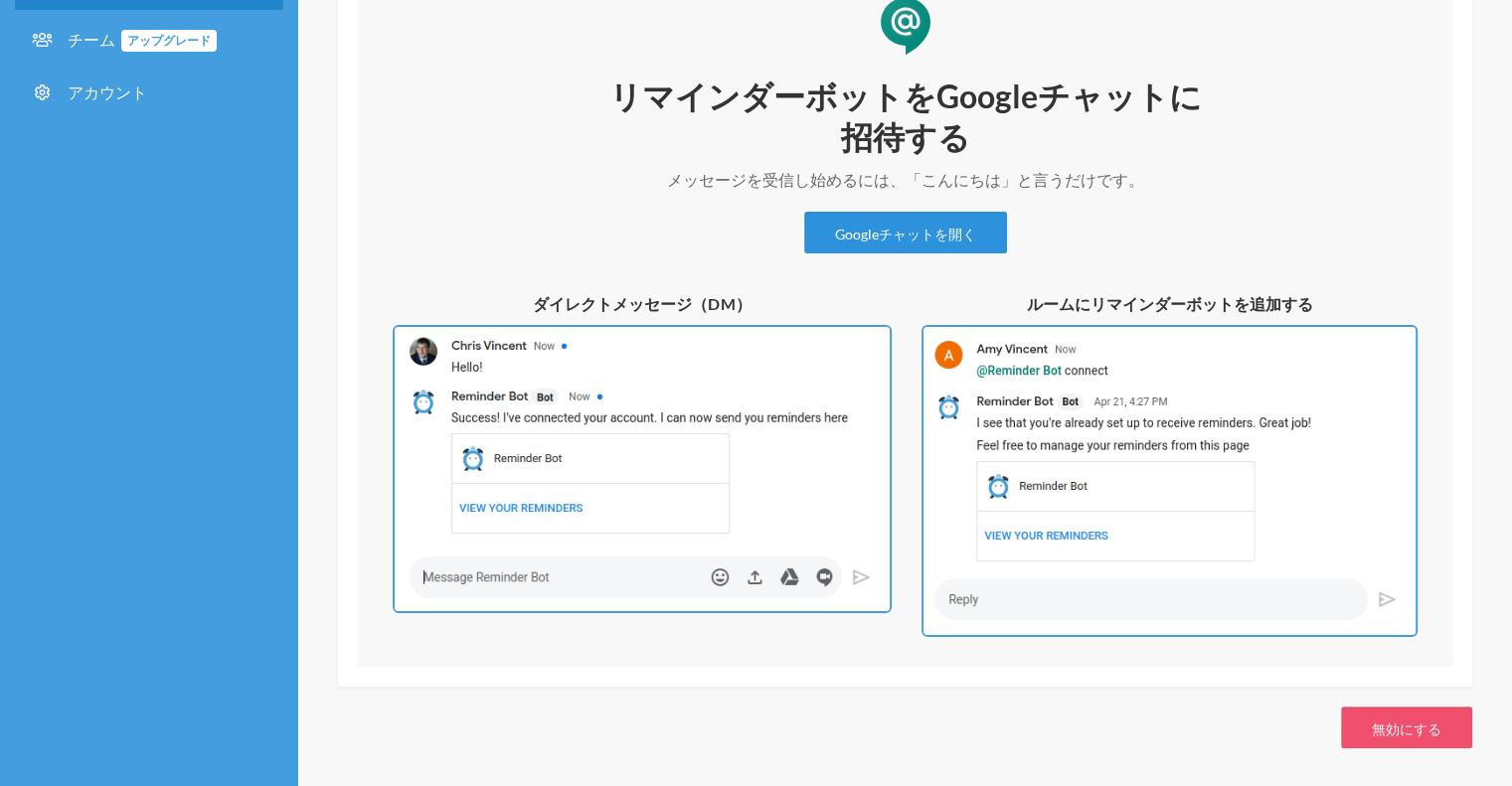 click on "Googleチャットを開く" at bounding box center [906, 233] 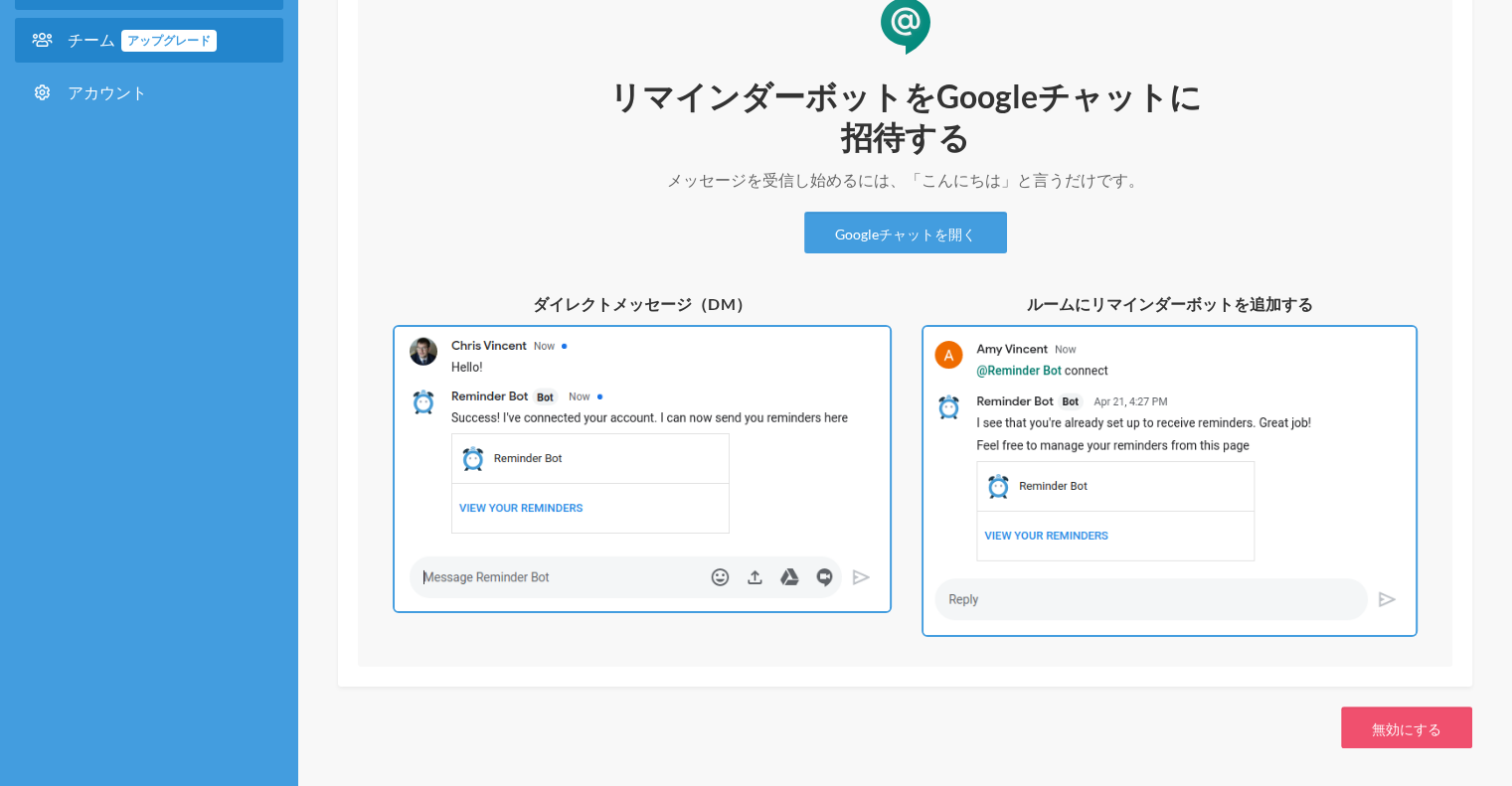 click on "チーム" at bounding box center [91, 39] 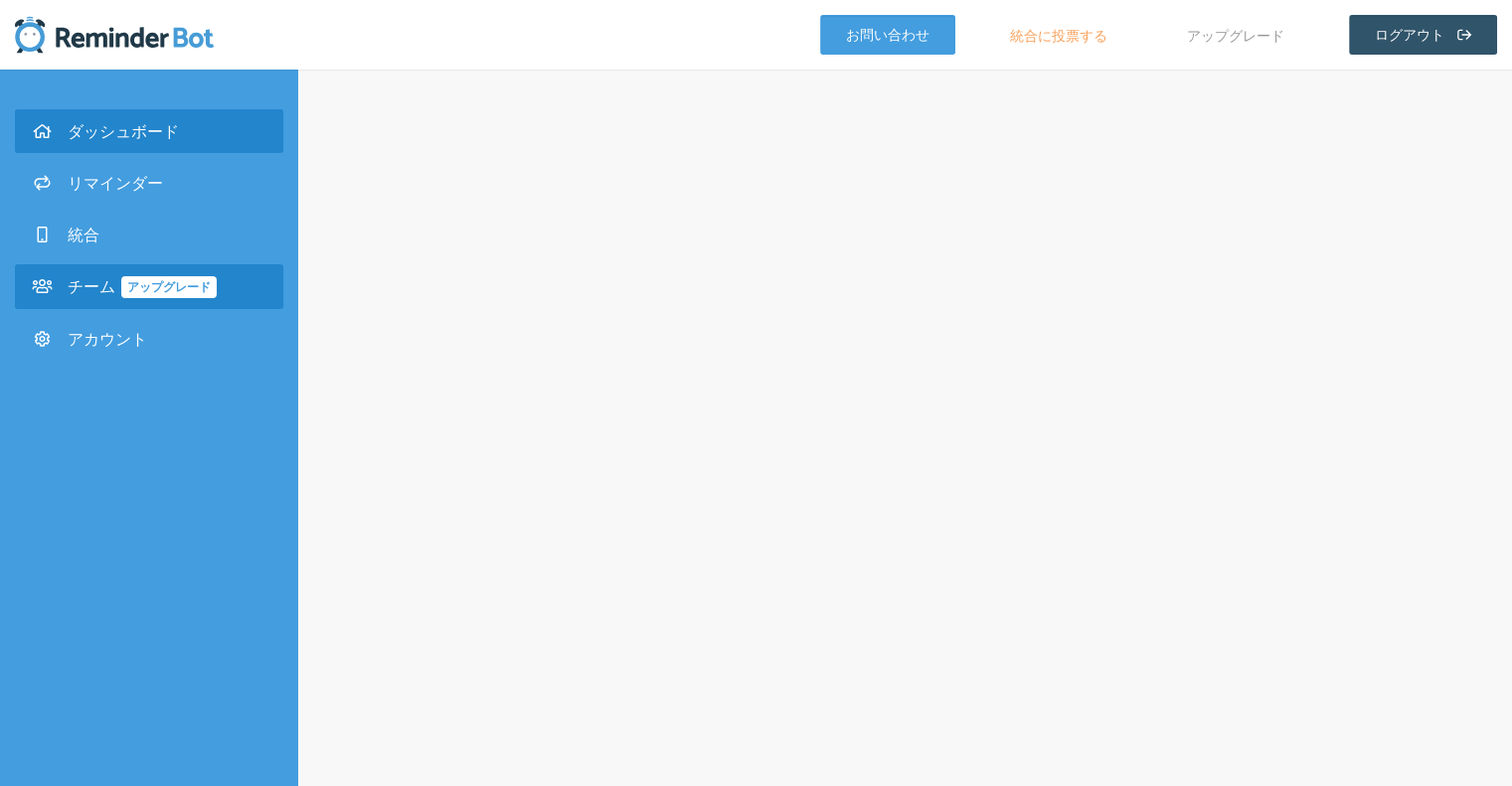 scroll, scrollTop: 0, scrollLeft: 0, axis: both 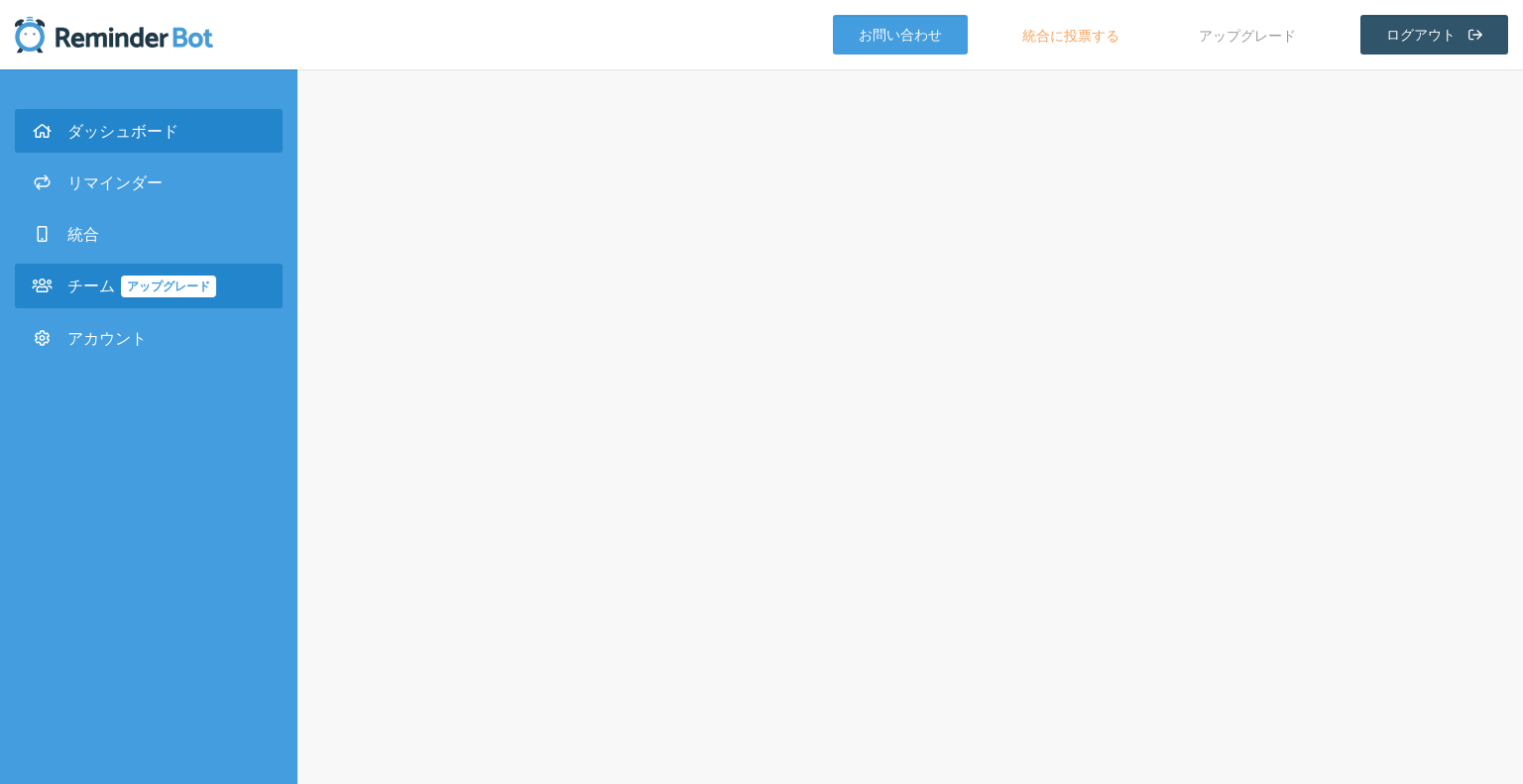 click on "ダッシュボード" at bounding box center [123, 130] 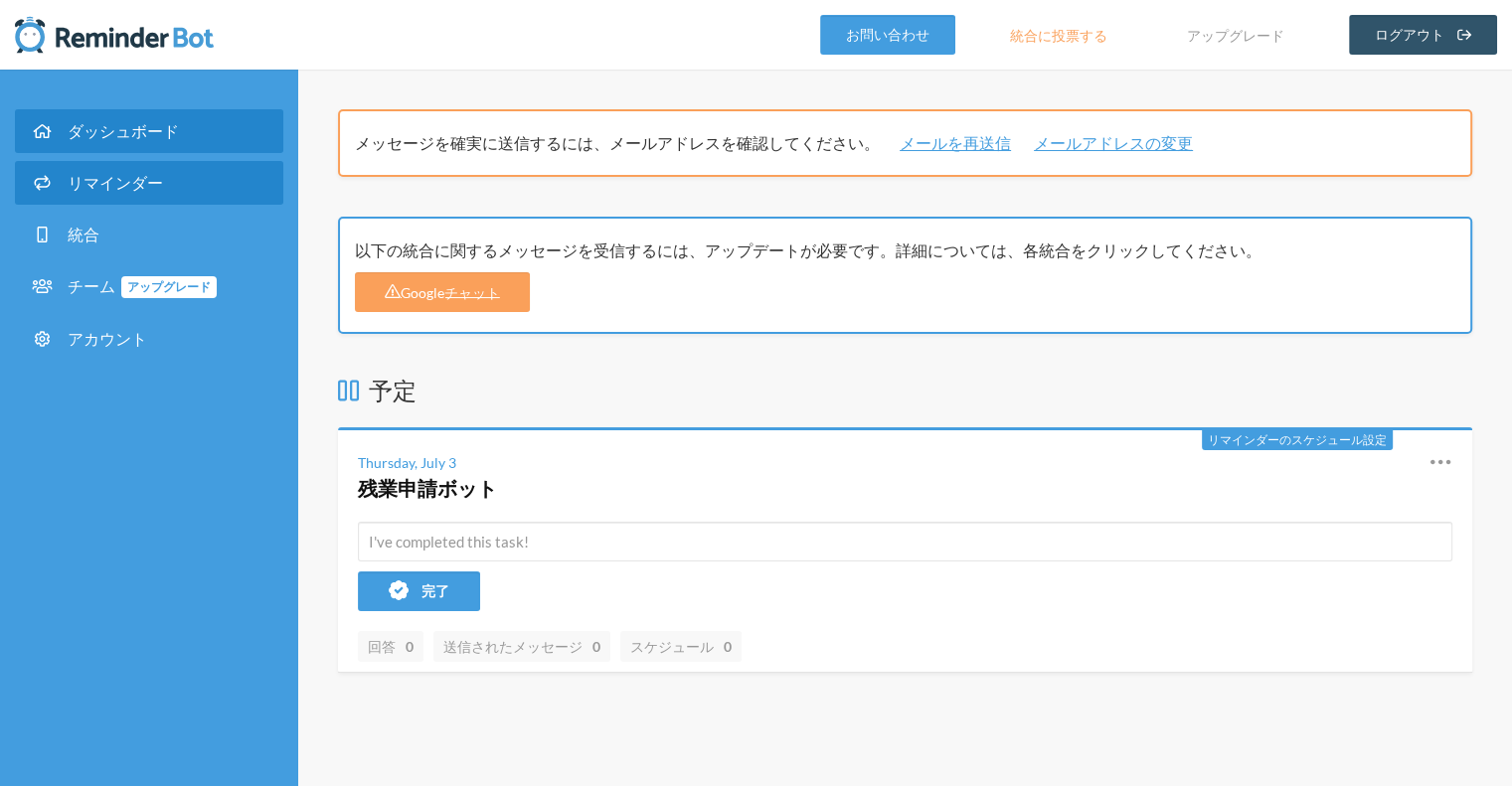 click on "••••••" at bounding box center [115, 182] 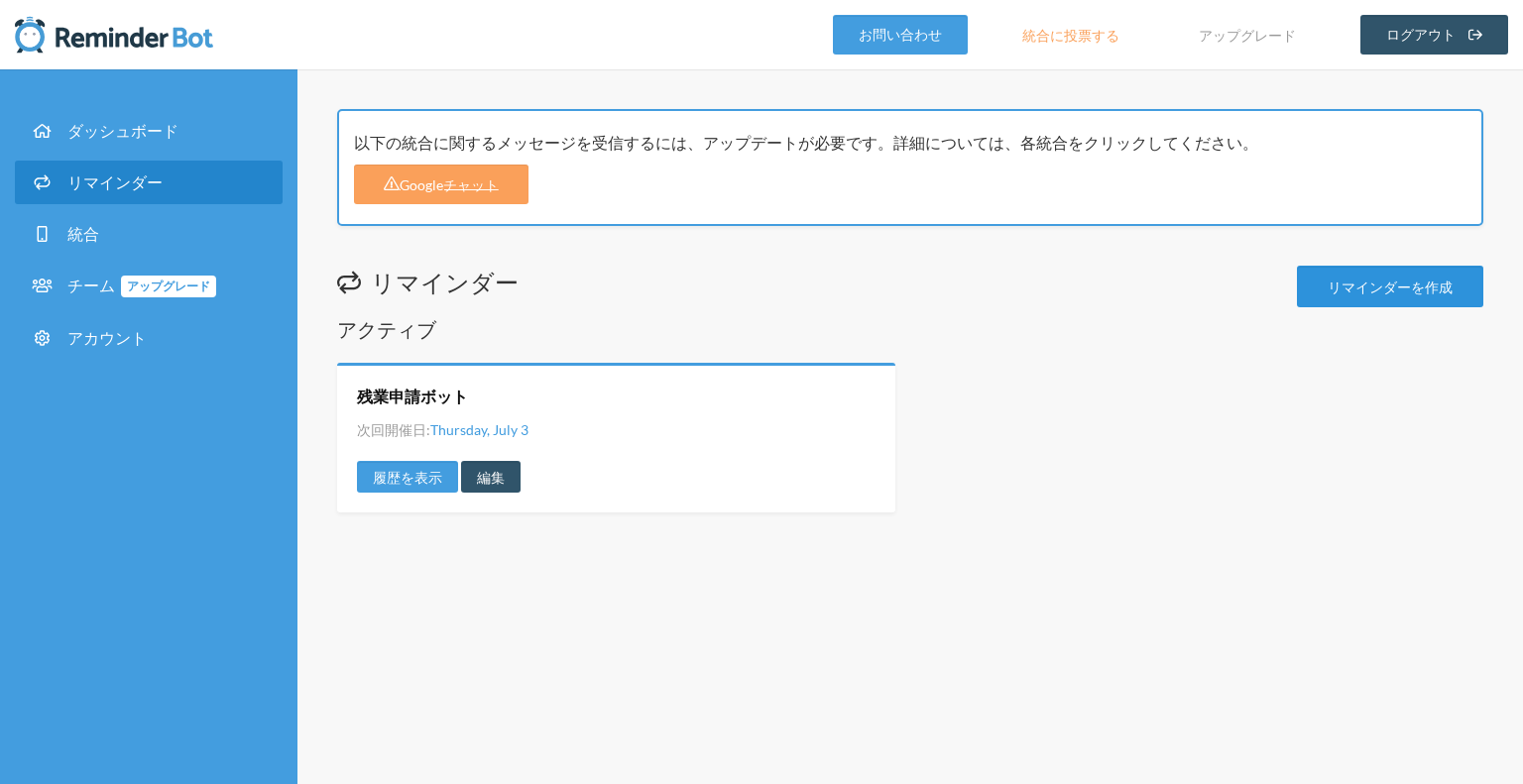click on "•••••••••" at bounding box center [1390, 285] 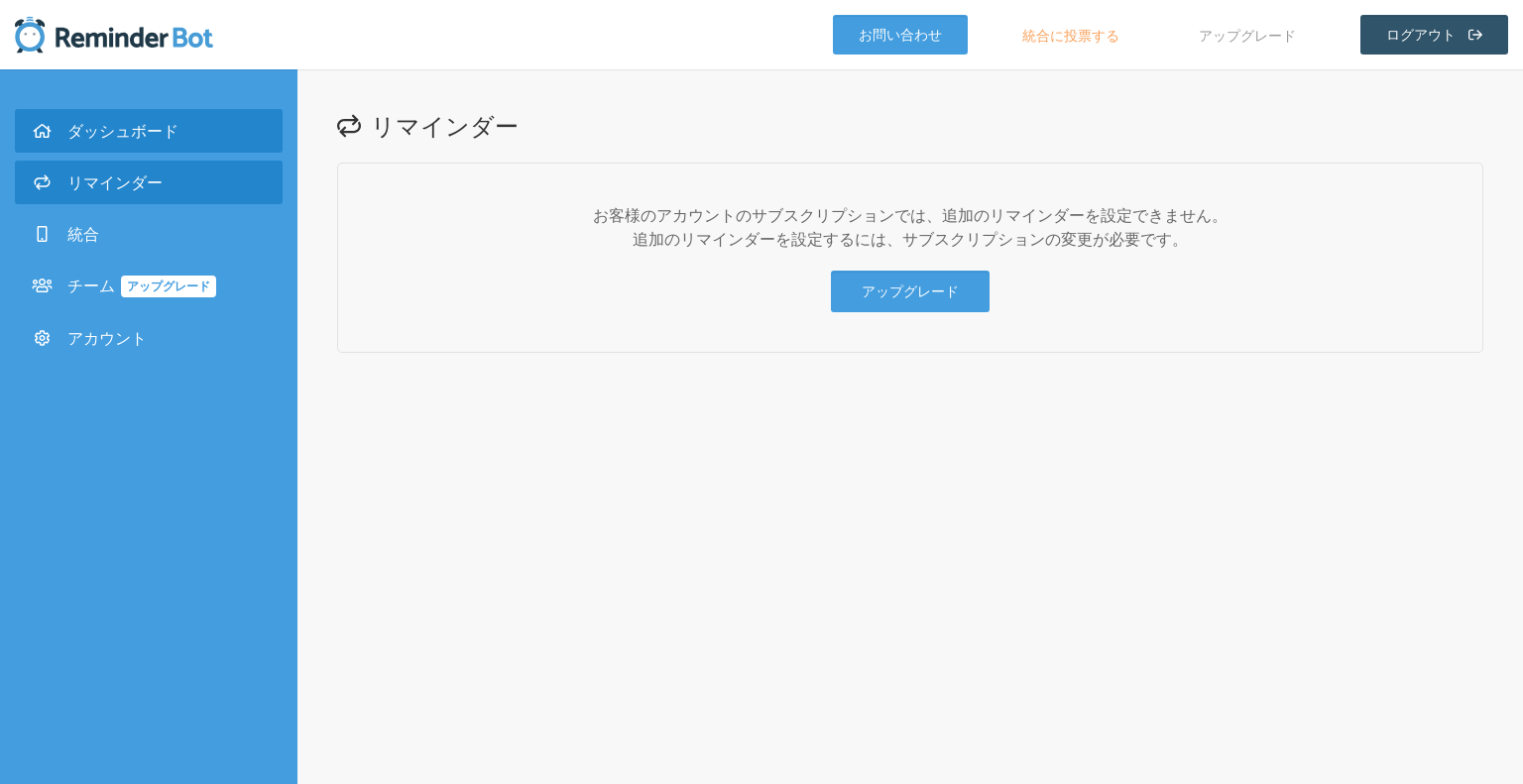 click on "•••••••" at bounding box center [149, 131] 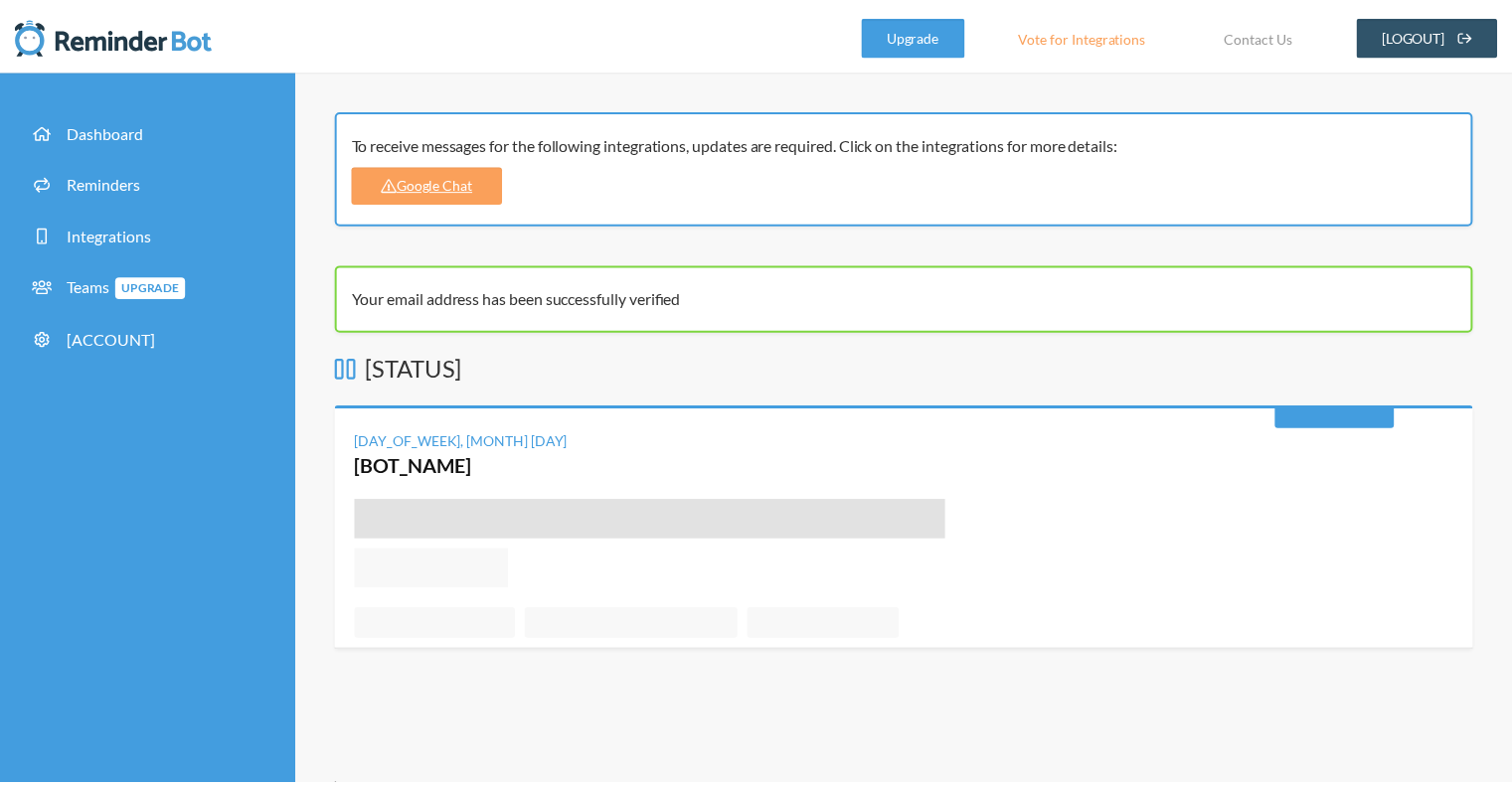 scroll, scrollTop: 0, scrollLeft: 0, axis: both 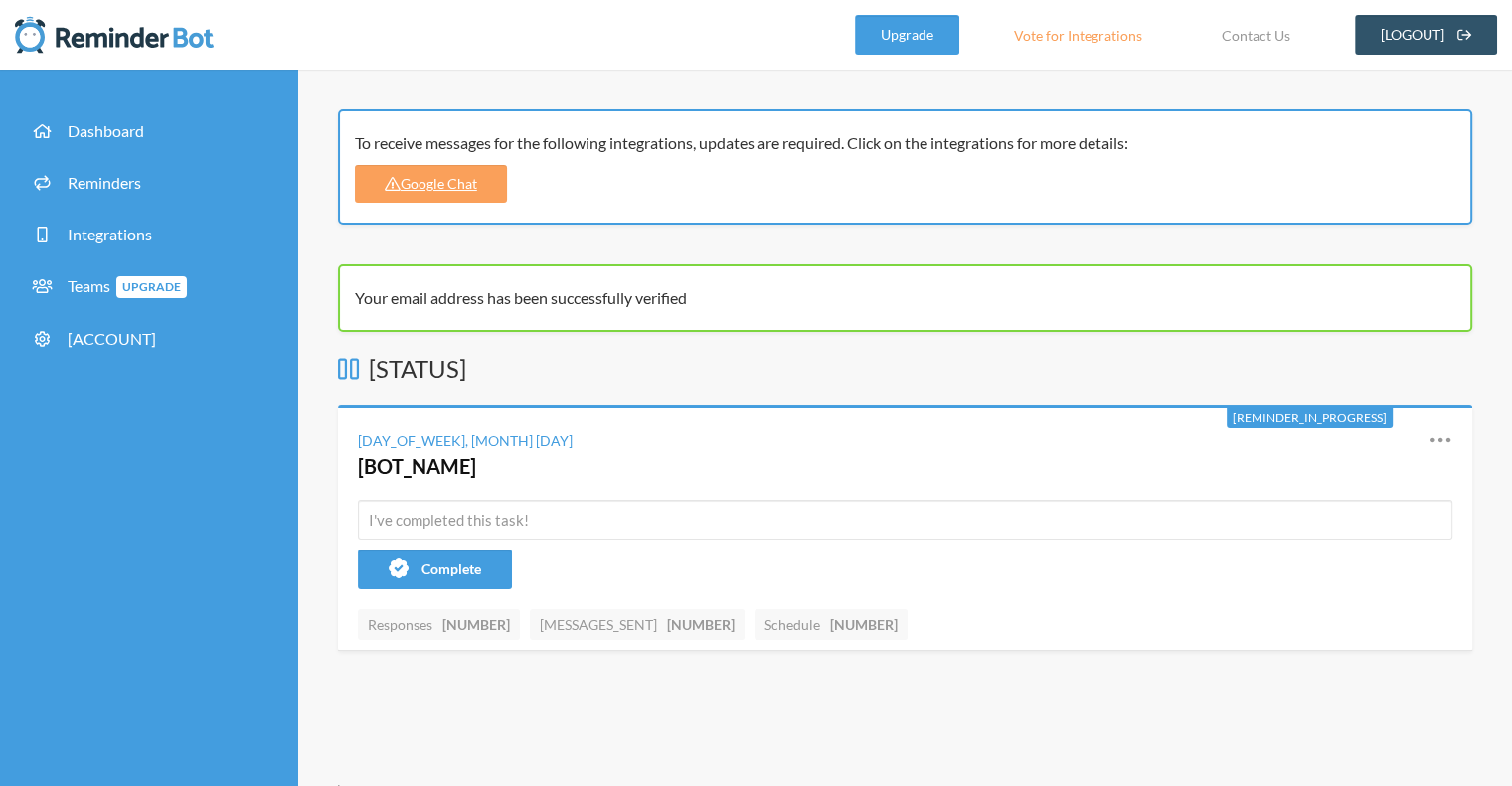 click on "To receive messages for the following integrations, updates are required. Click on the integrations for more details:
Google Chat
Your email address has been successfully verified        Scheduled    Reminder In Progress   Thursday, July 3   残業申請bot         Reschedule   View History   Edit                   Complete   Responses  0   Messages Sent  0   Schedule  1              Monthly Statistics   0   Successful   0   Missed    Personal Reminders   残業申請bot   Next Date:  Thursday, July 3     View History   Edit     Your have no personal reminders.   Create Reminder" at bounding box center (905, 643) 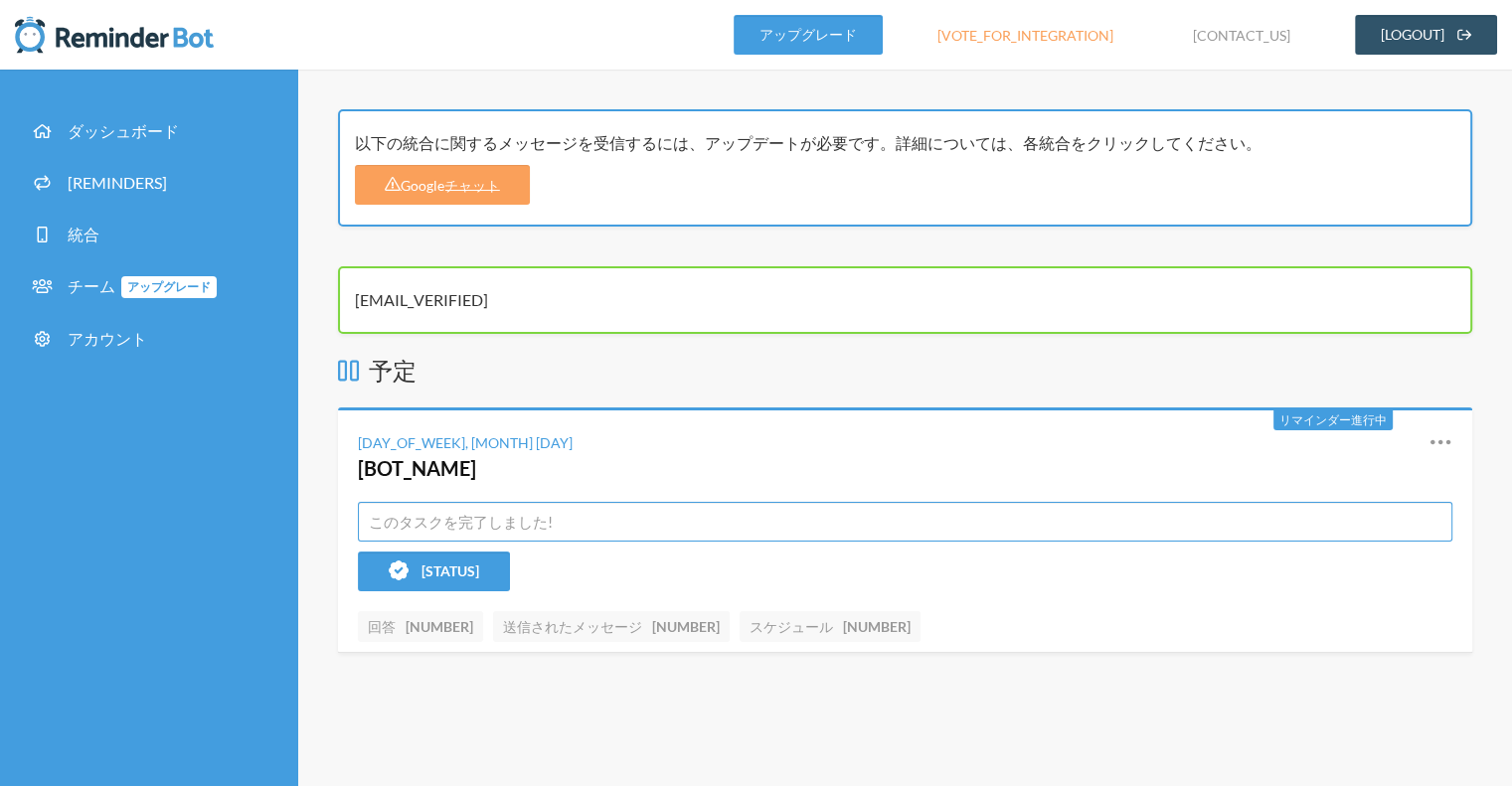 click at bounding box center (905, 522) 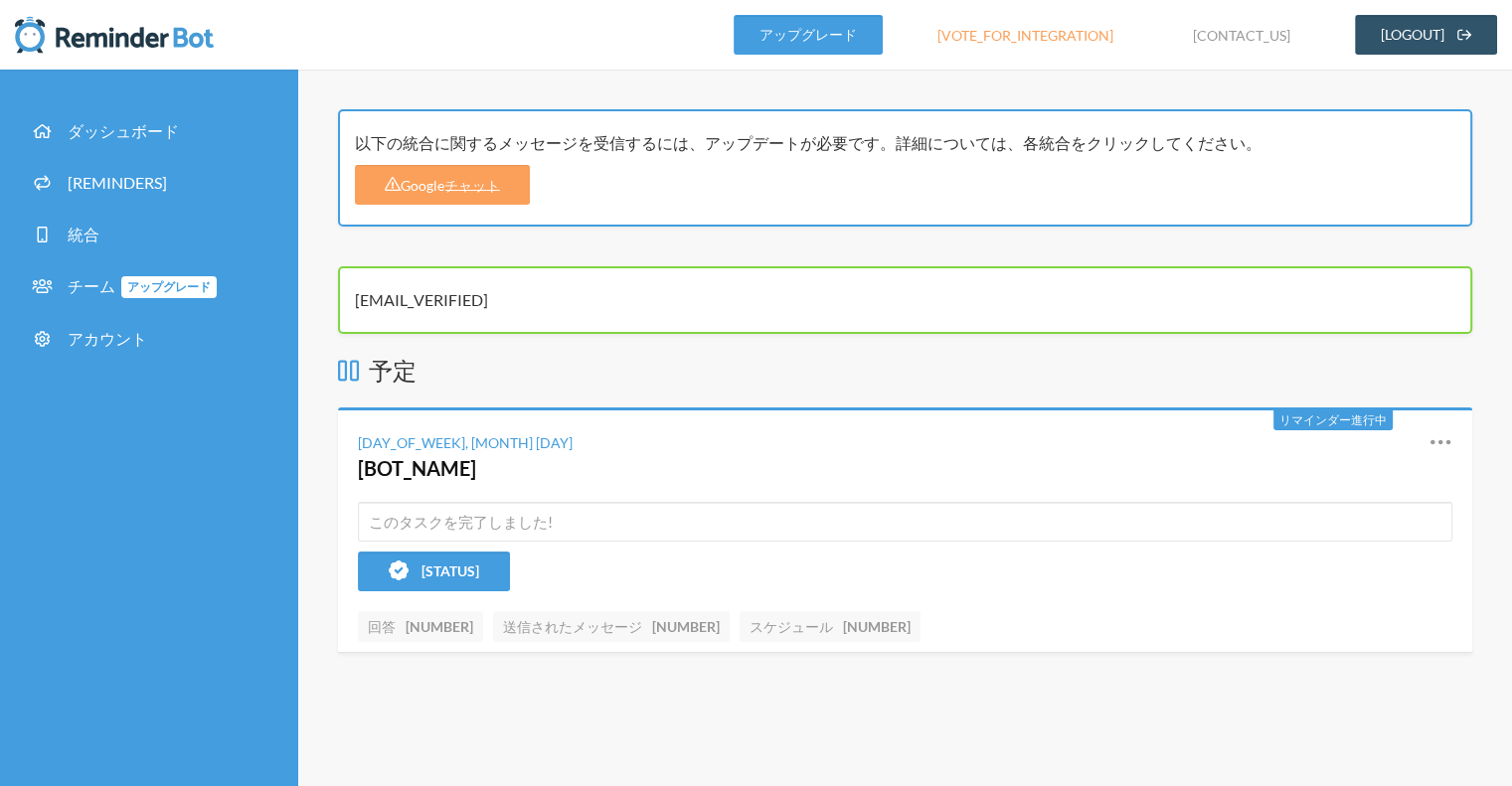 click on "予定" at bounding box center (905, 371) 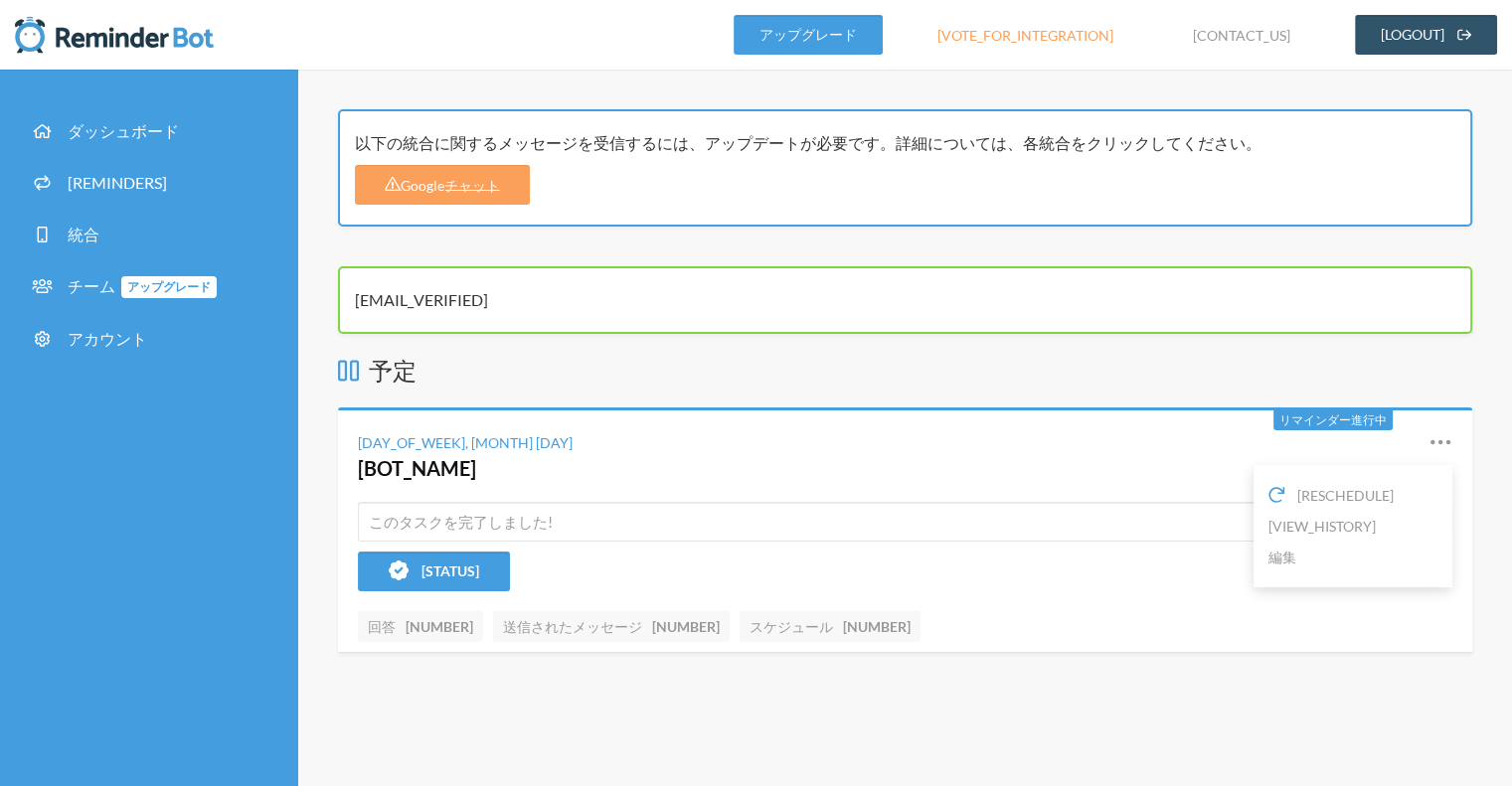 click at bounding box center [1440, 442] 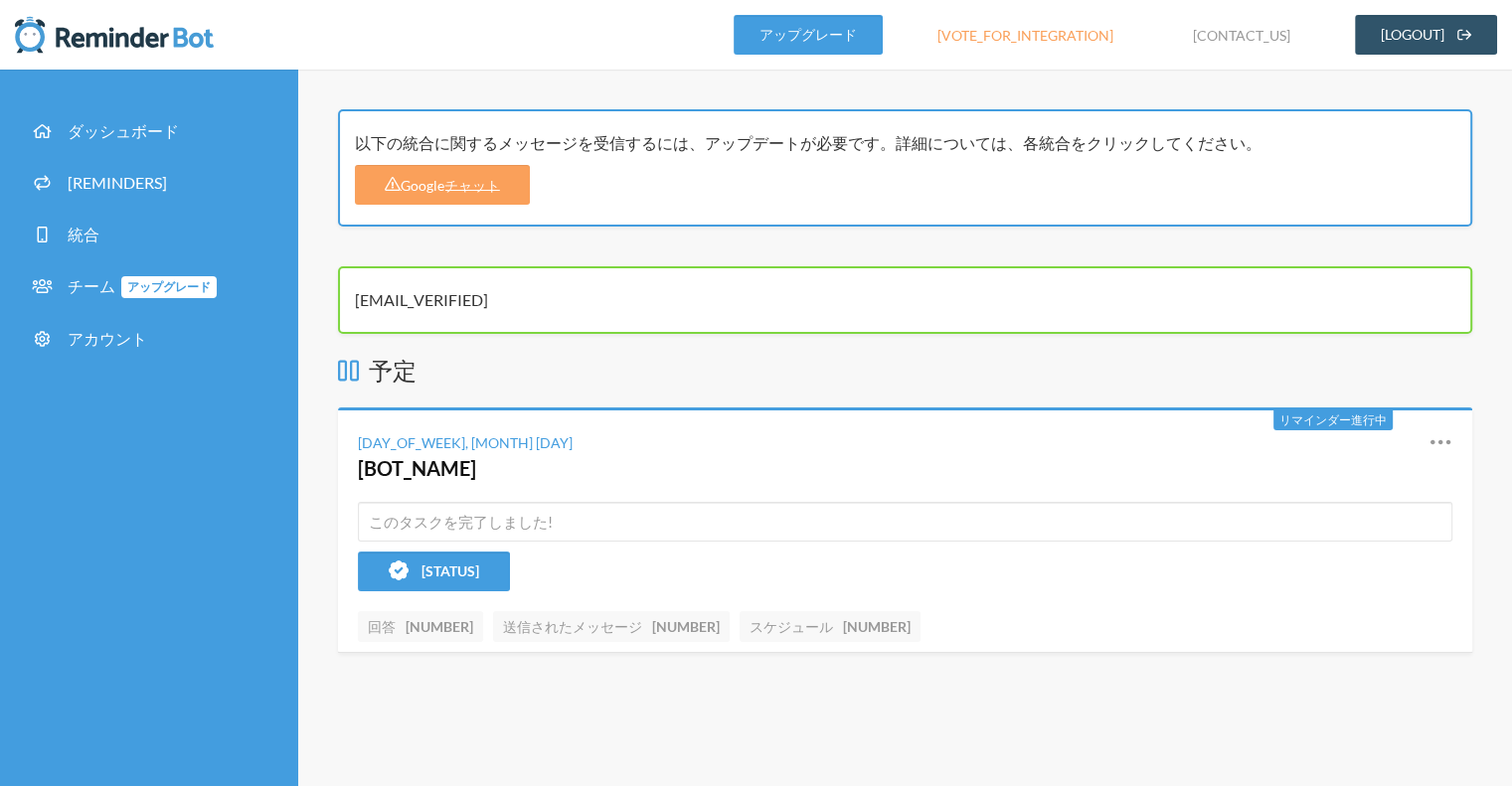 click at bounding box center (1440, 442) 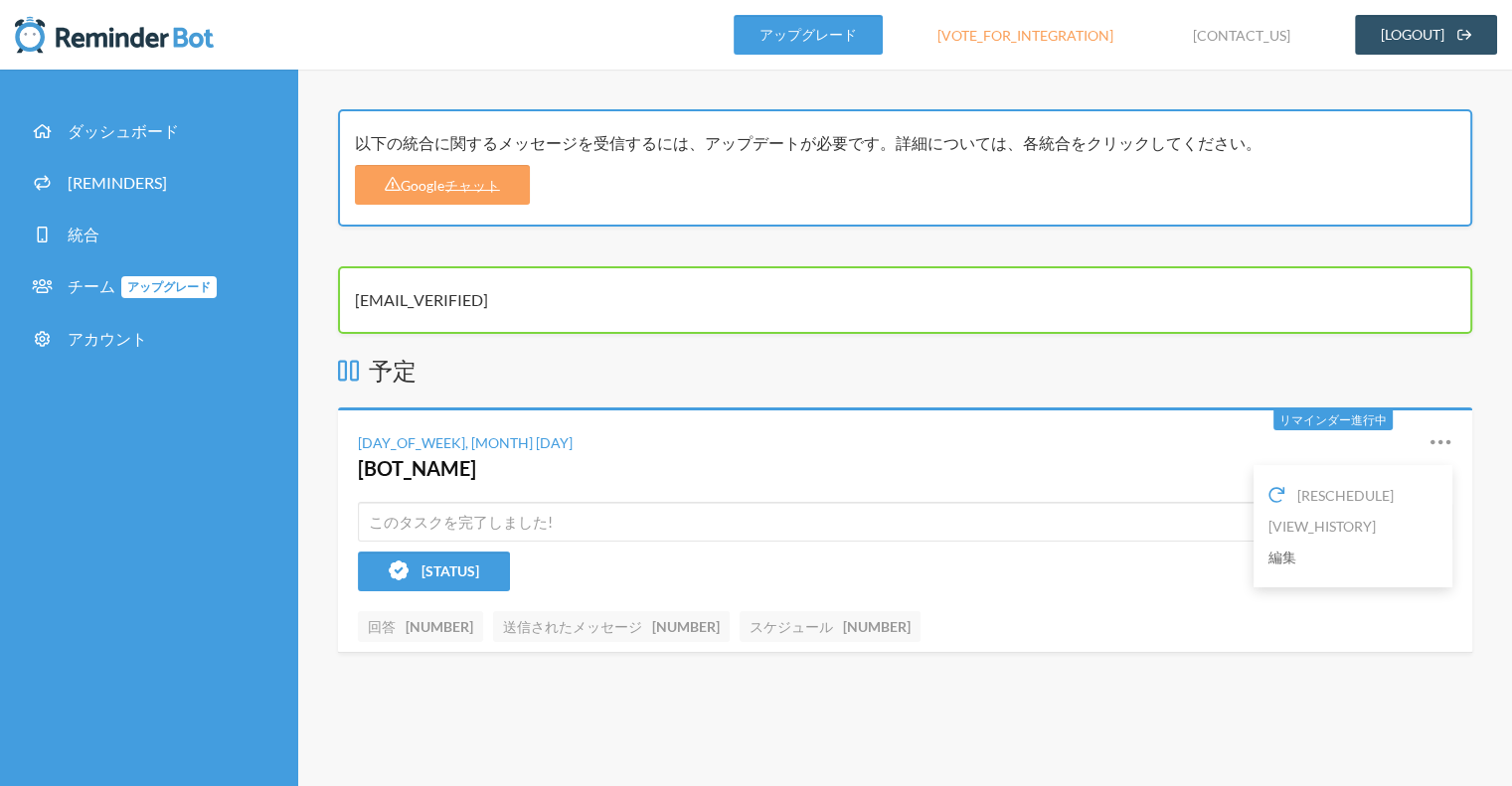 click on "編集" at bounding box center [1282, 556] 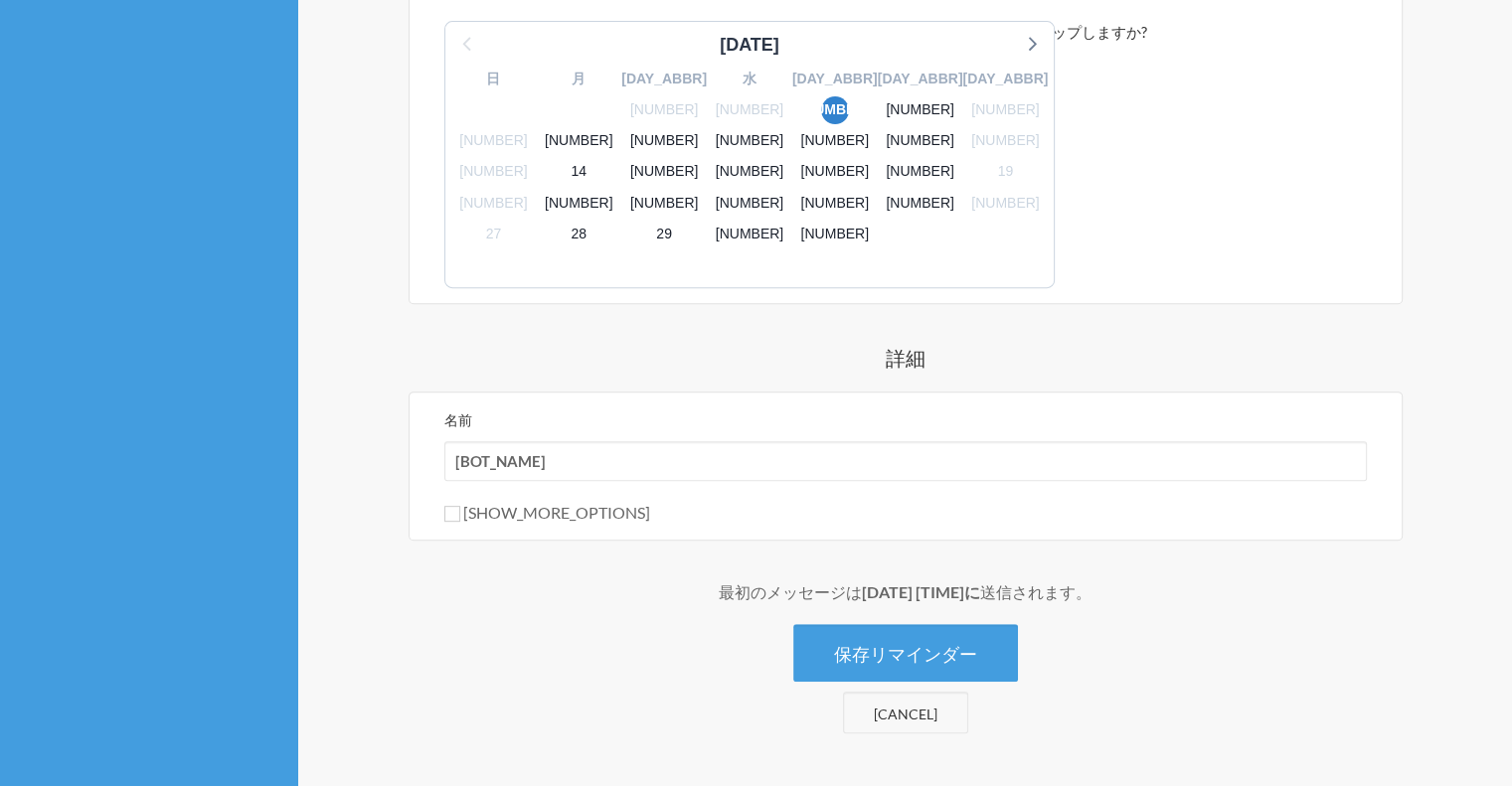 scroll, scrollTop: 894, scrollLeft: 0, axis: vertical 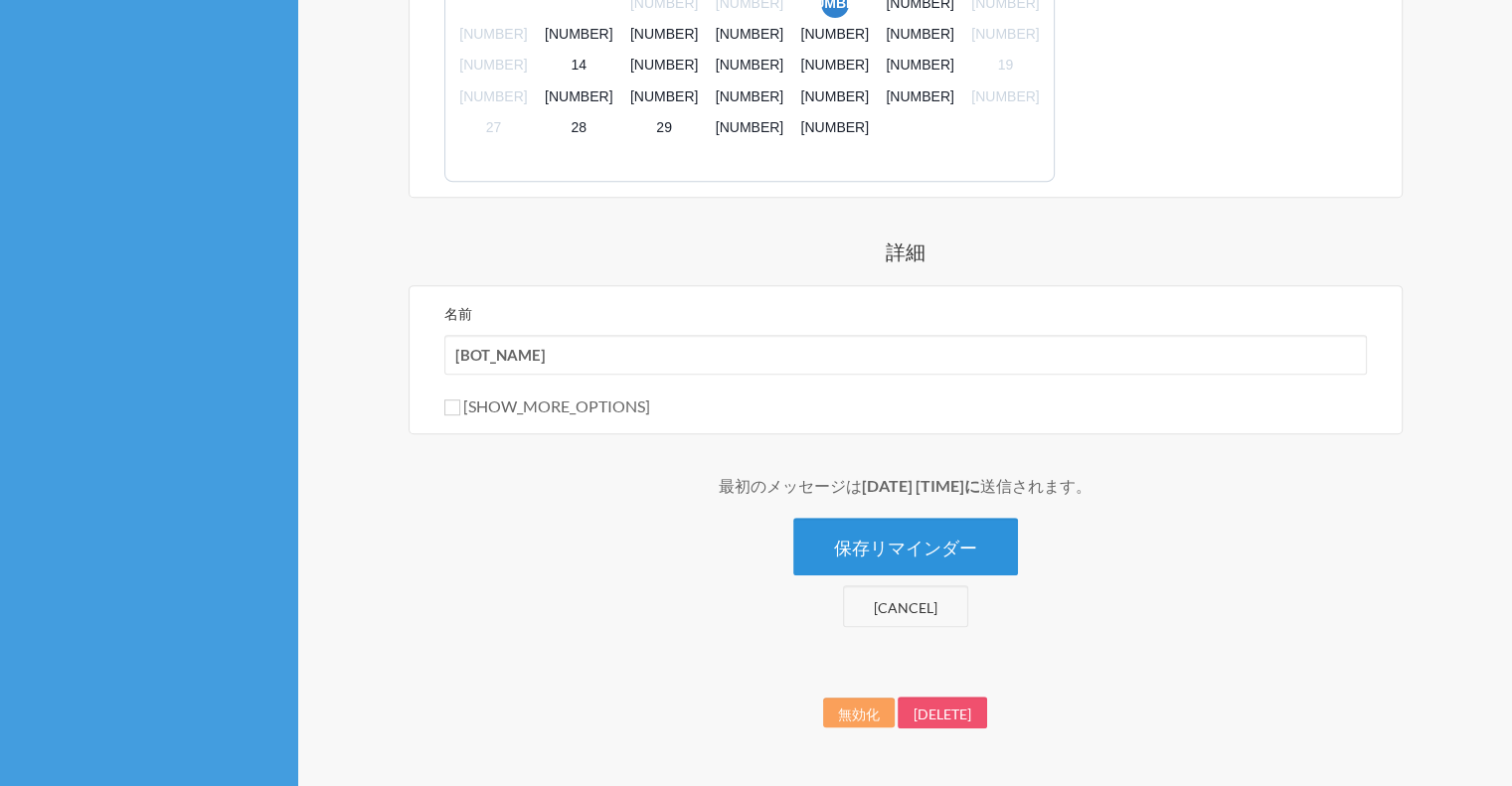 click on "保存リマインダー" at bounding box center (906, 548) 